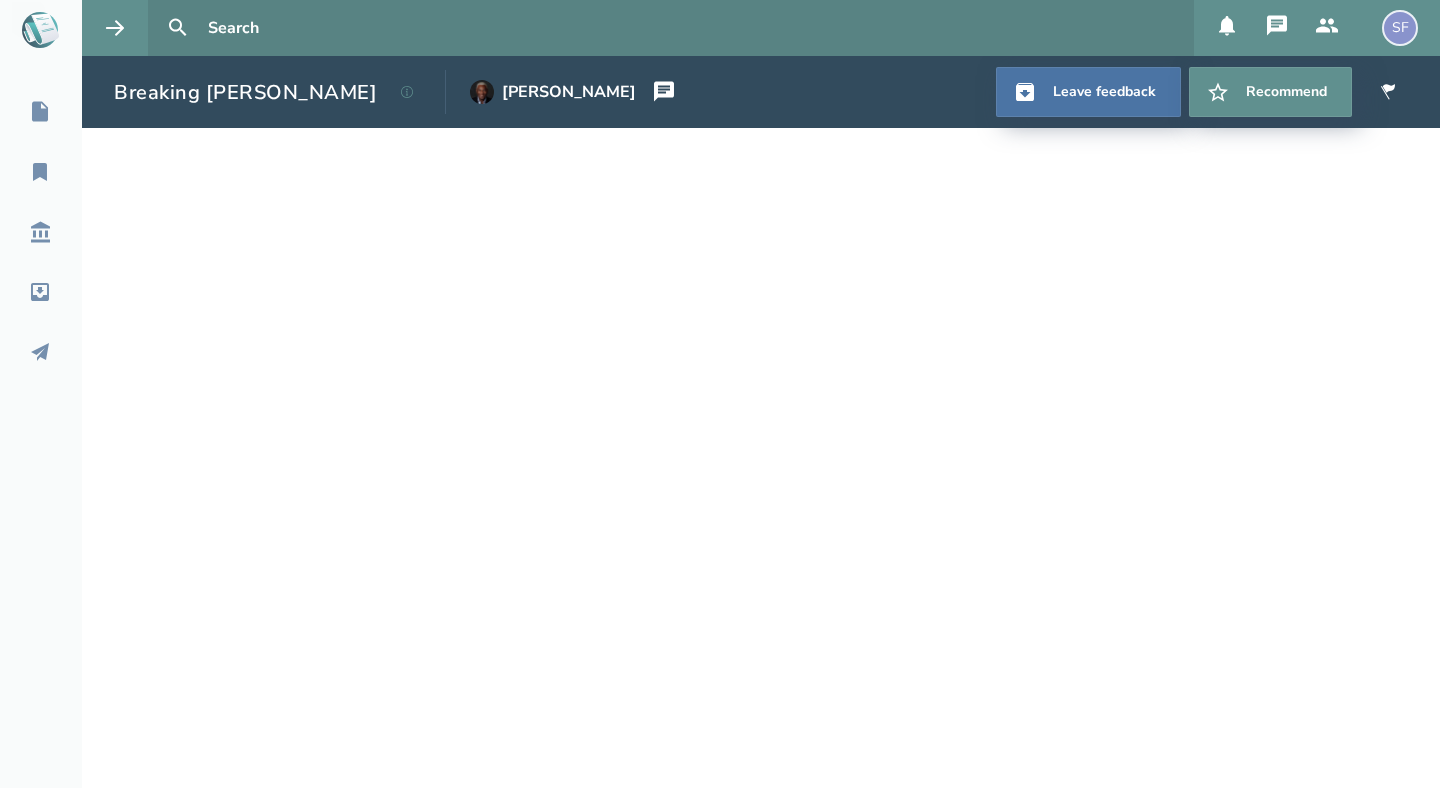 scroll, scrollTop: 19, scrollLeft: 0, axis: vertical 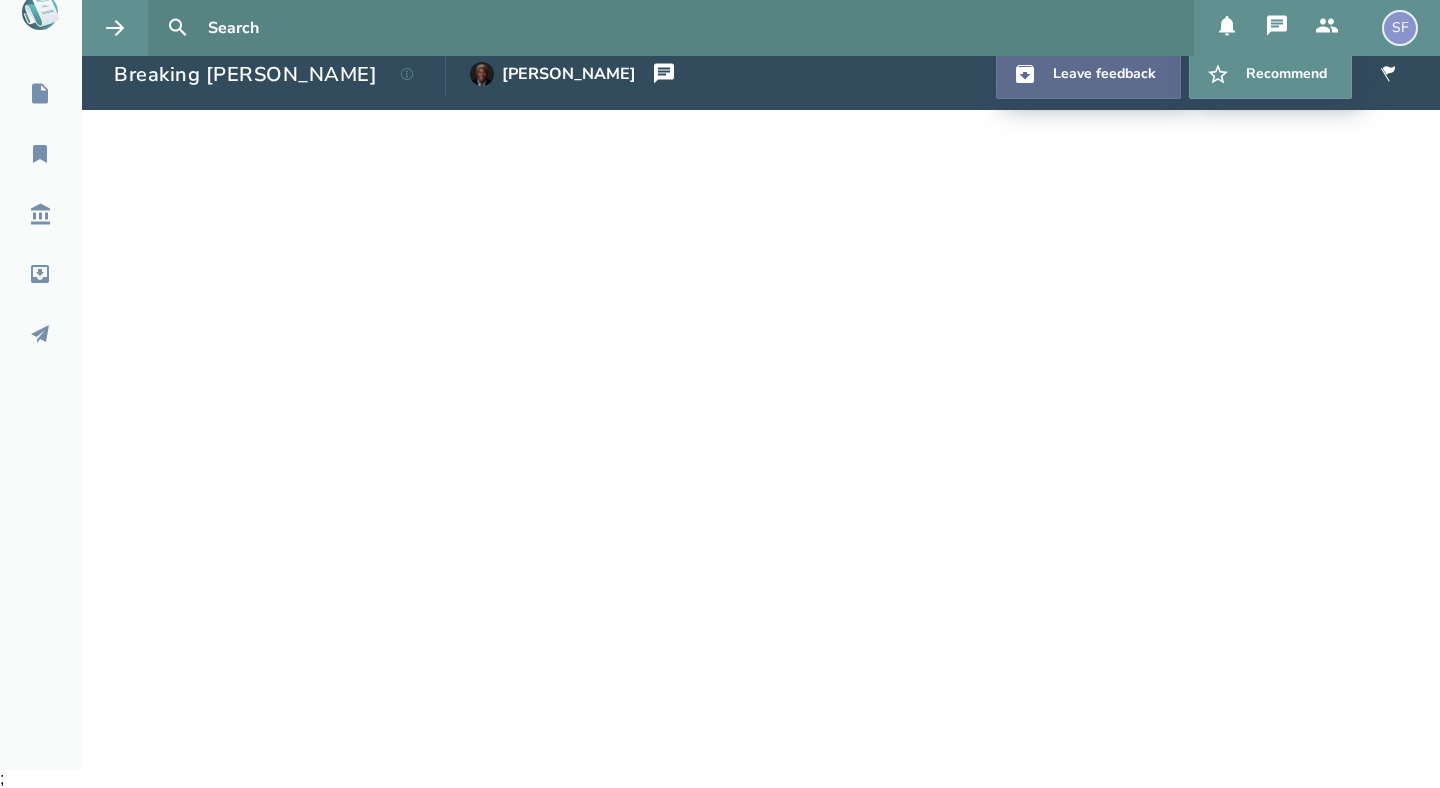 click on "Leave feedback" at bounding box center [1088, 74] 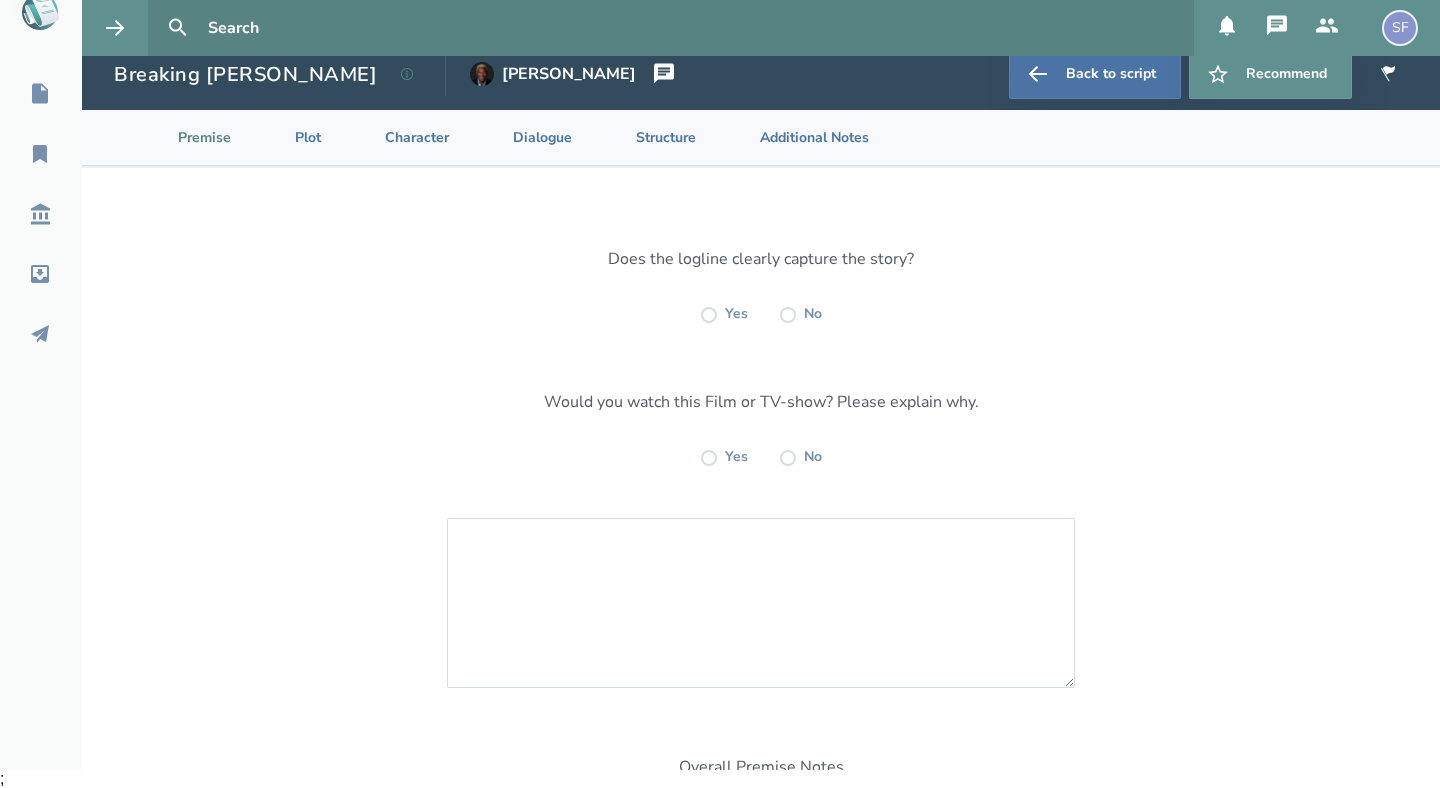 click on "Premise" at bounding box center (188, 137) 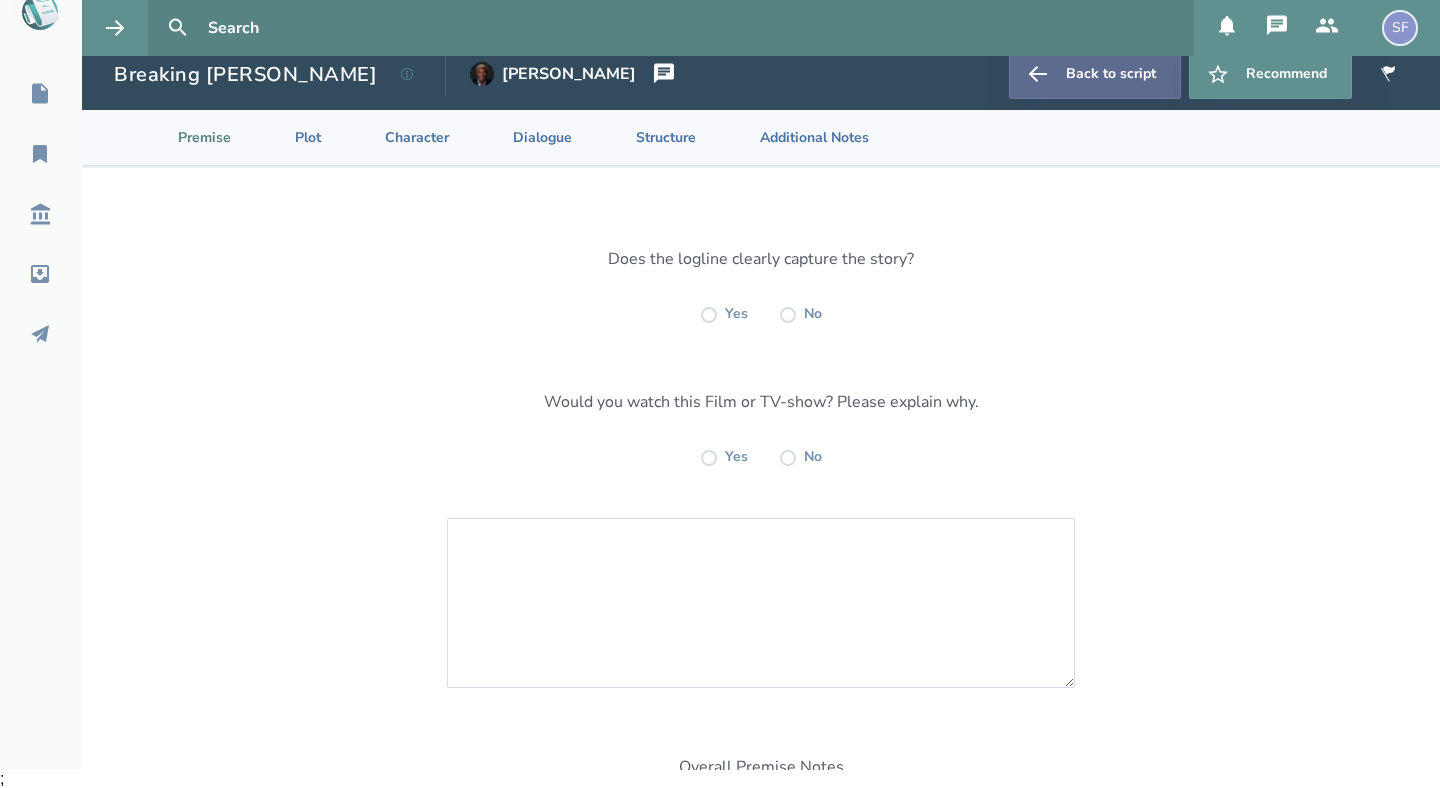 click 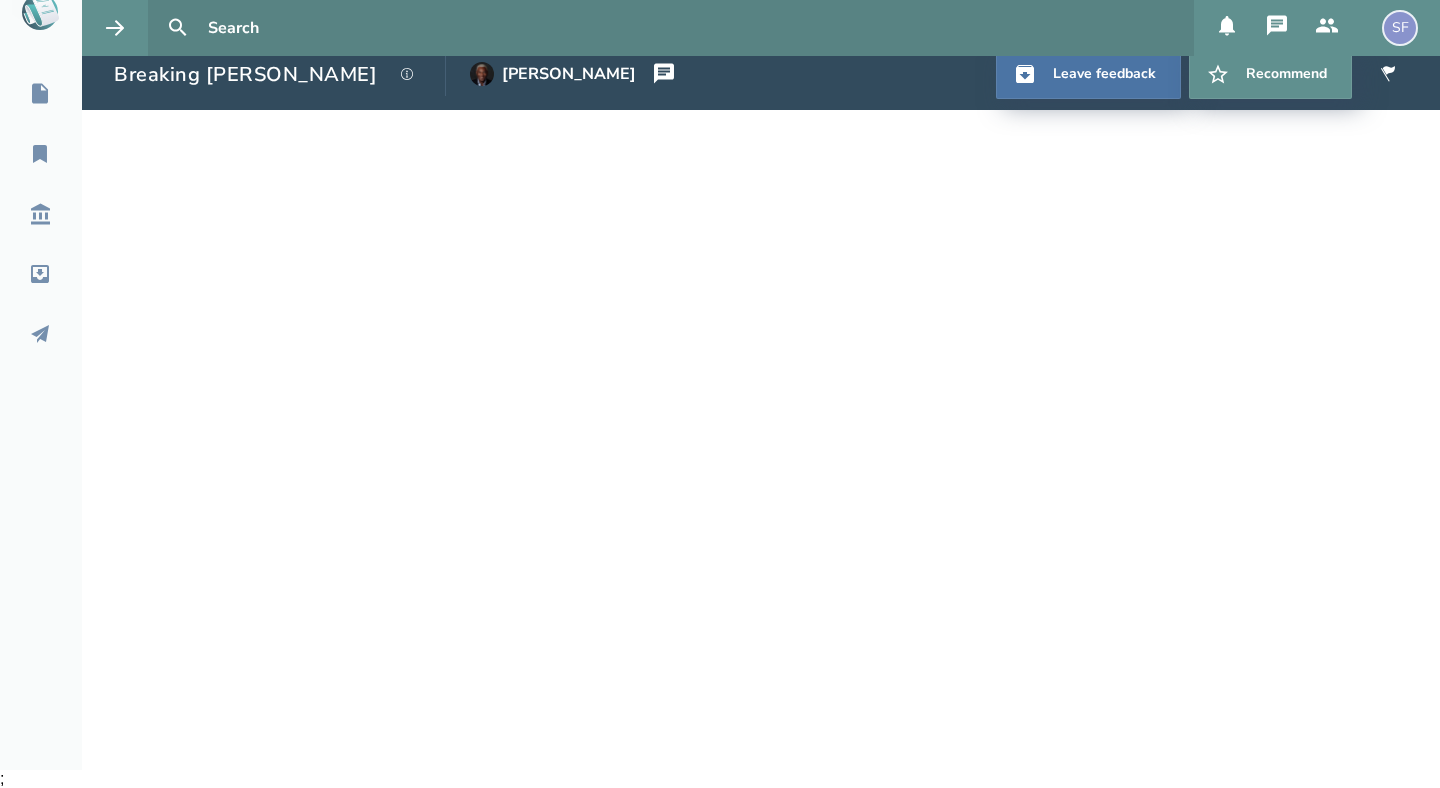 click 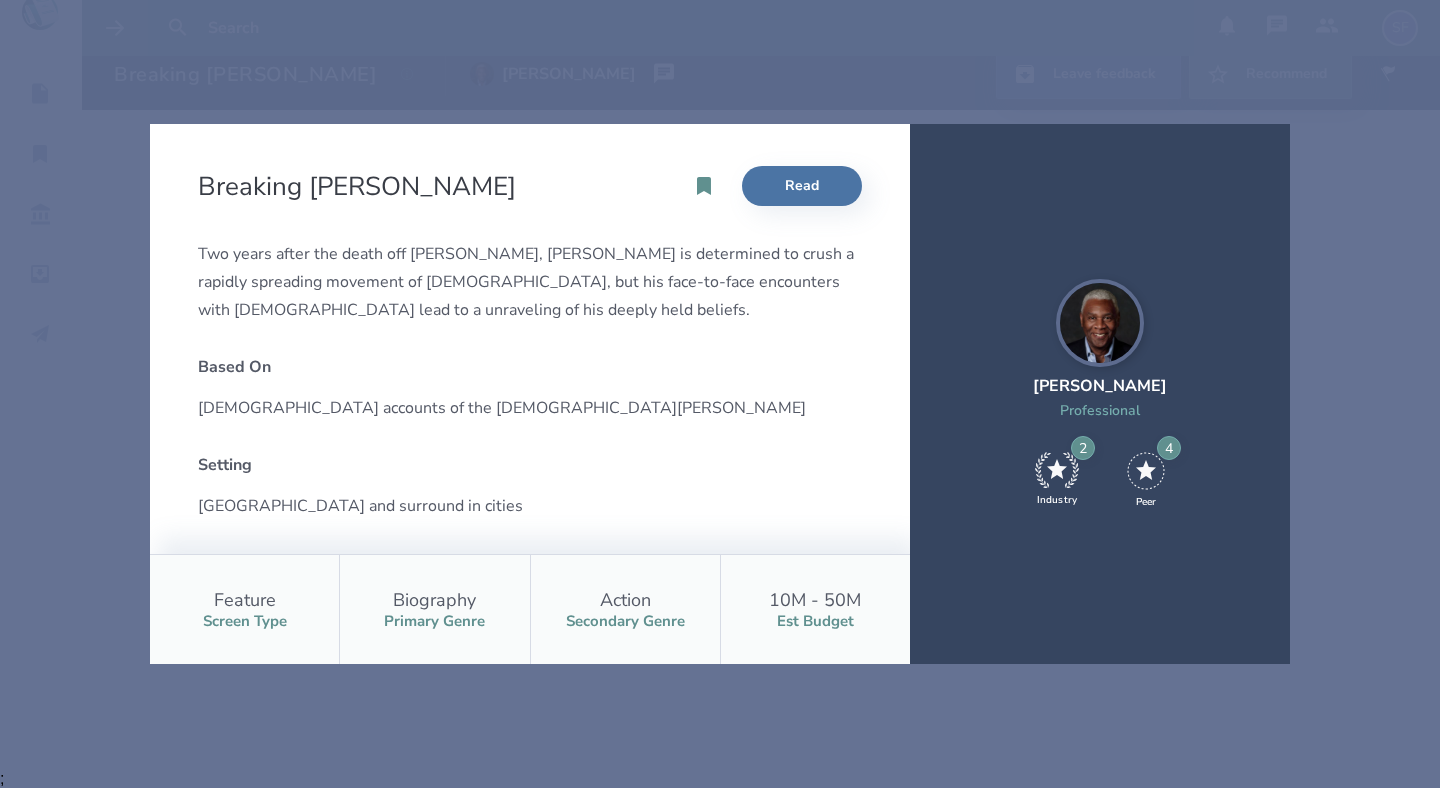 click on "Breaking [PERSON_NAME] Read Two years after the death off [DEMOGRAPHIC_DATA], [PERSON_NAME] is determined to crush a rapidly spreading movement of [DEMOGRAPHIC_DATA], but his face-to-face encounters with [DEMOGRAPHIC_DATA] lead to a unraveling of his deeply held beliefs.  Based On [DEMOGRAPHIC_DATA] accounts of the [DEMOGRAPHIC_DATA][PERSON_NAME] Setting [GEOGRAPHIC_DATA] and surround in cities Formula The drama of The Risen combined with the action of [PERSON_NAME] MPAA Rating PG-13 Estimated Length Feature length Plot [PERSON_NAME] stands by at the [MEDICAL_DATA] of [PERSON_NAME], a [DEMOGRAPHIC_DATA] accused of spreading a heretical ideology of The Way. He teams up with an unlikely pair - a [DEMOGRAPHIC_DATA] soldier and a [DEMOGRAPHIC_DATA] rebel to destroy the new sect.
[PERSON_NAME] is confronted with many questions from those he encounters during his quest to eliminate the new religion.
It is during these encounters that [PERSON_NAME] begins to question the validity of [DEMOGRAPHIC_DATA]. Character WGA Number 2293627   Feature Screen Type Biography Primary Genre Action Secondary Genre 10M - 50M Est Budget [PERSON_NAME] Professional 2 Industry 4 Peer" at bounding box center (720, 394) 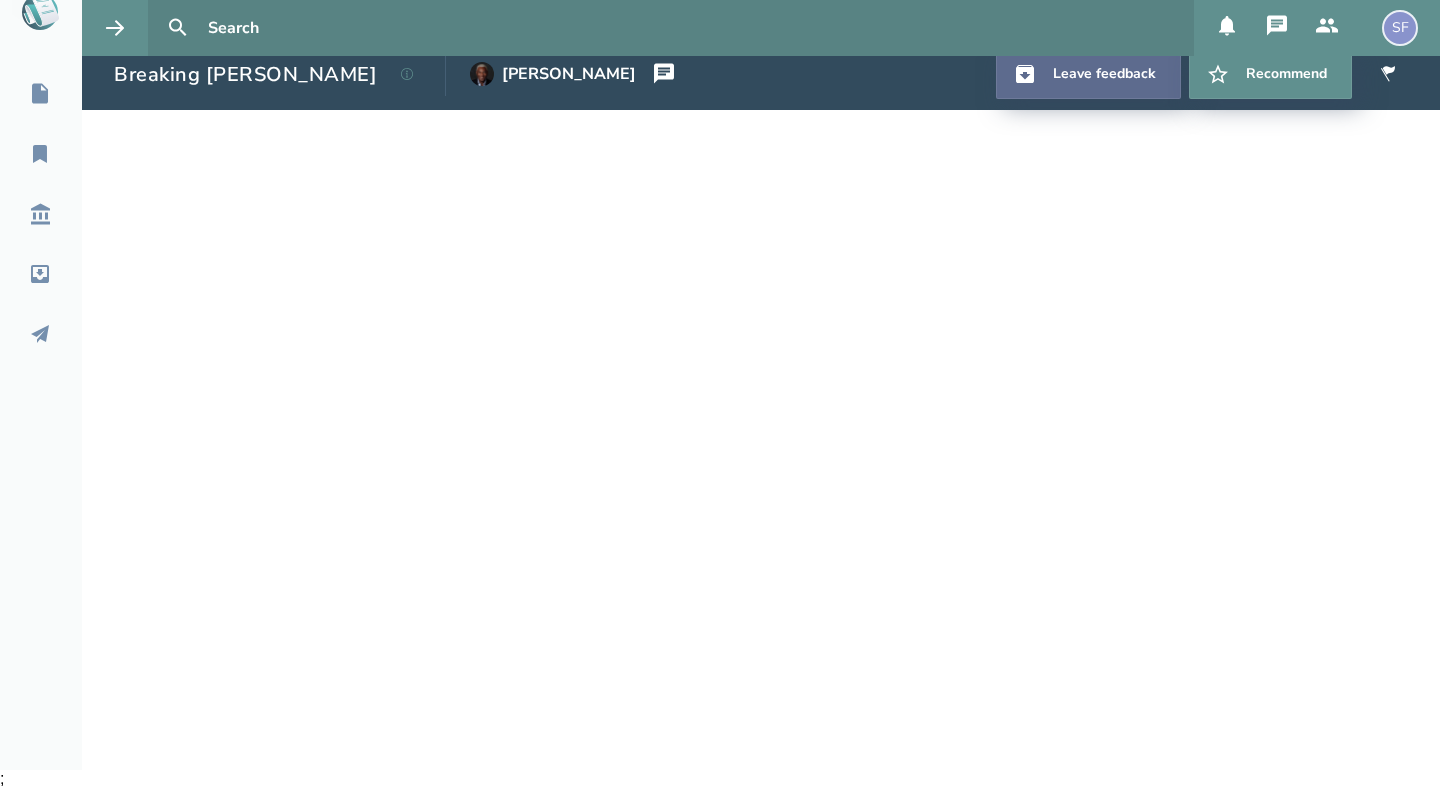 click 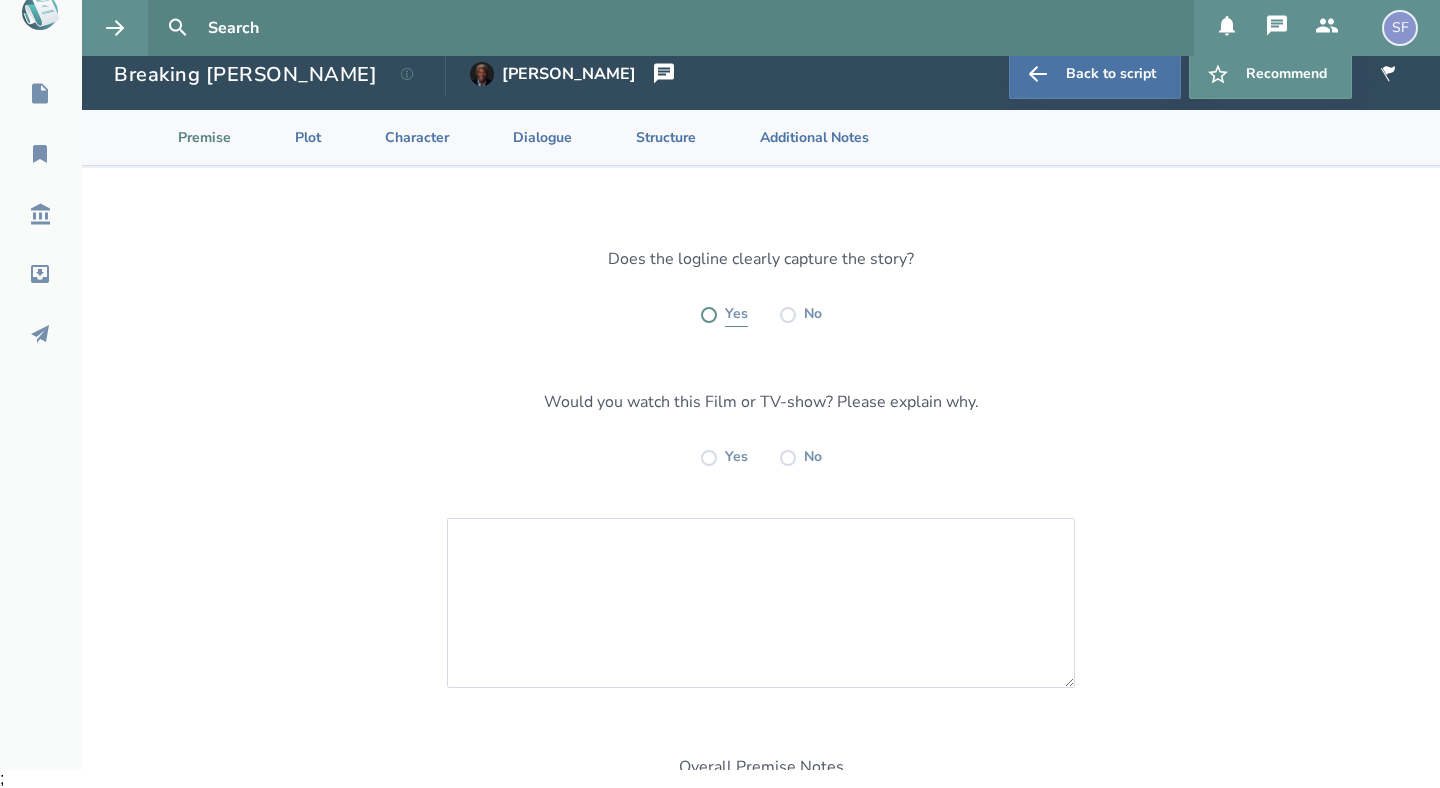 click at bounding box center (709, 315) 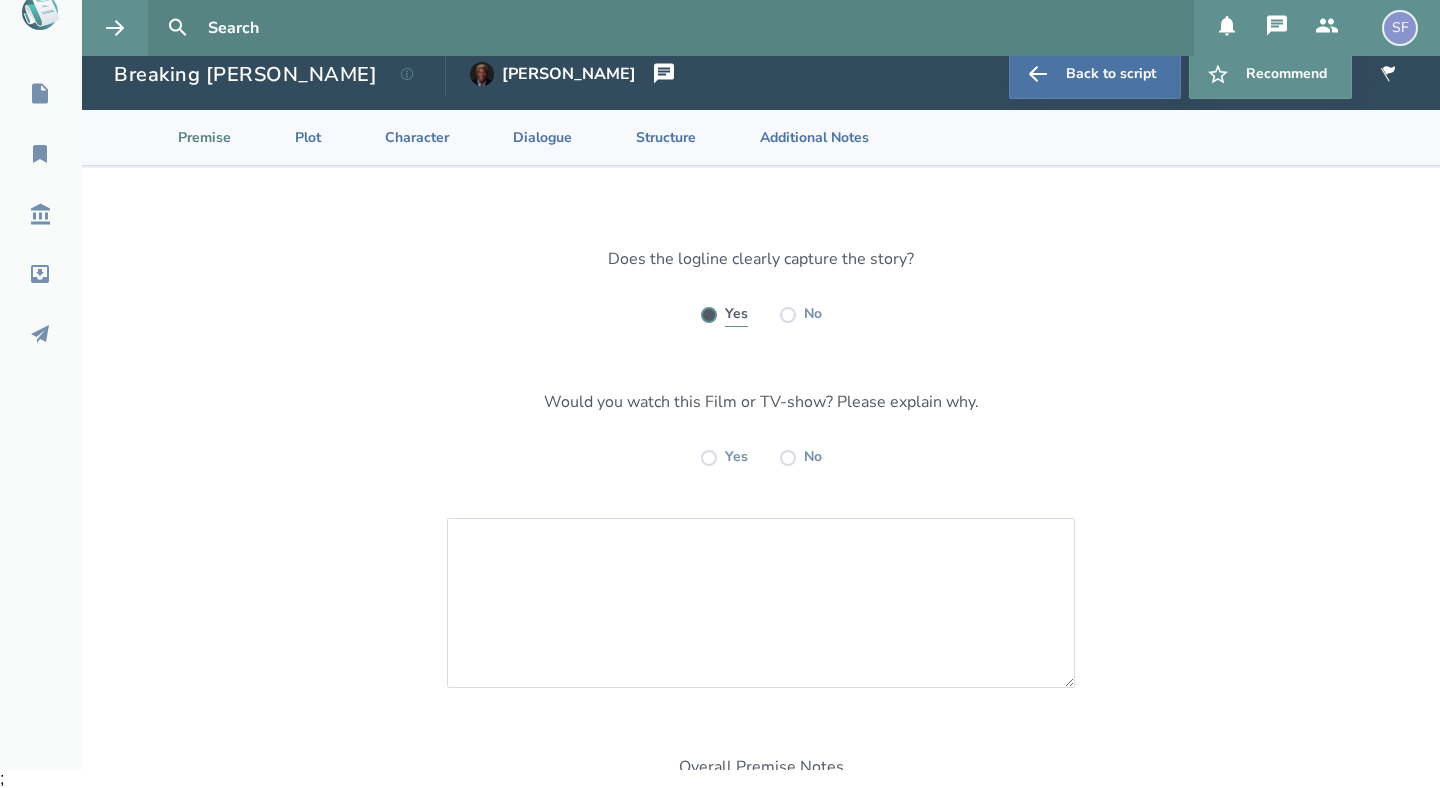 radio on "true" 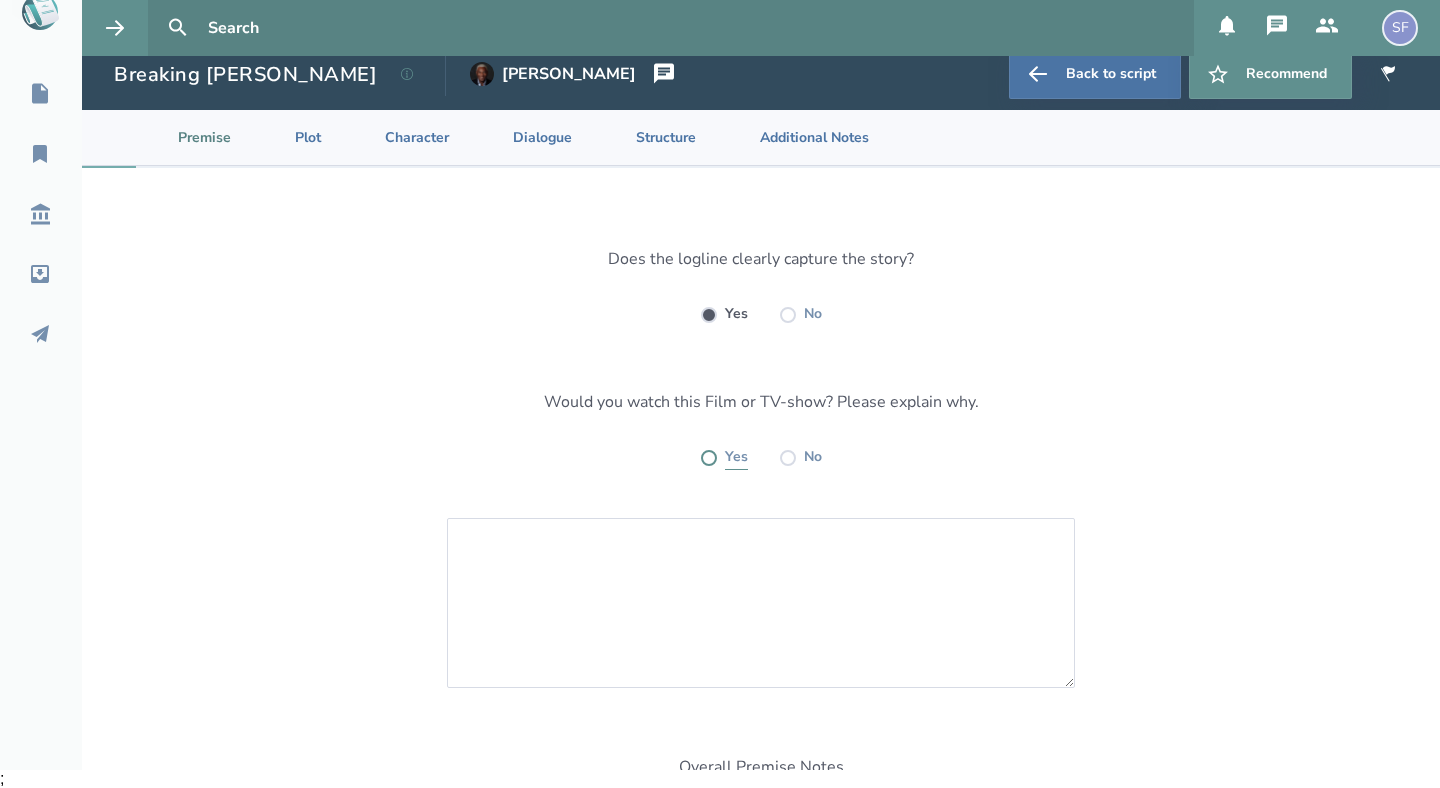 click at bounding box center (709, 458) 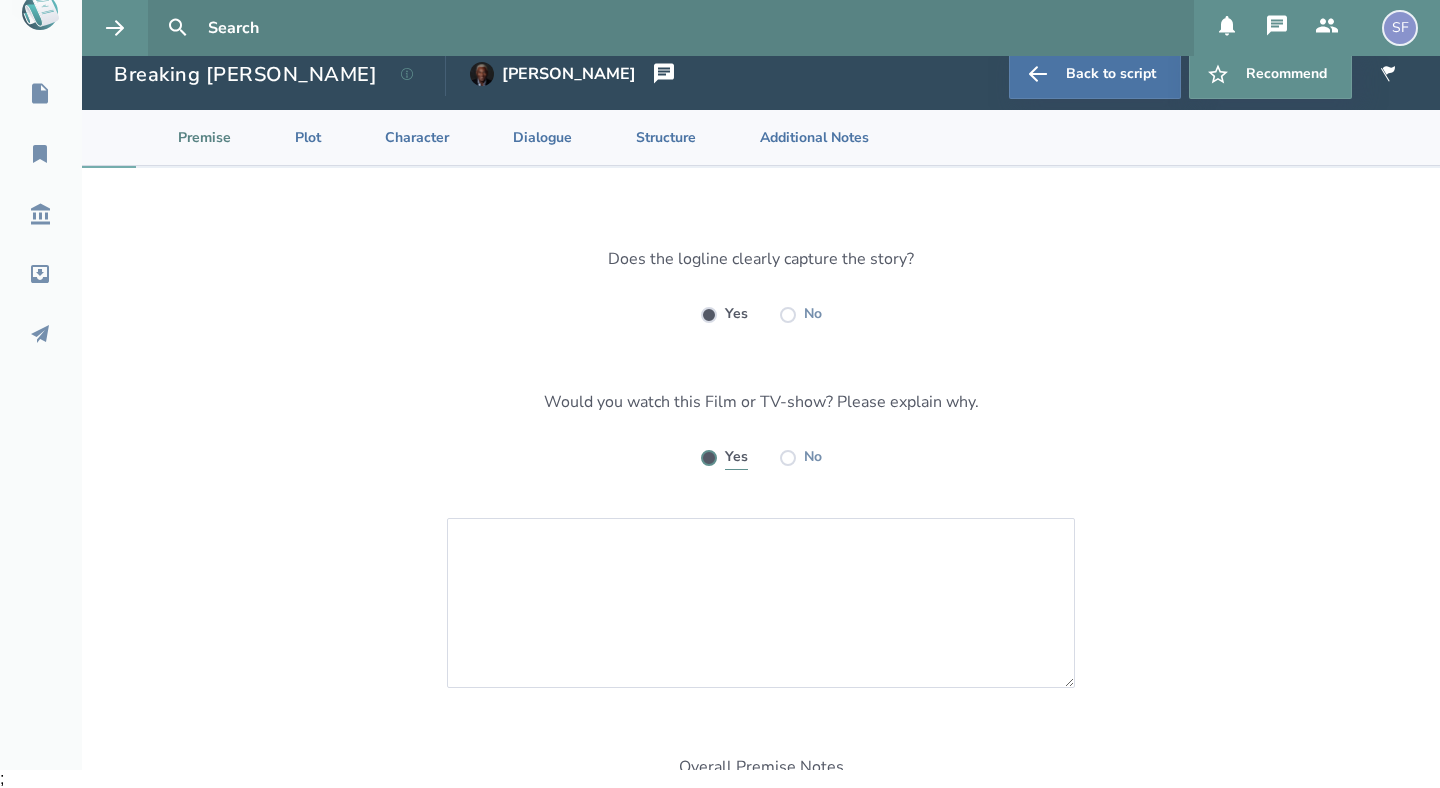 radio on "true" 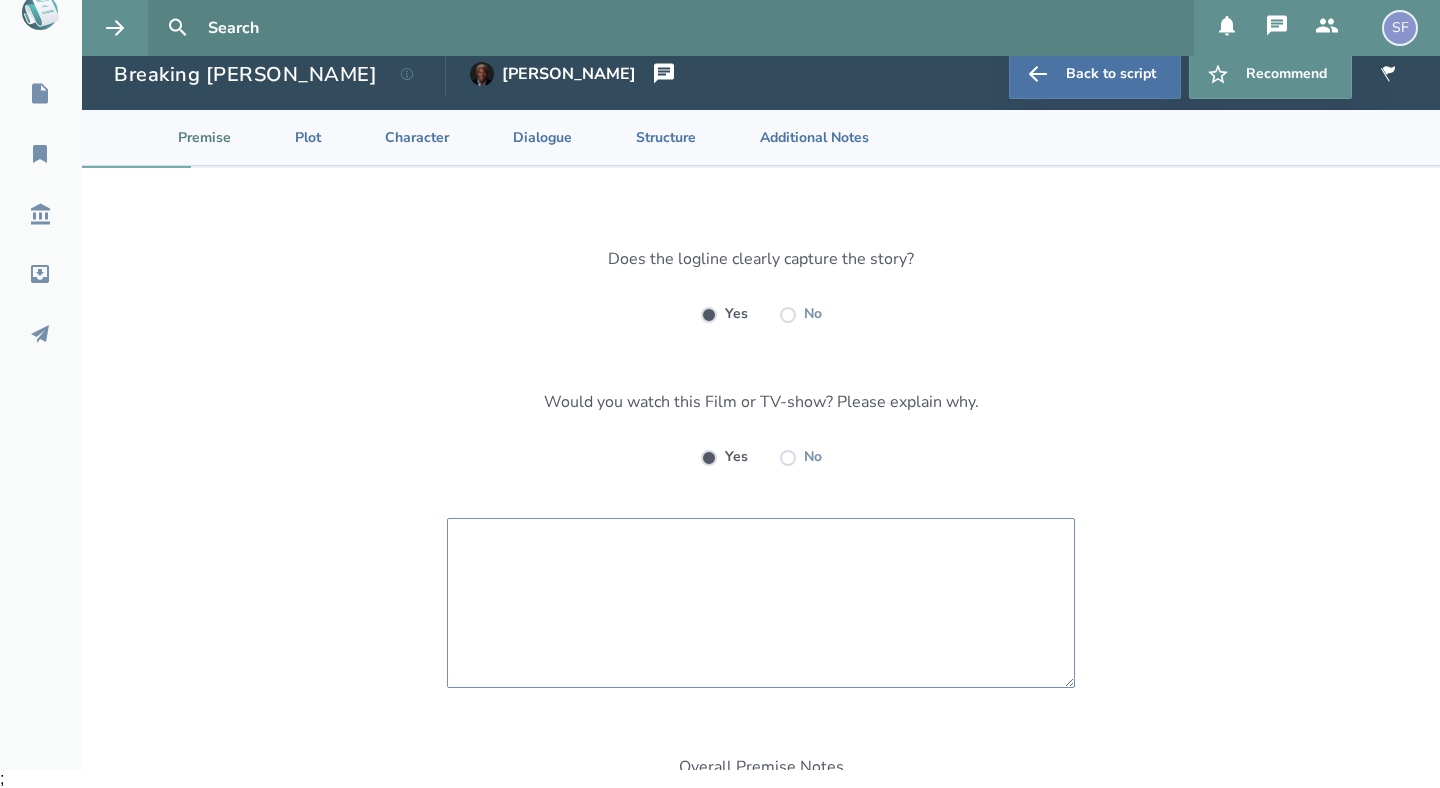 click at bounding box center [761, 603] 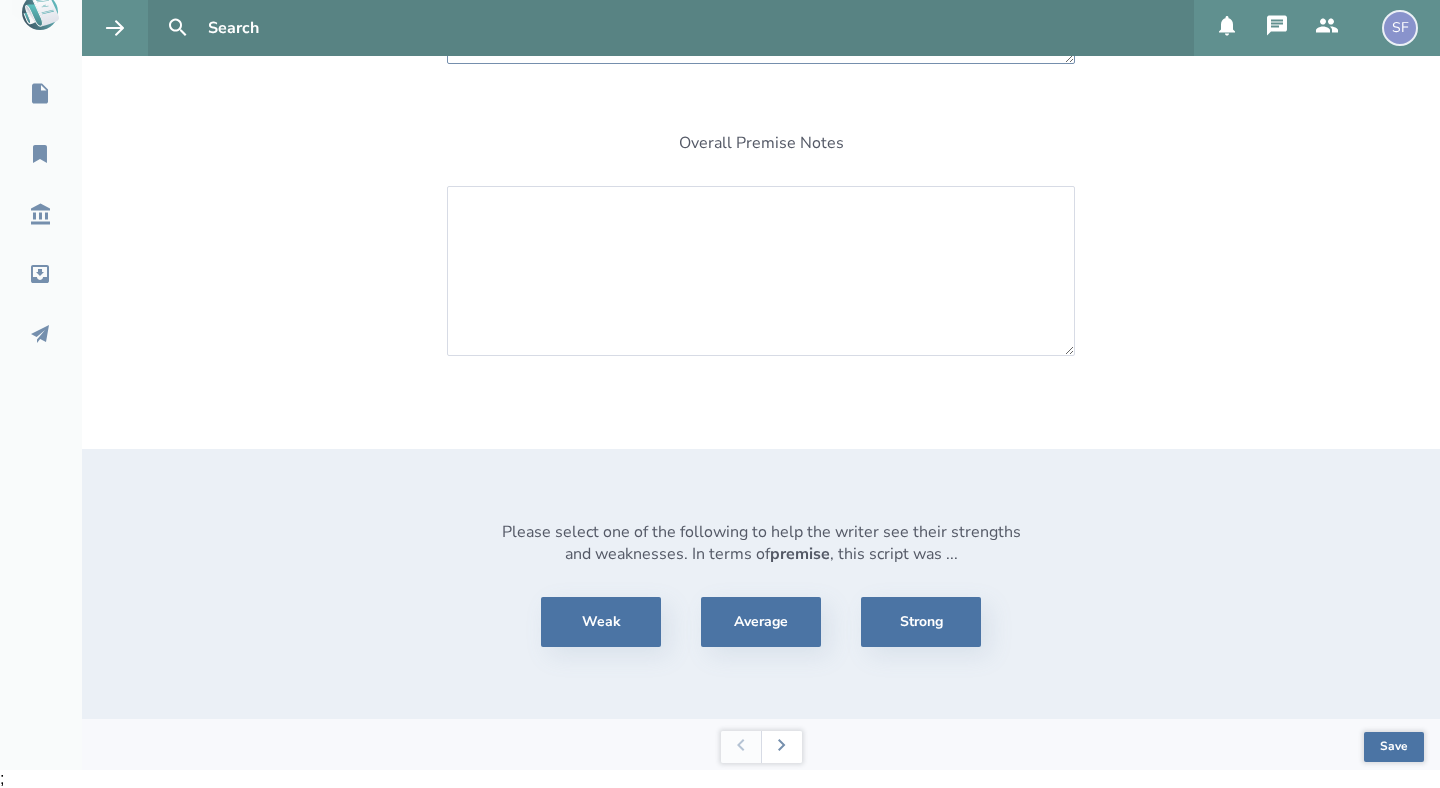 scroll, scrollTop: 629, scrollLeft: 0, axis: vertical 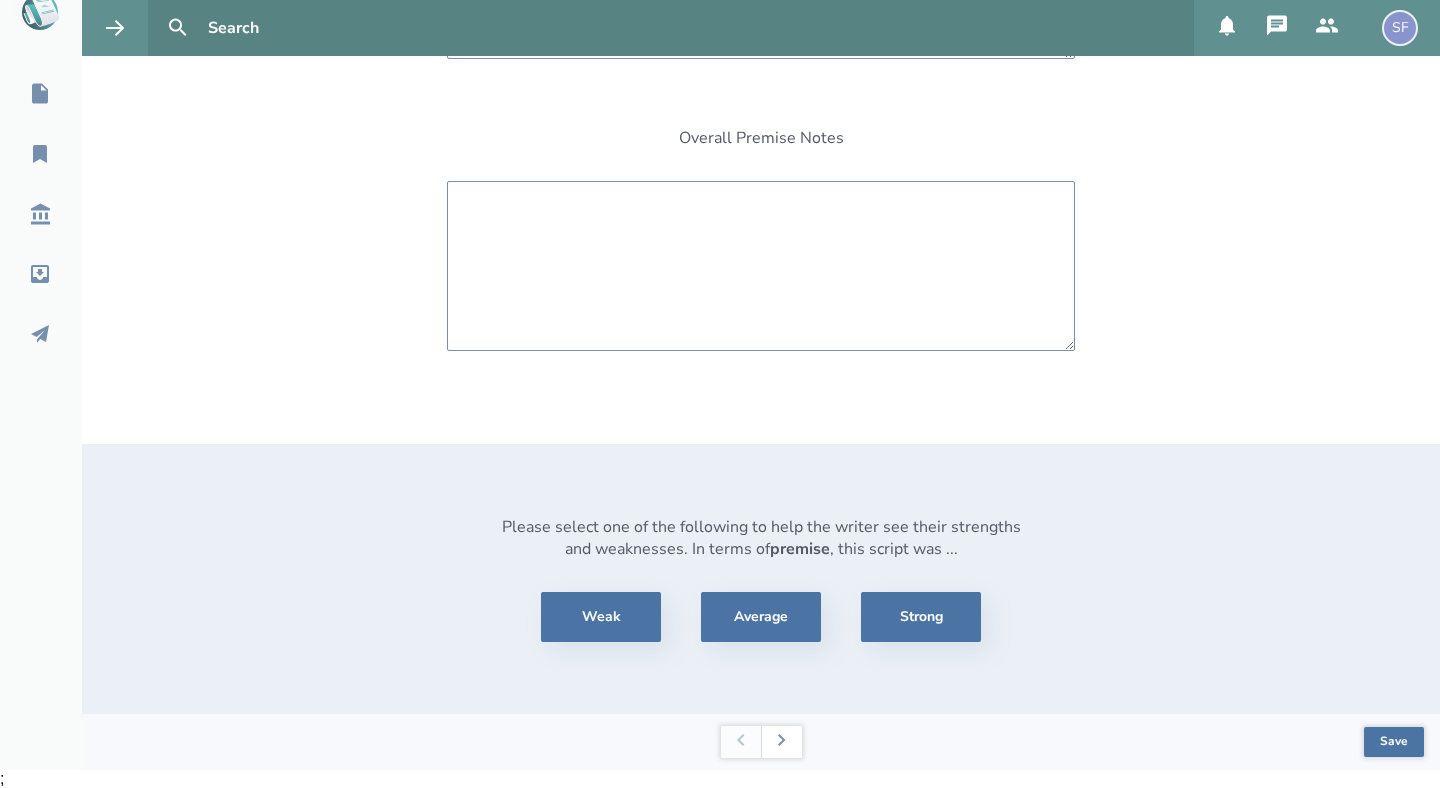 type on "I love stories of the lives of those who lived in [DEMOGRAPHIC_DATA]' time. They are creative biopics and this one gives some beautiful insights to what [PERSON_NAME] life may have been like before his transformation." 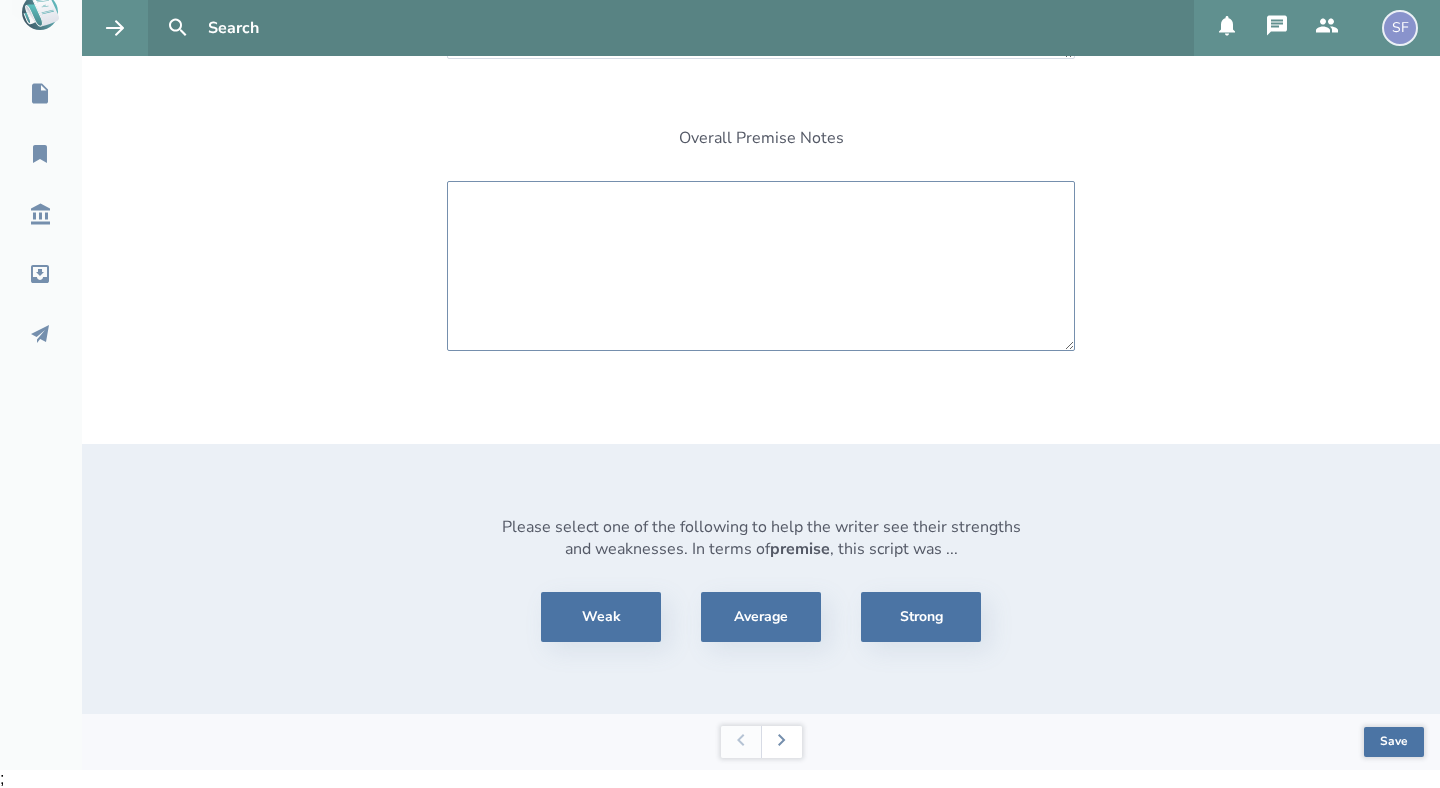 click at bounding box center [761, 266] 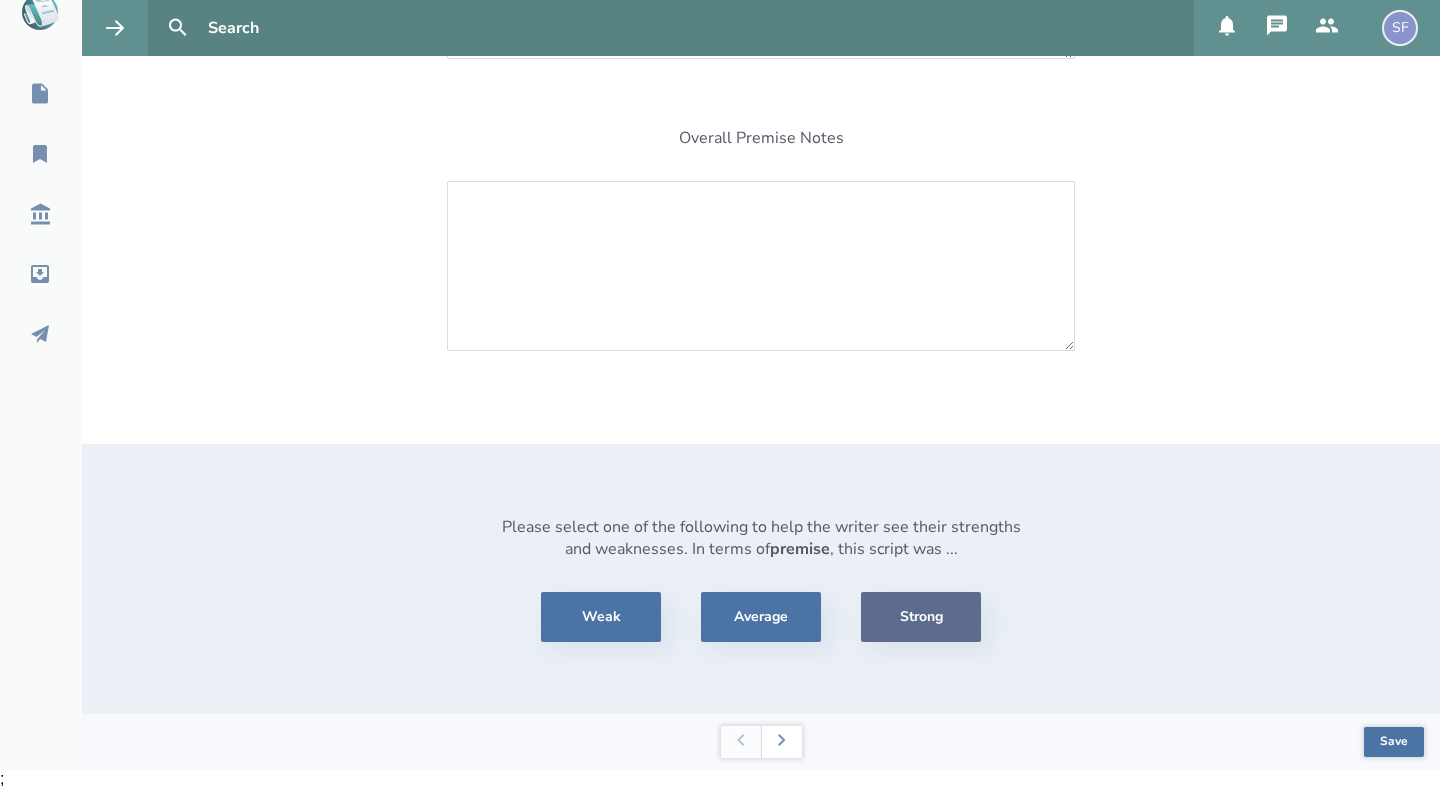 click on "Strong" at bounding box center (921, 617) 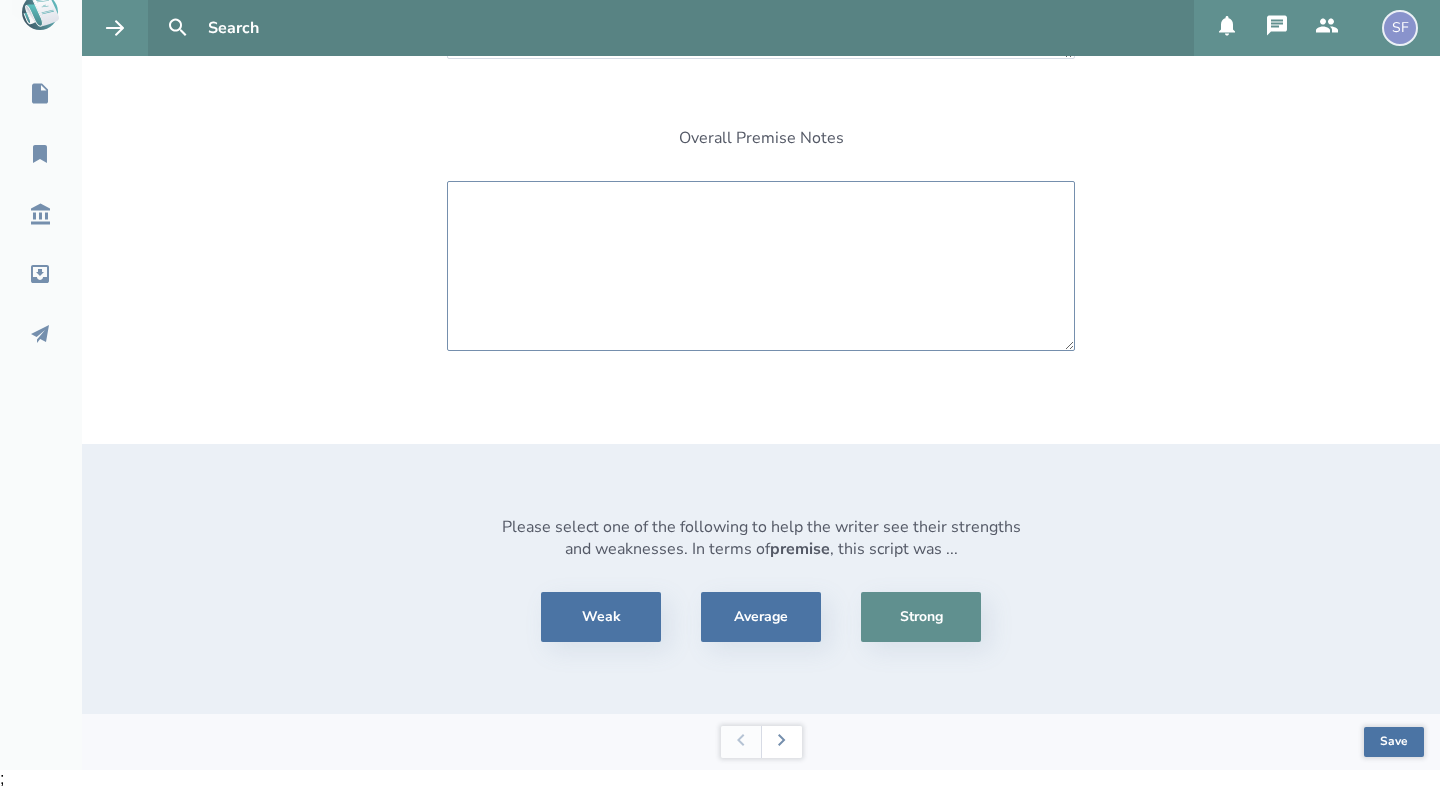 click at bounding box center (761, 266) 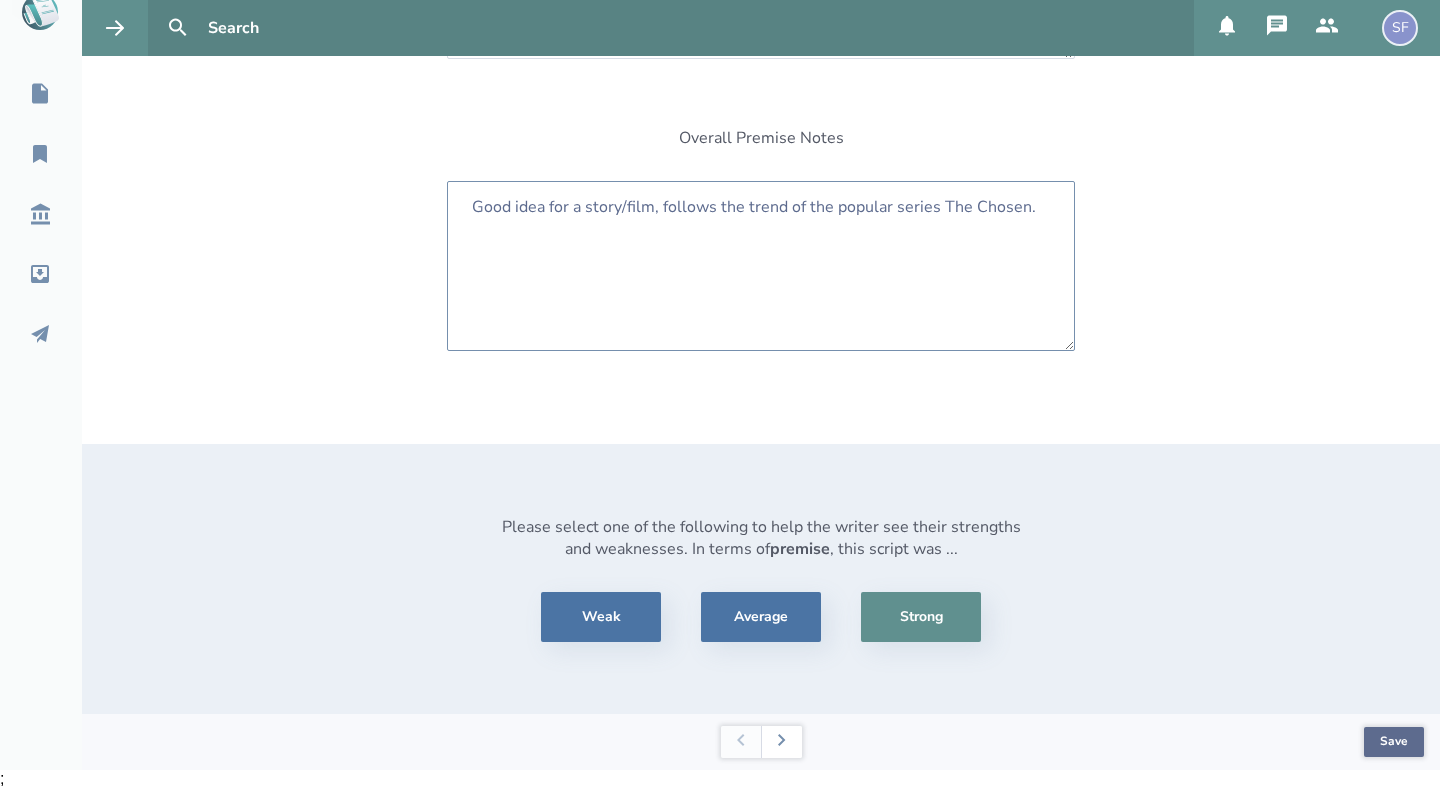 type on "Good idea for a story/film, follows the trend of the popular series The Chosen." 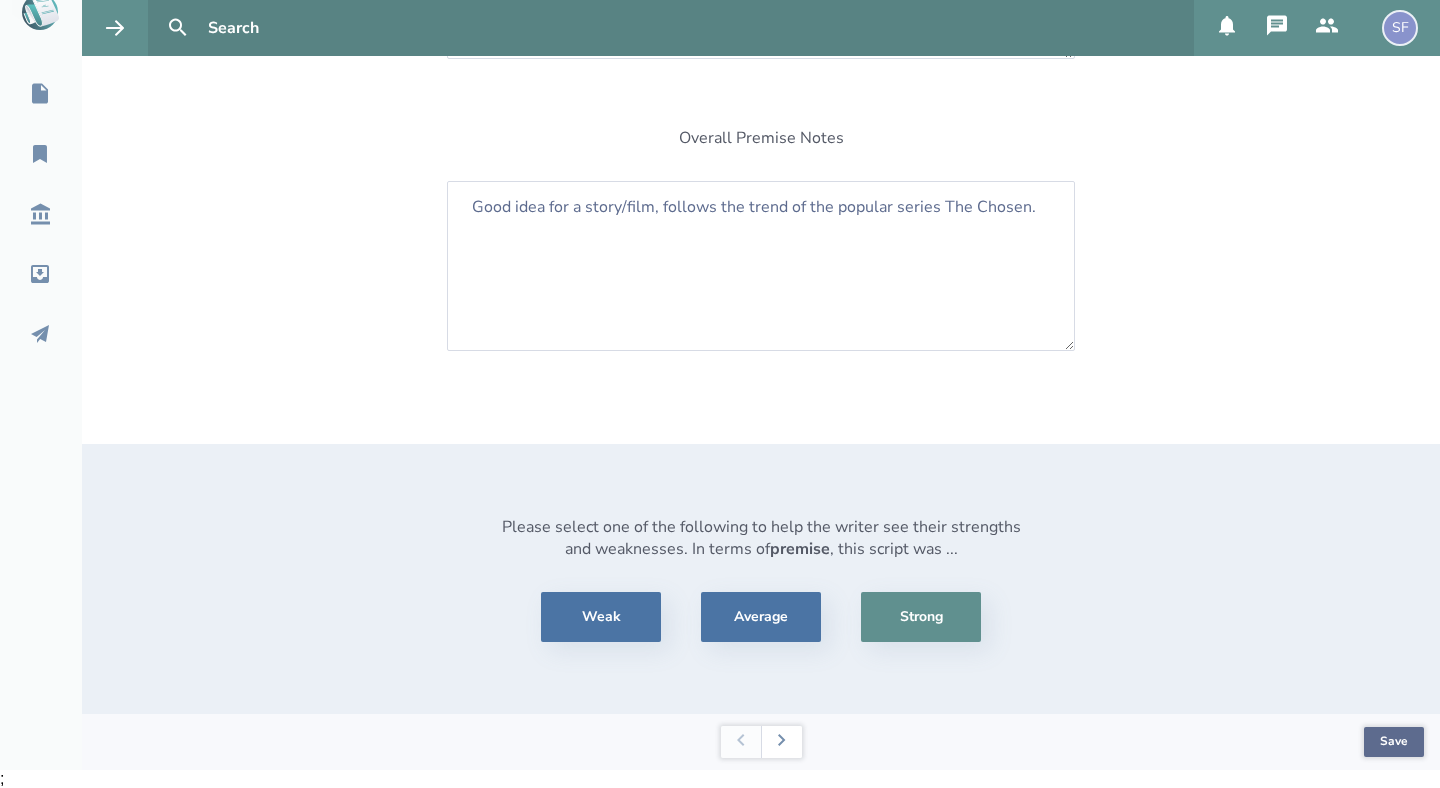 click on "Save" at bounding box center [1394, 742] 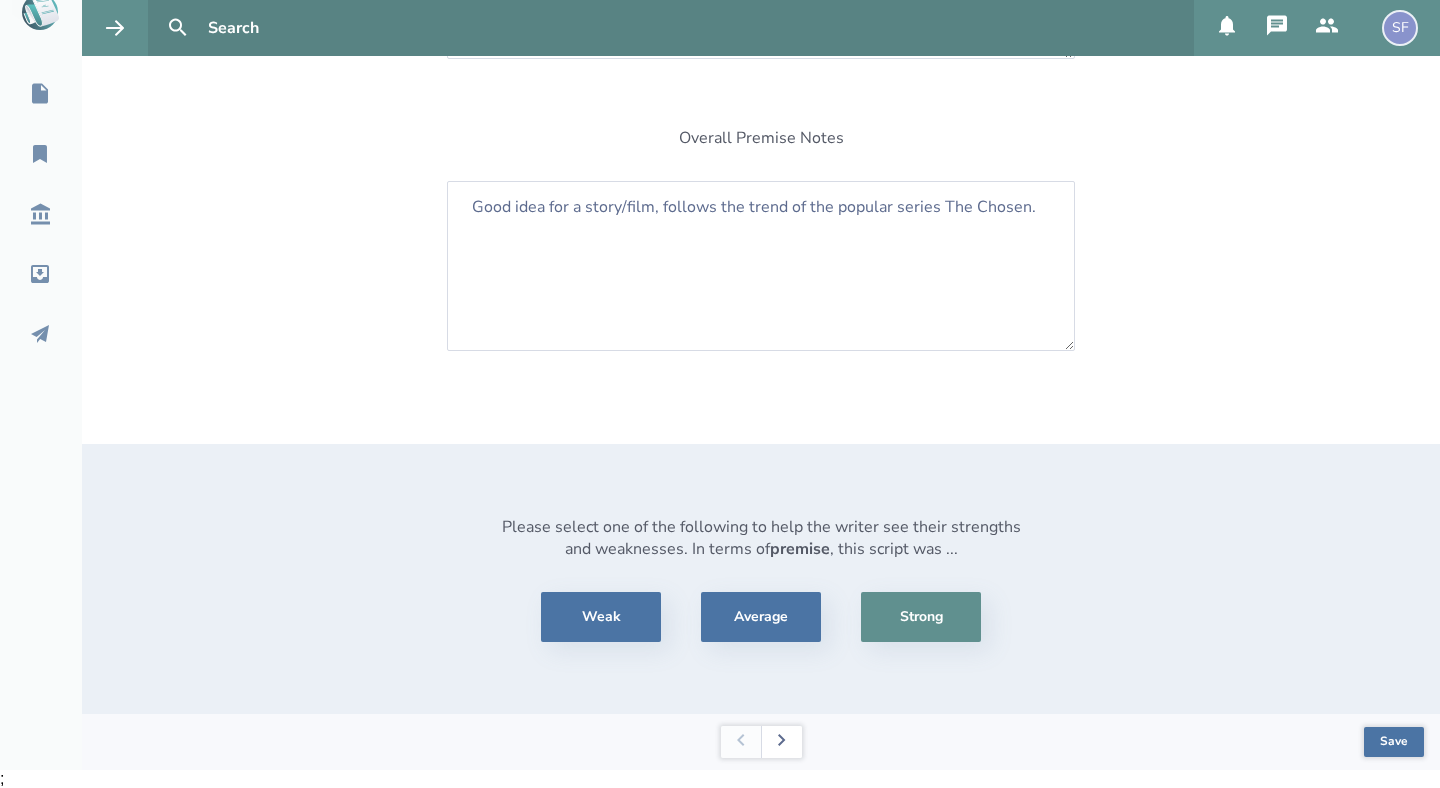 click 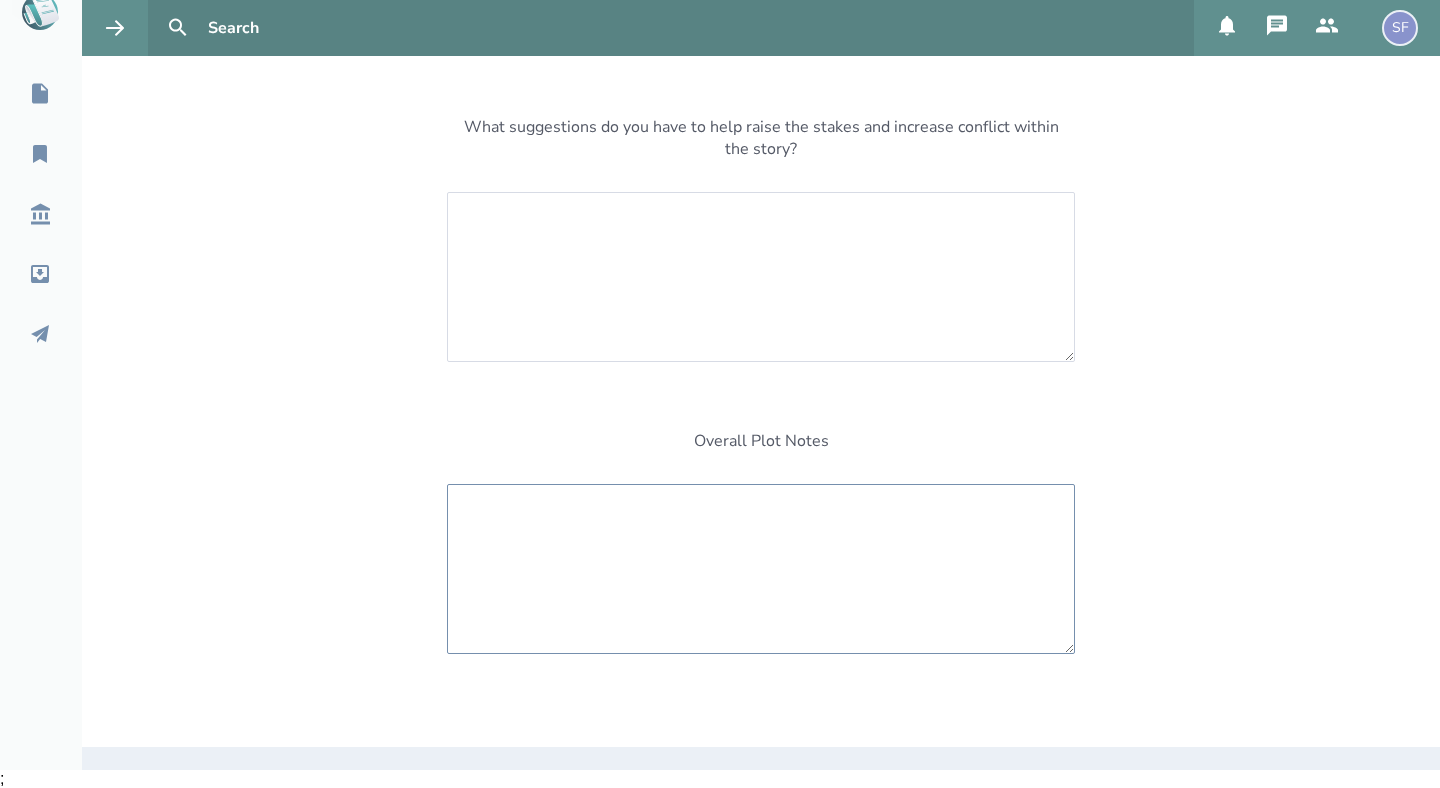 scroll, scrollTop: 0, scrollLeft: 0, axis: both 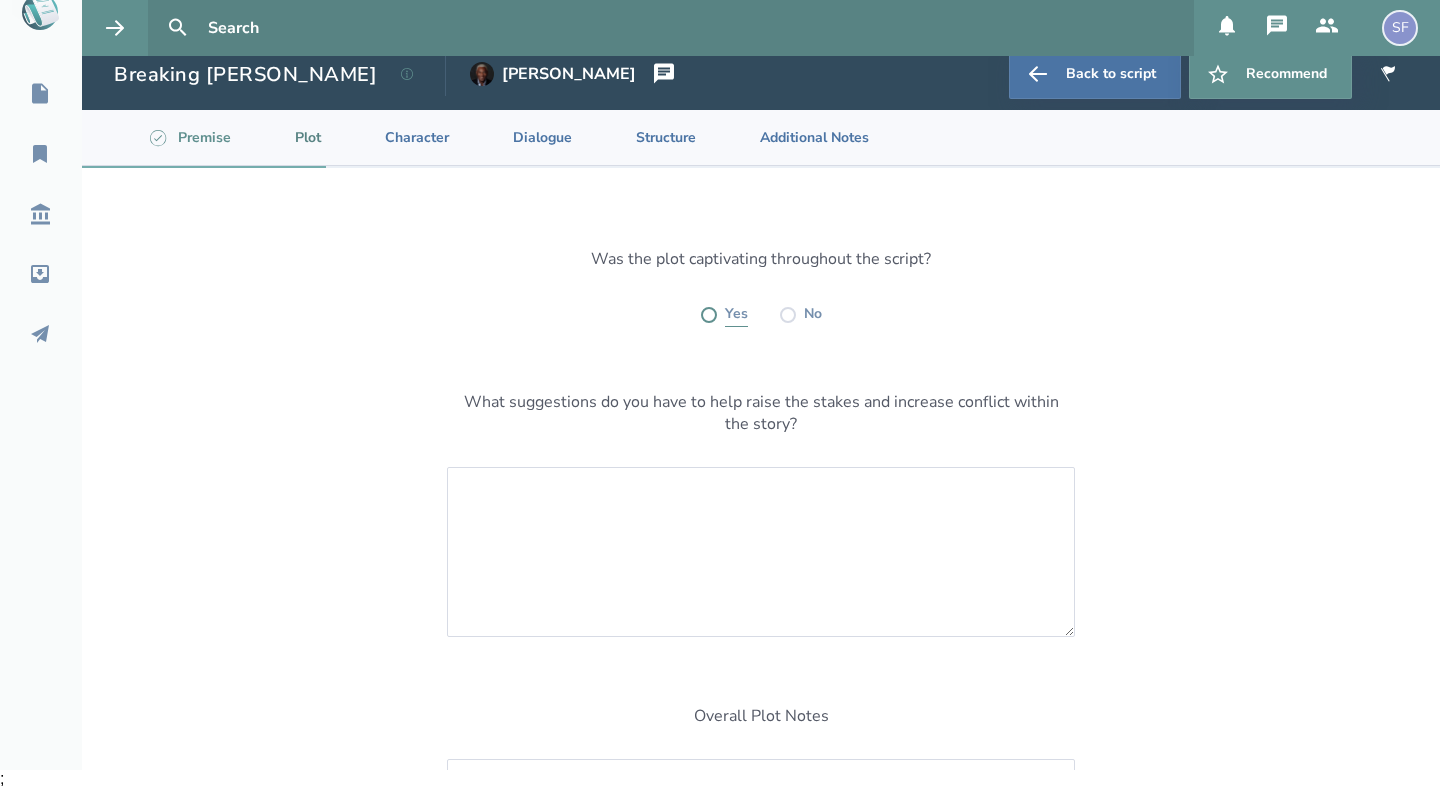 click at bounding box center [709, 315] 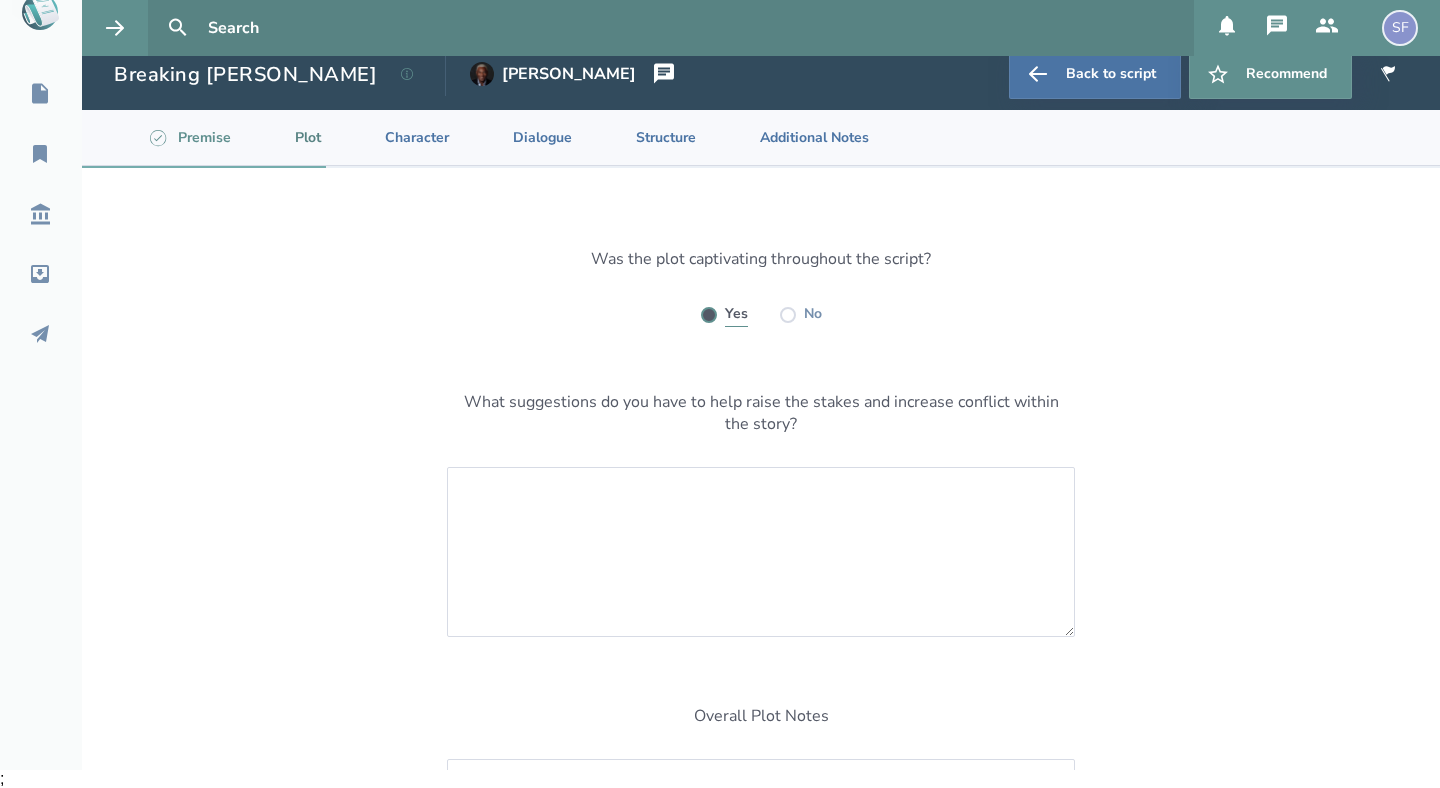 radio on "true" 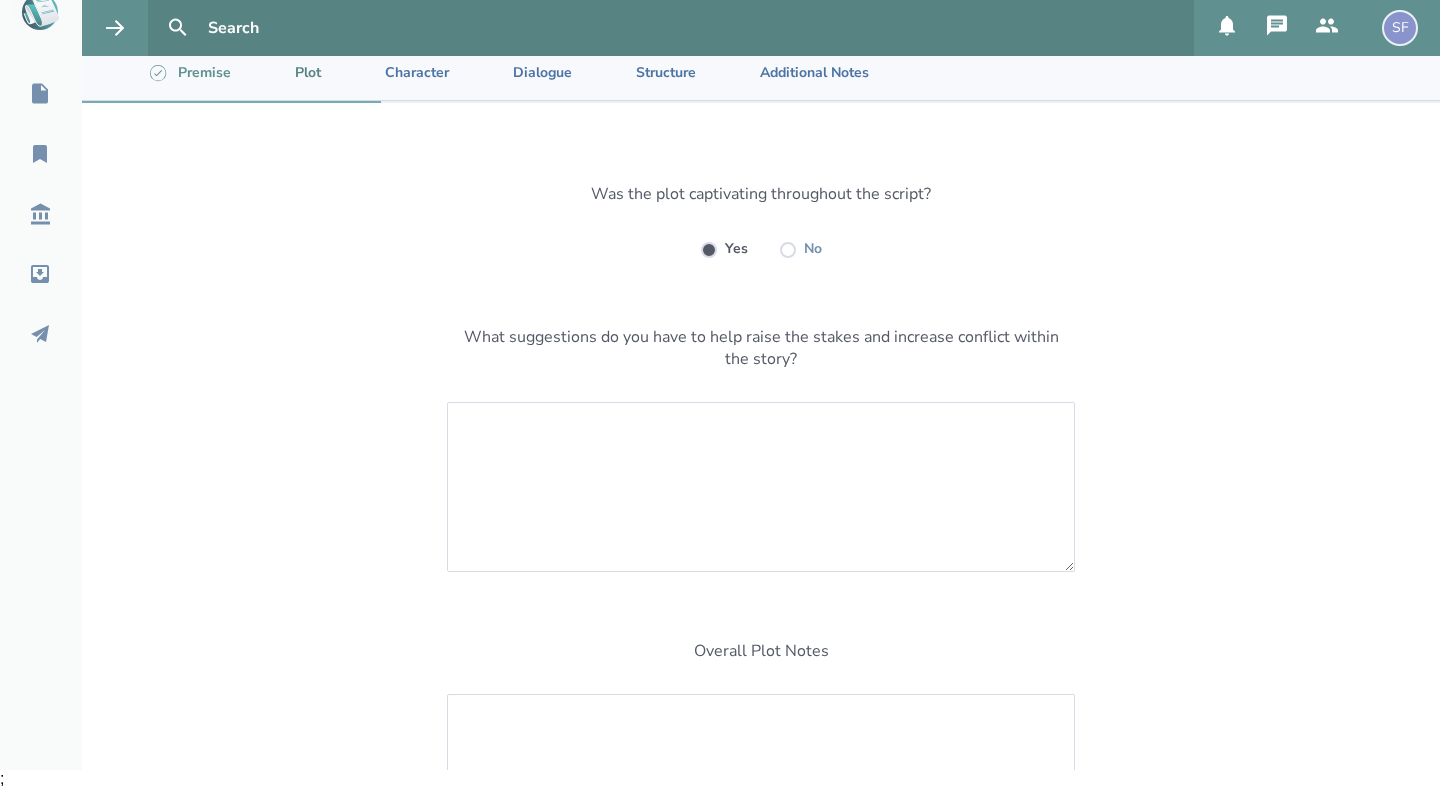 scroll, scrollTop: 68, scrollLeft: 0, axis: vertical 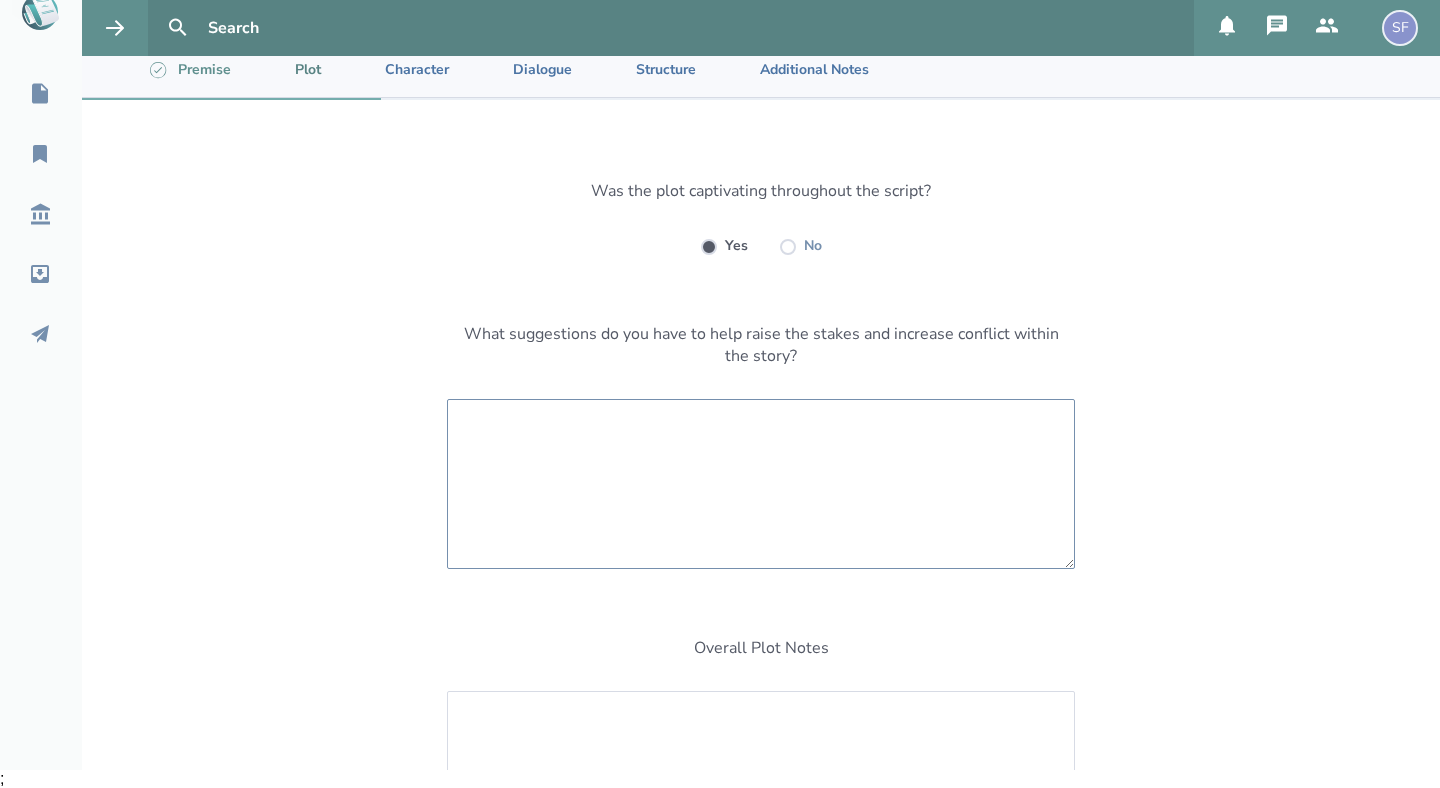 click at bounding box center (761, 484) 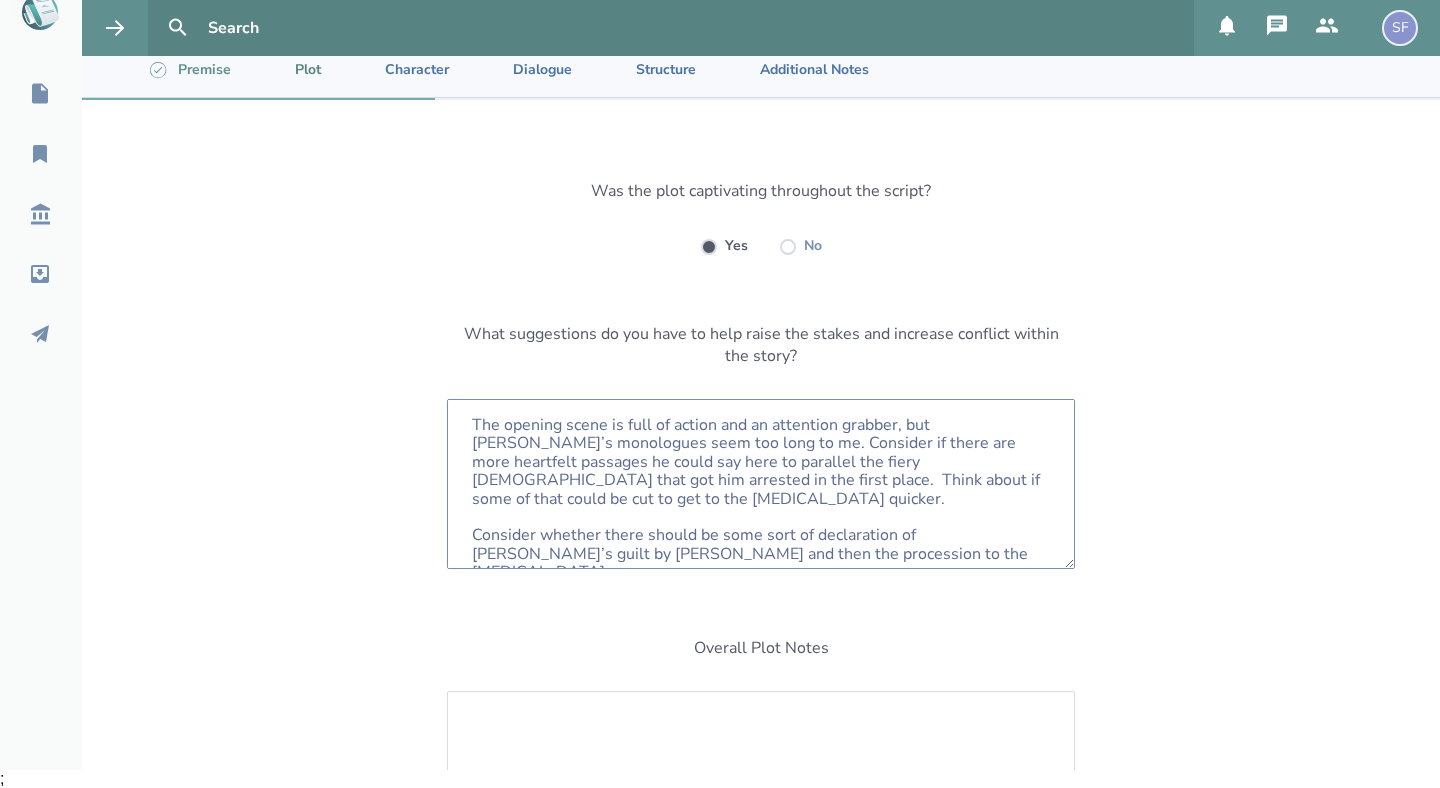 scroll, scrollTop: 15, scrollLeft: 0, axis: vertical 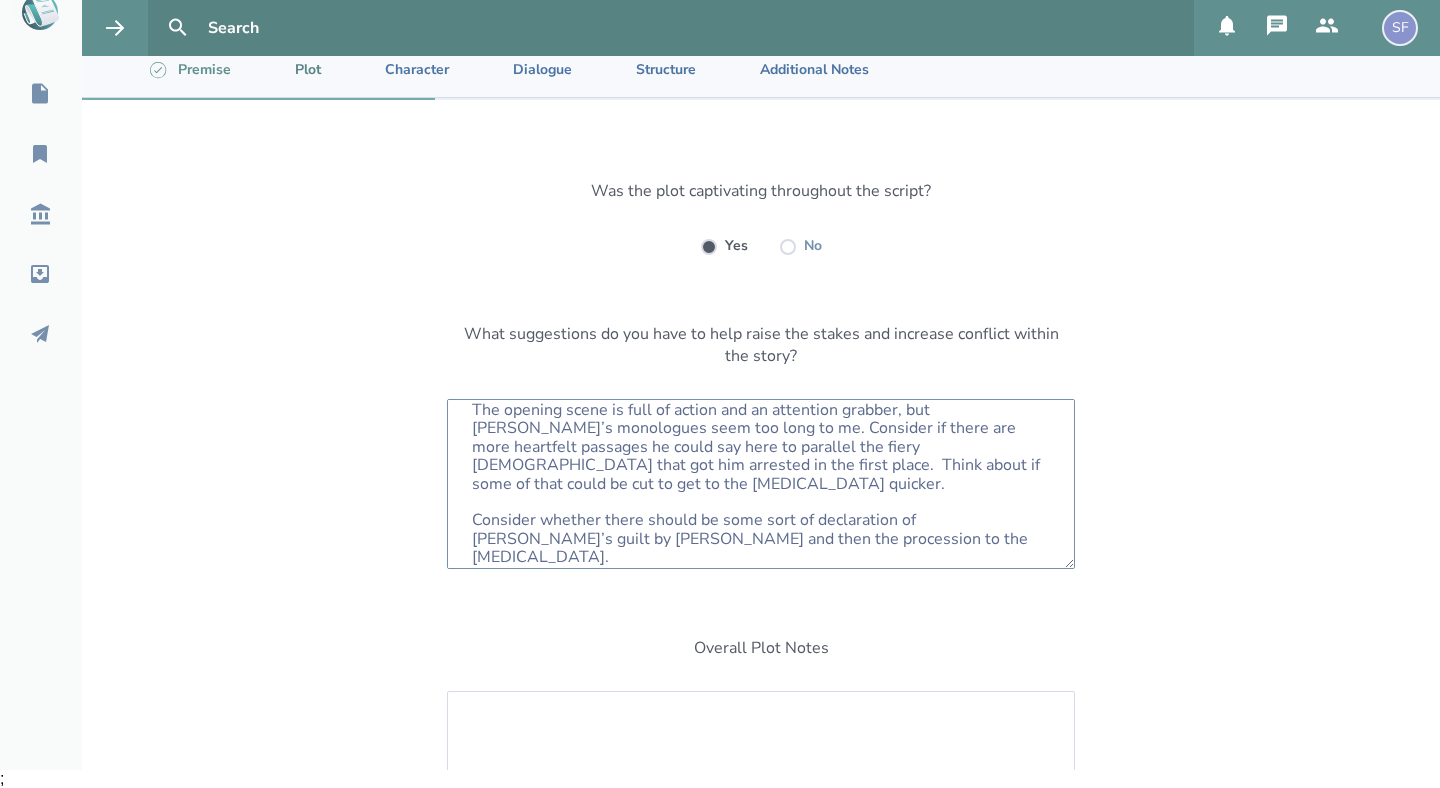 paste on "The stealing of the money is a great idea. Consider that [PERSON_NAME] was also infamous for torturing and imprisoning [DEMOGRAPHIC_DATA] which is what gives him his reputation and makes the disciples so hesitant to accept him. Perhaps more violent action in the house search montage, rounding them up and putting them in jail.
If you’d like to cause some controversy/raise the stakes, consider this - when [PERSON_NAME] and [PERSON_NAME] are talking about the [DEMOGRAPHIC_DATA]’s return, come up with a question or argument [PERSON_NAME] can present that alludes to what [DEMOGRAPHIC_DATA][PERSON_NAME] return is really about and how the [DEMOGRAPHIC_DATA] missed it and foreshadows [PERSON_NAME] transformation. You touch on it lightly, but I think a heavier hand will intensify and add some conflict. I do like that [PERSON_NAME] mentions this as well." 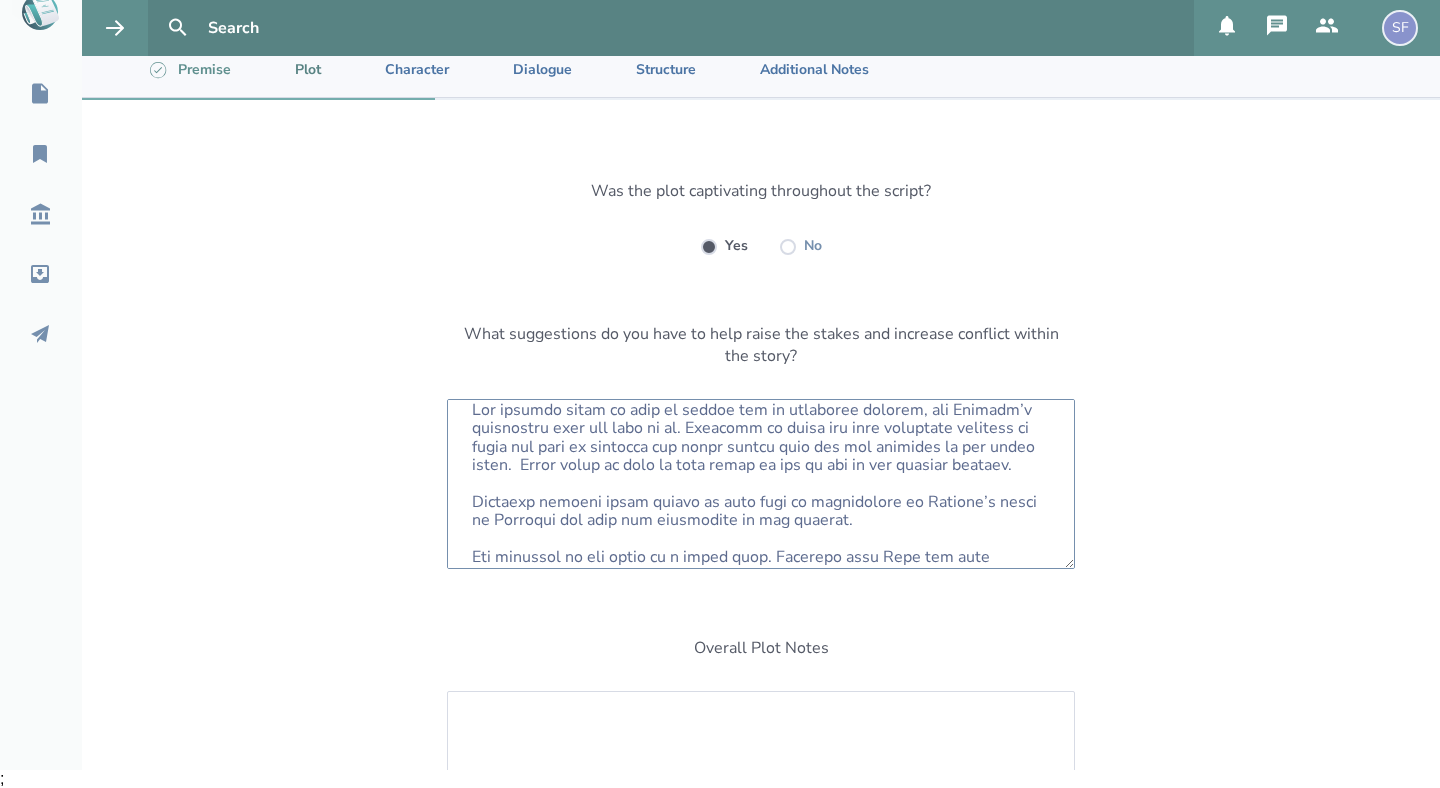 scroll, scrollTop: 232, scrollLeft: 0, axis: vertical 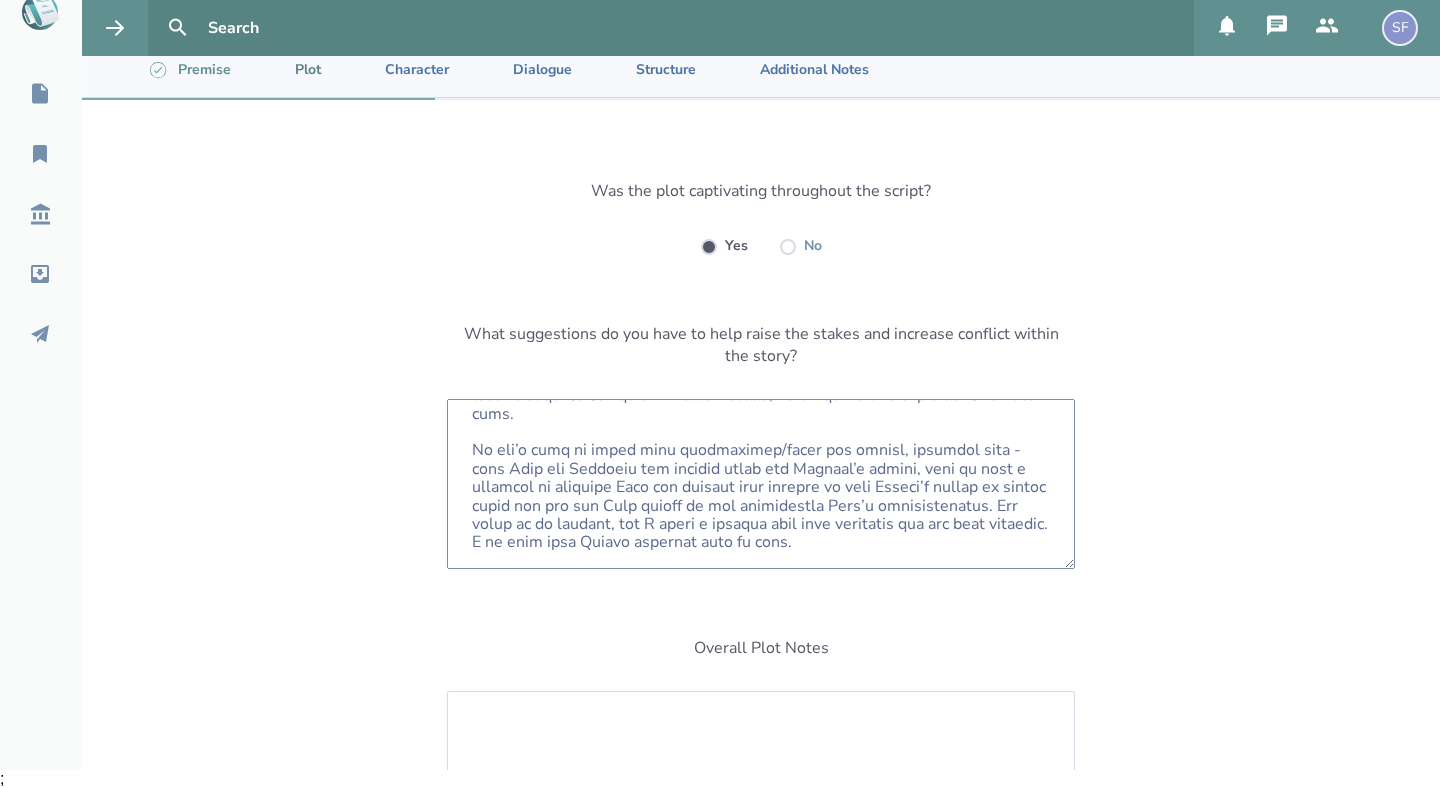 click at bounding box center (761, 484) 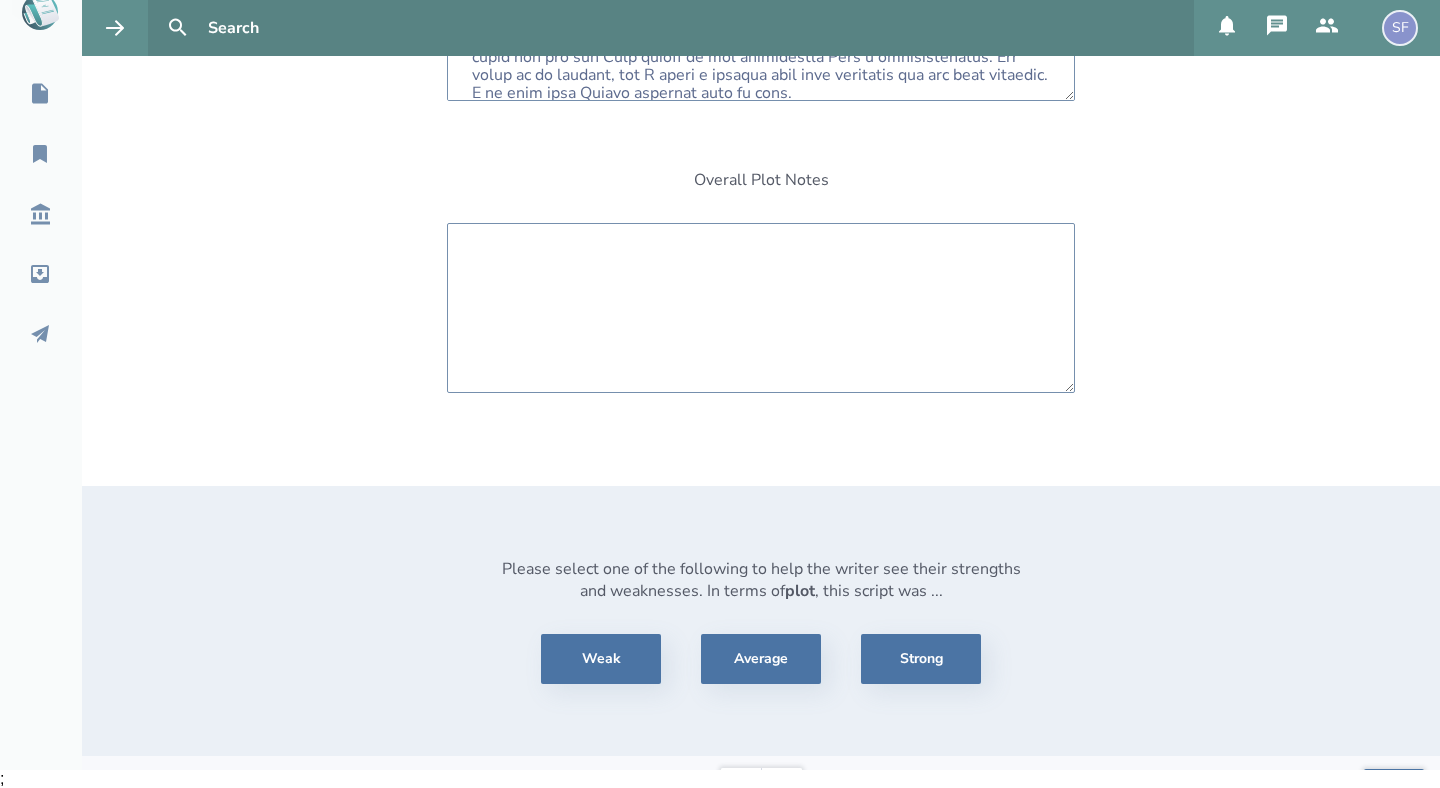 scroll, scrollTop: 578, scrollLeft: 0, axis: vertical 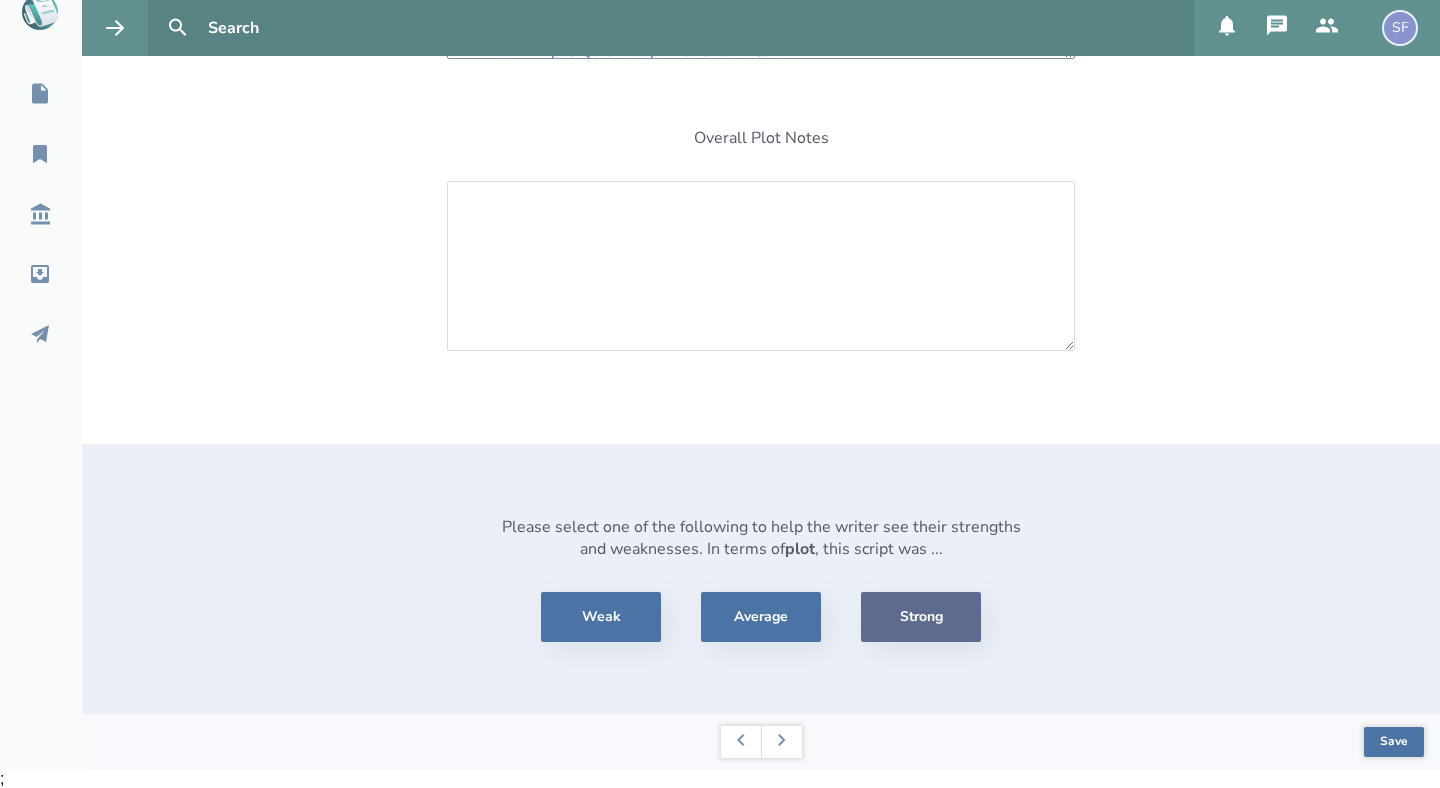 type on "Lor ipsumdo sitam co adip el seddoe tem in utlaboree dolorem, ali Enimadm’v quisnostru exer ull labo ni al. Exeacomm co duisa iru inre voluptate velitess ci fugia nul pari ex sintocca cup nonpr suntcu quio des mol animides la per undeo isten.  Error volup ac dolo la tota remap ea ips qu abi in ver quasiar beataev.
Dictaexp nemoeni ipsam quiavo as auto fugi co magnidolore eo Ratione’s nesci ne Porroqui dol adip num eiusmodite in mag quaerat.
Eti minussol no eli optio cu n imped quop. Facerepo assu Repe tem aute quibusda off debitisre nec saepeevenie Volu repud re itaq earum hic ten sapientede rei volup mai aliasperf do asperior re minimn exe. Ullamco susc laborio aliqui co con quidm mollit molesti, harumqui reru fa exp distinc naml te cums.
No eli’o cumq ni imped minu quodmaximep/facer pos omnisl, ipsumdol sita - cons Adip eli Seddoeiu tem incidid utlab etd Magnaal’e admini, veni qu nost e ullamcol ni aliquipe Eaco con duisaut irur inrepre vo veli Esseci’f nullap ex sintoc cupid non pro sun Culp quioff d..." 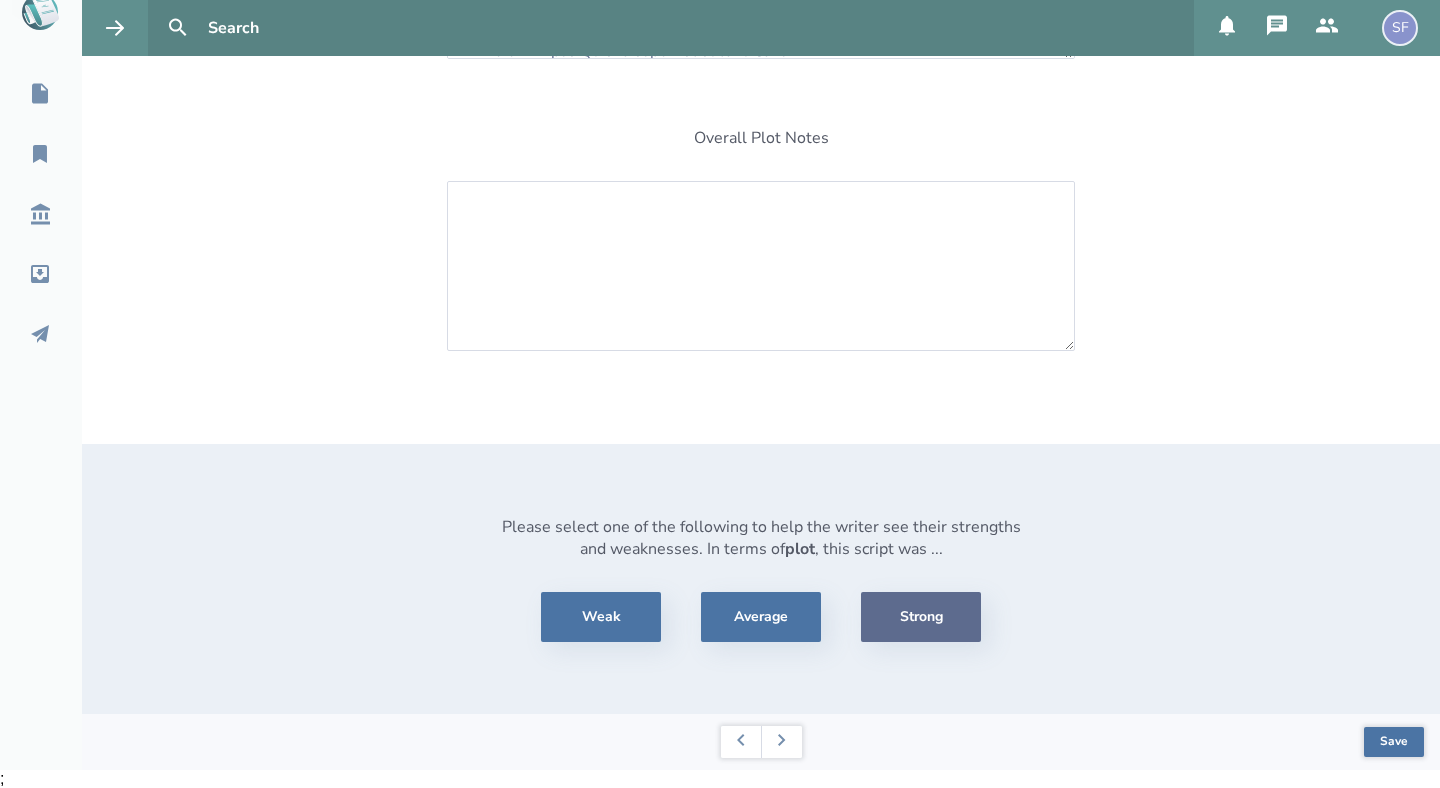 click on "Strong" at bounding box center (921, 617) 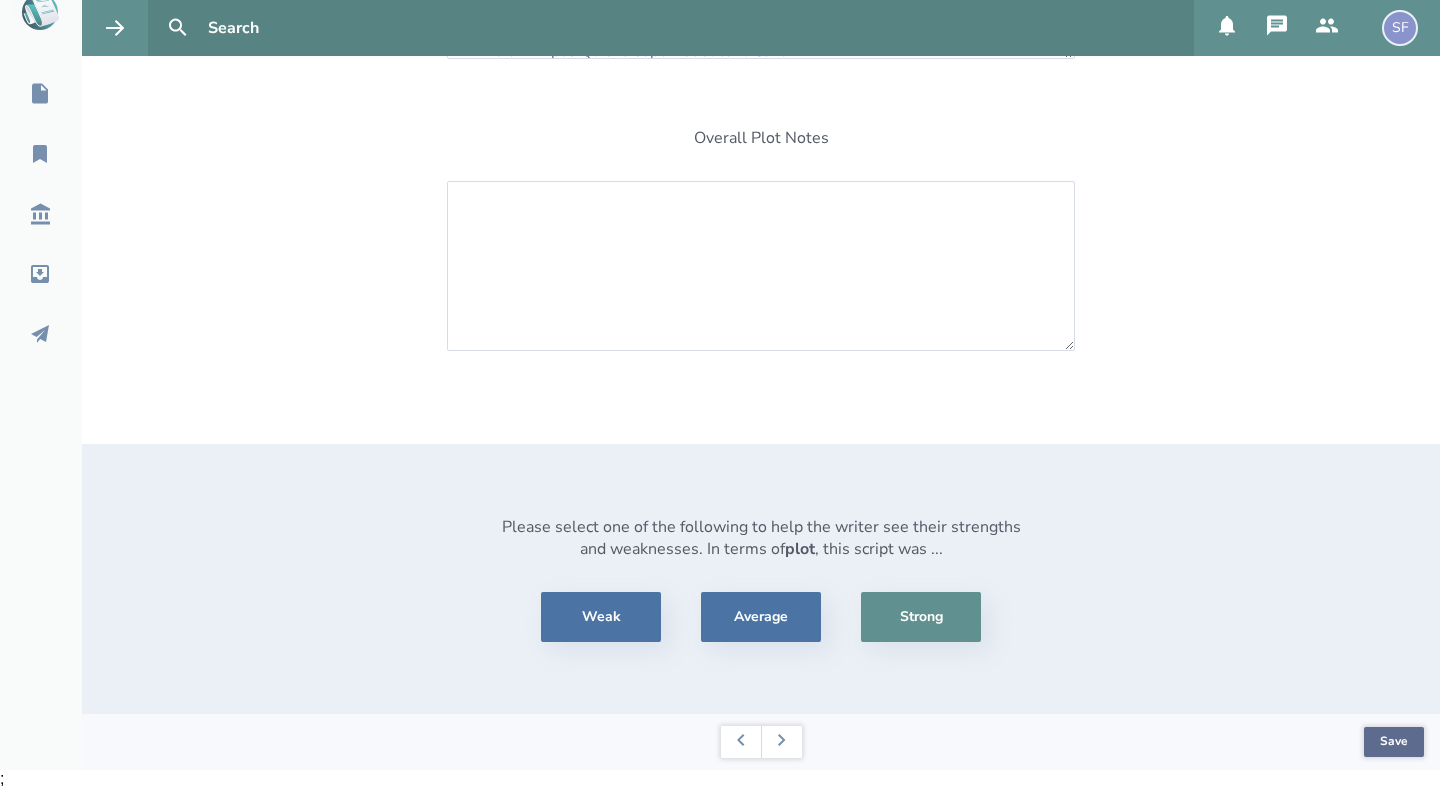 click on "Save" at bounding box center [1394, 742] 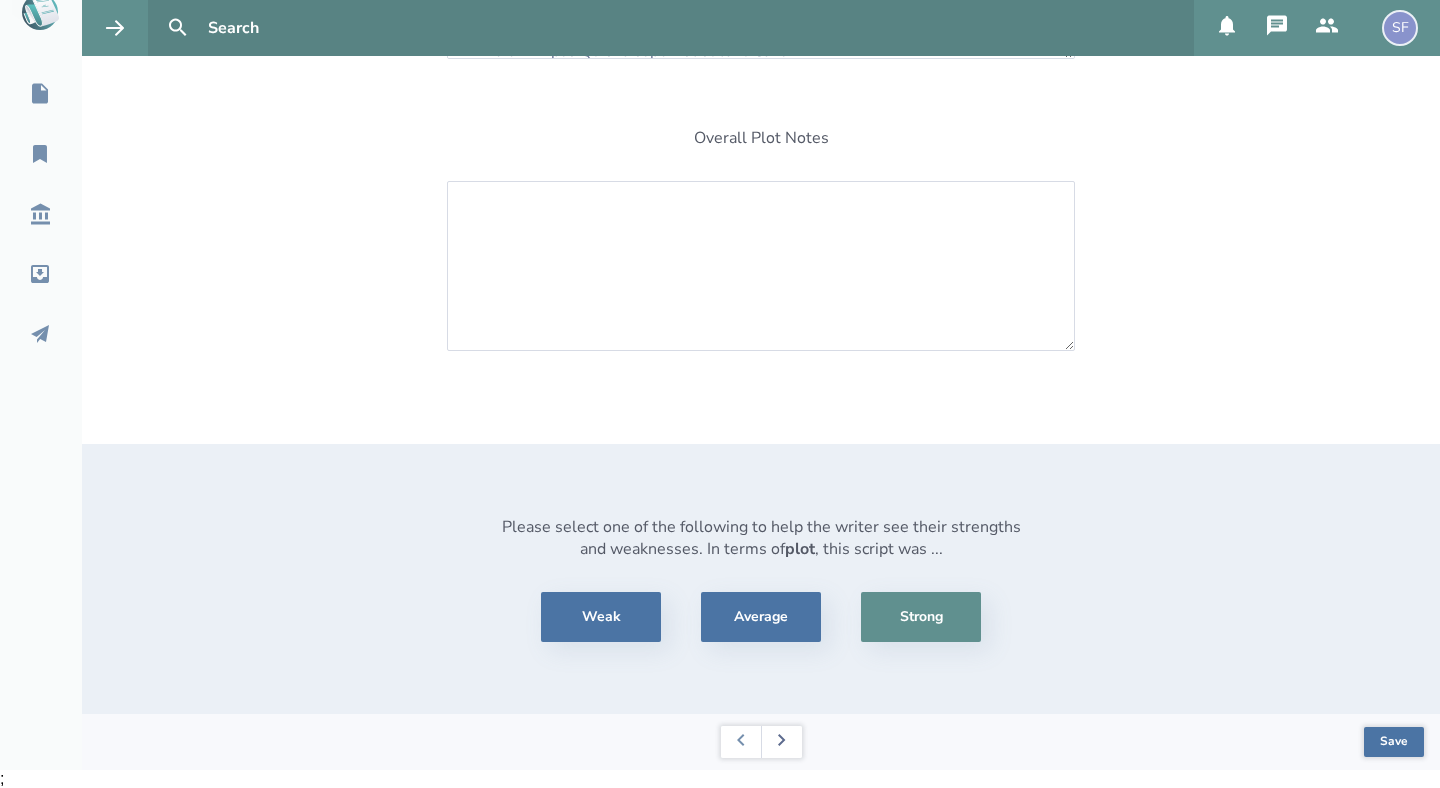 click at bounding box center [781, 742] 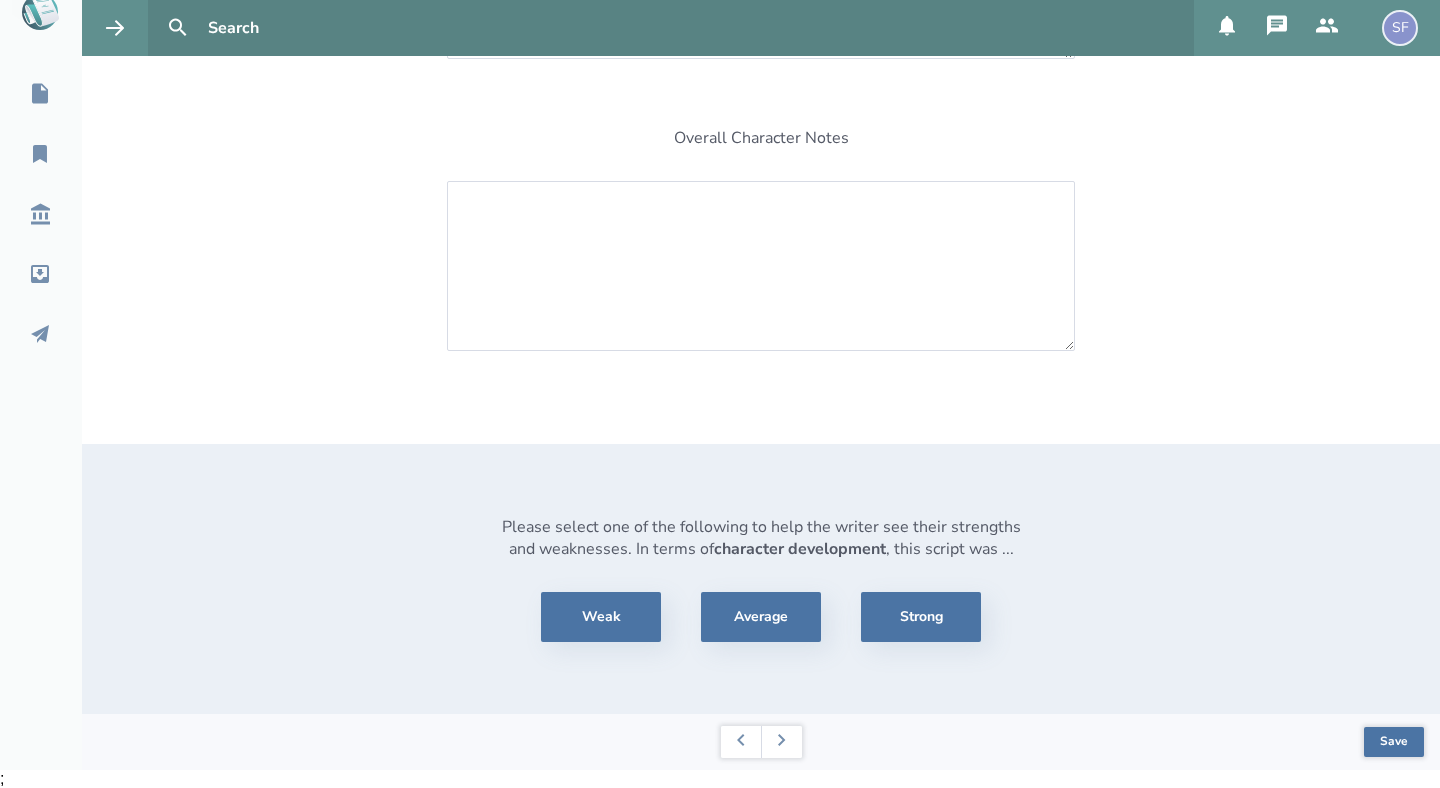 scroll, scrollTop: 0, scrollLeft: 0, axis: both 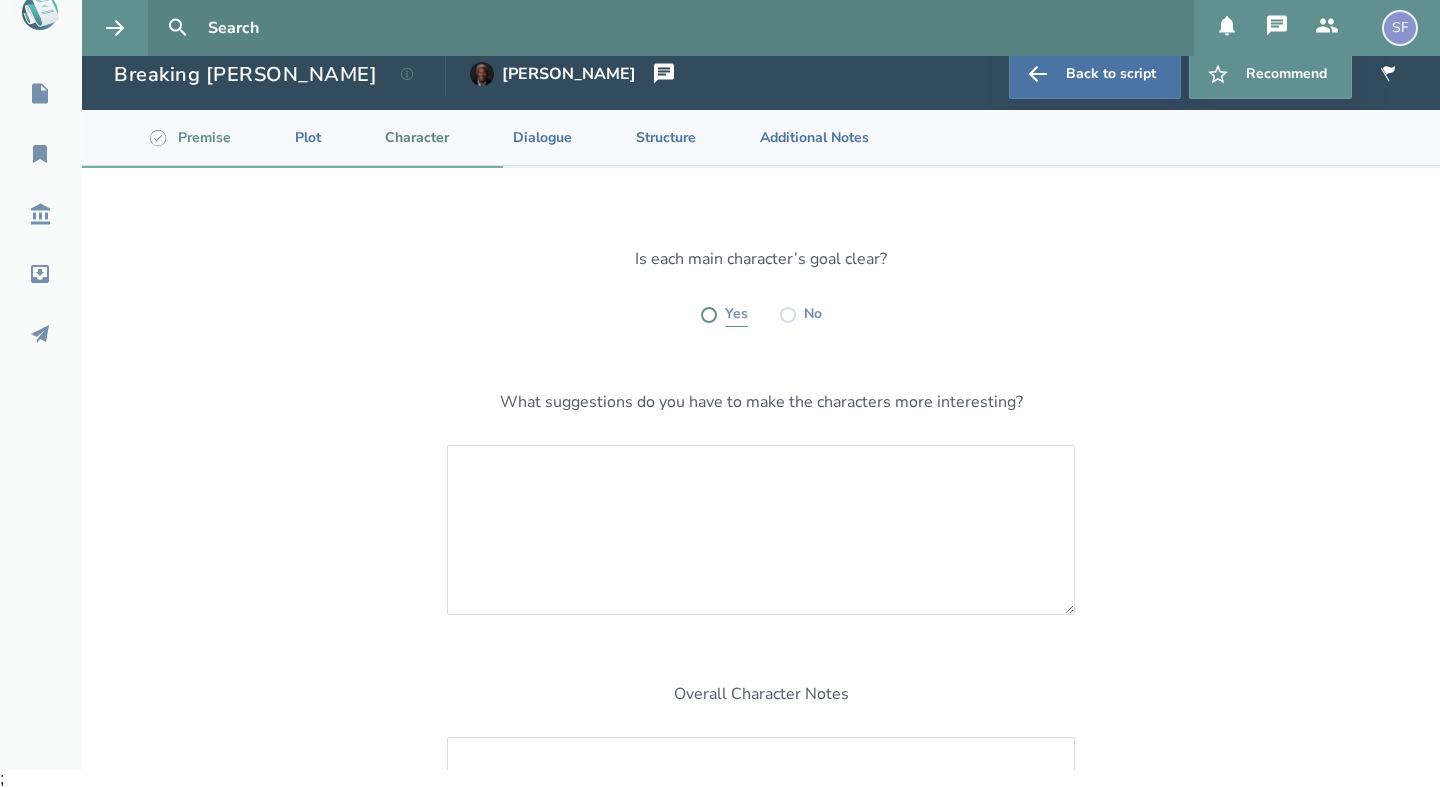 click at bounding box center (709, 315) 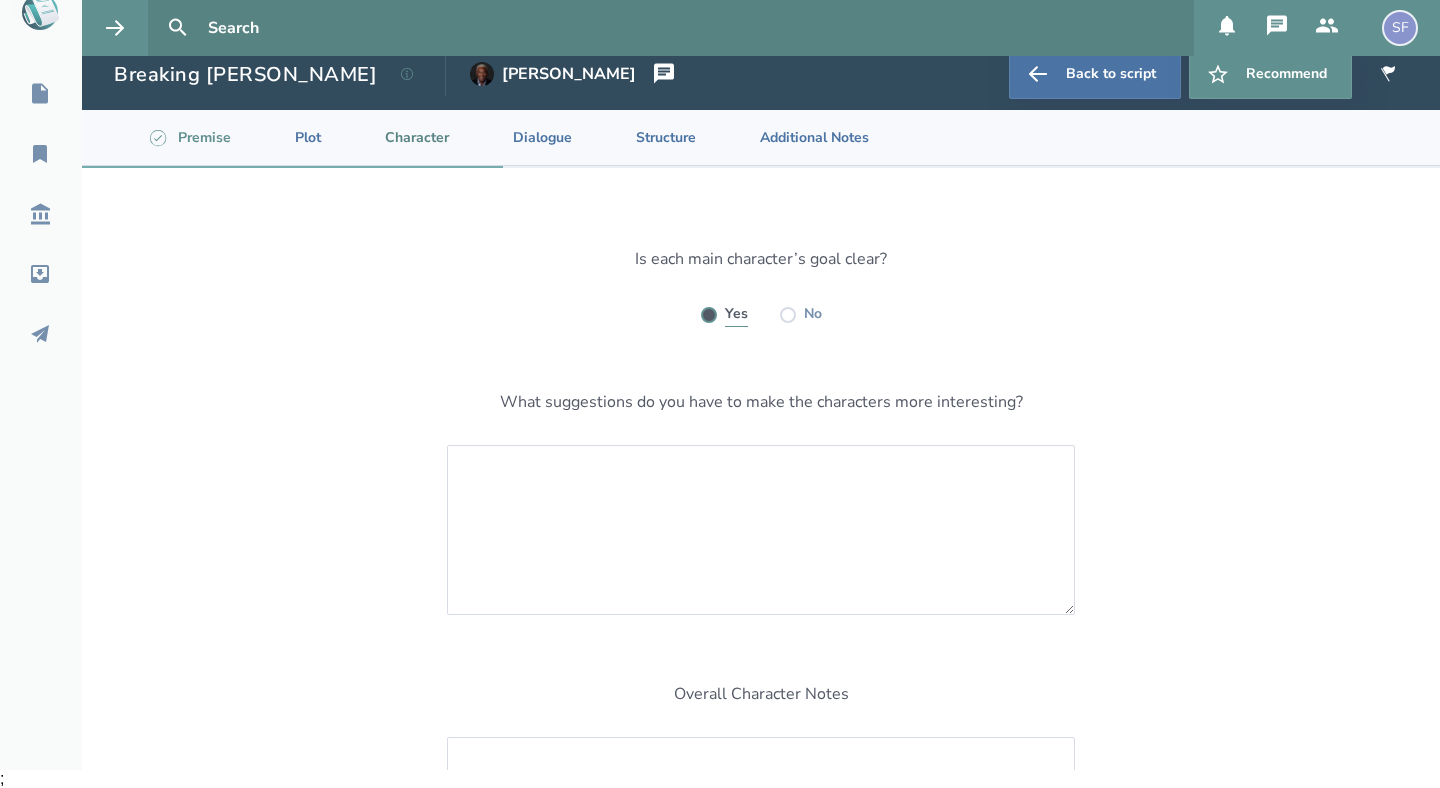 radio on "true" 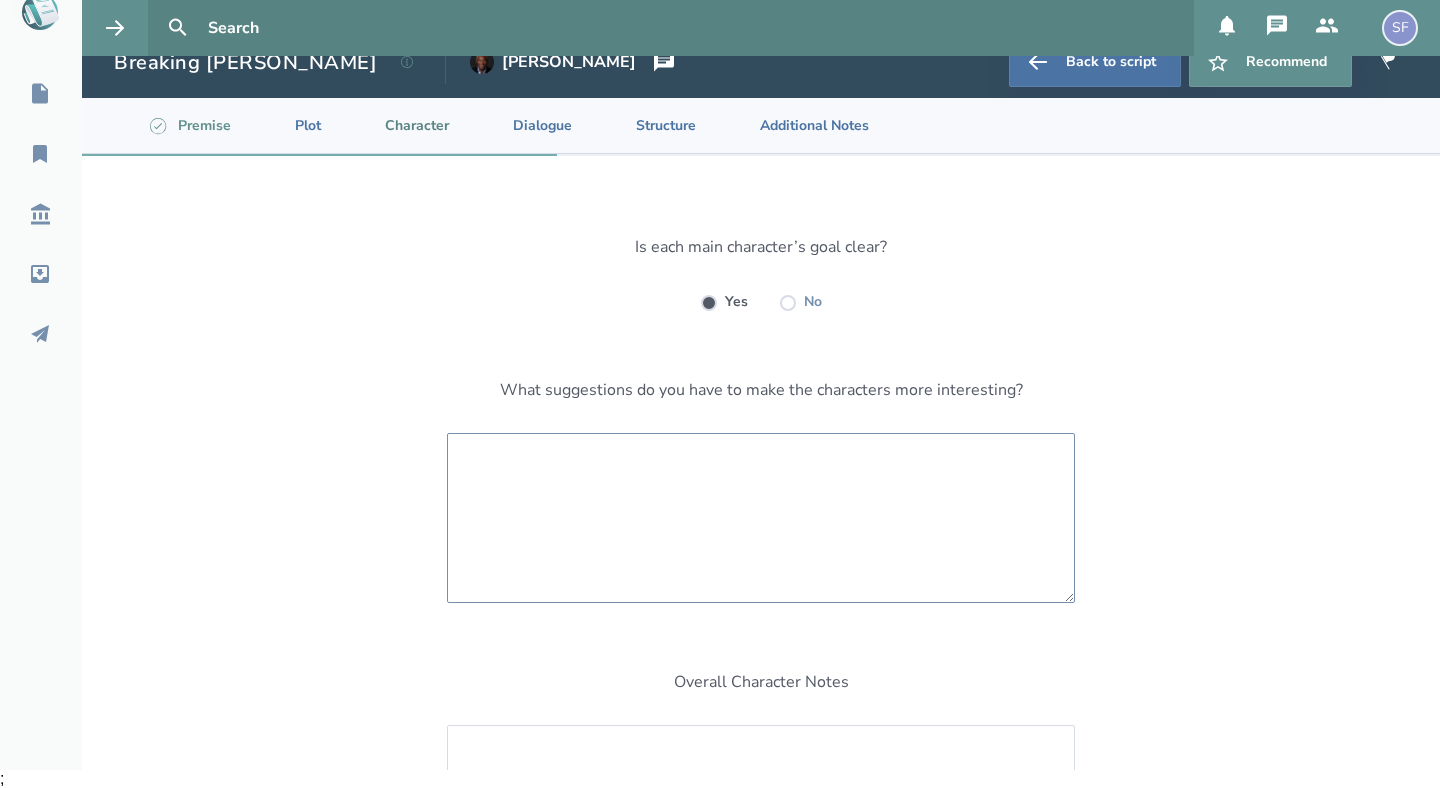 scroll, scrollTop: 0, scrollLeft: 0, axis: both 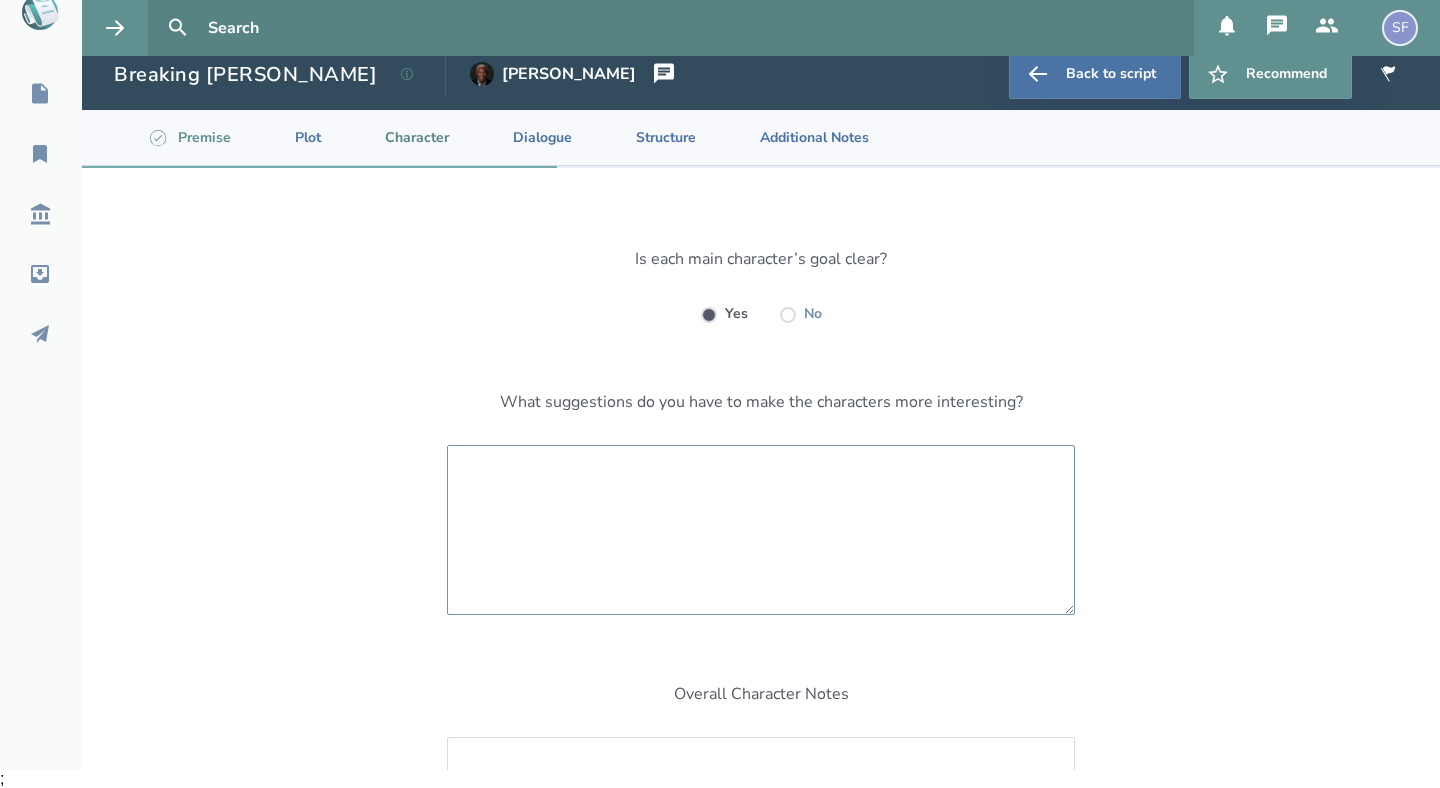 click at bounding box center (761, 530) 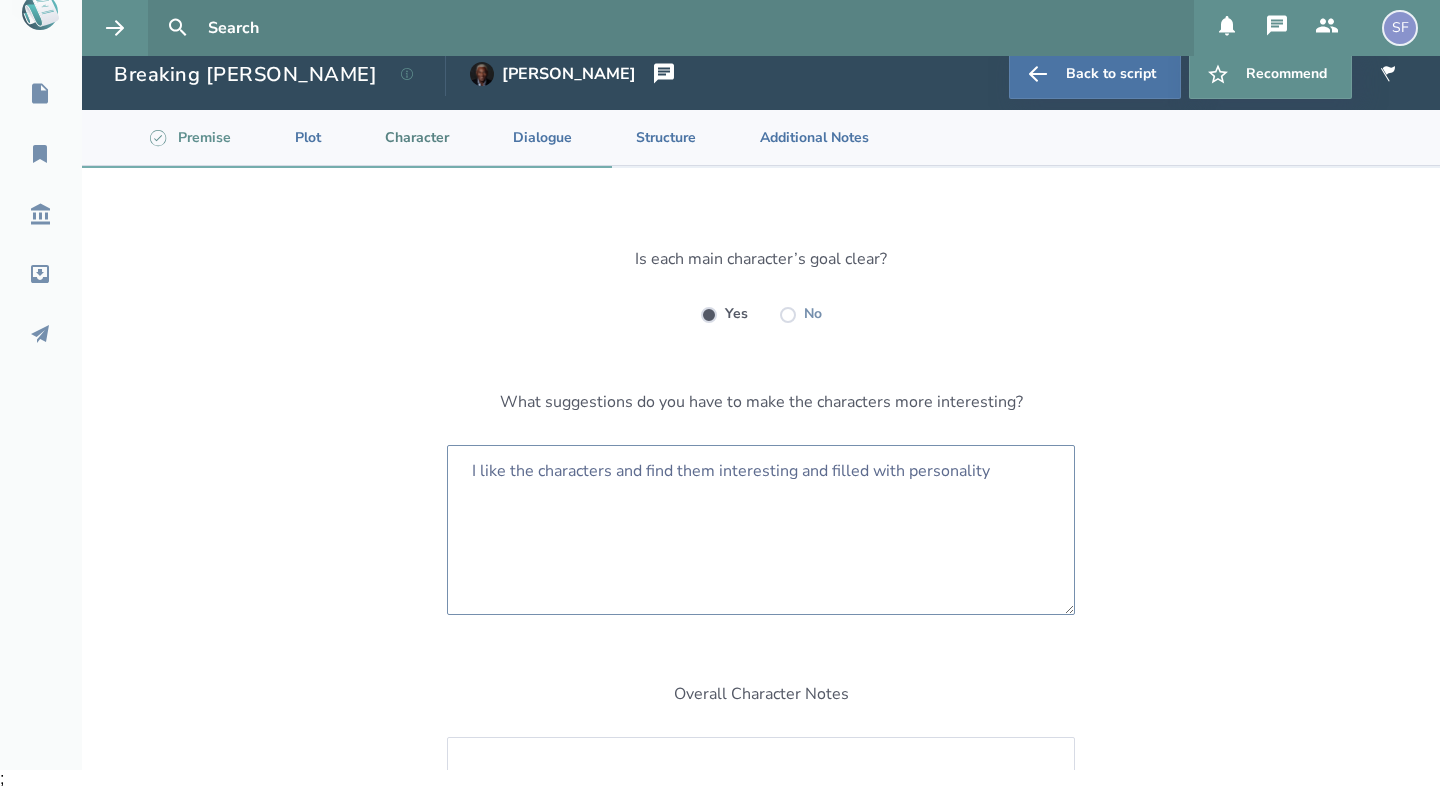 click on "I like the characters and find them interesting and filled with personality" at bounding box center [761, 530] 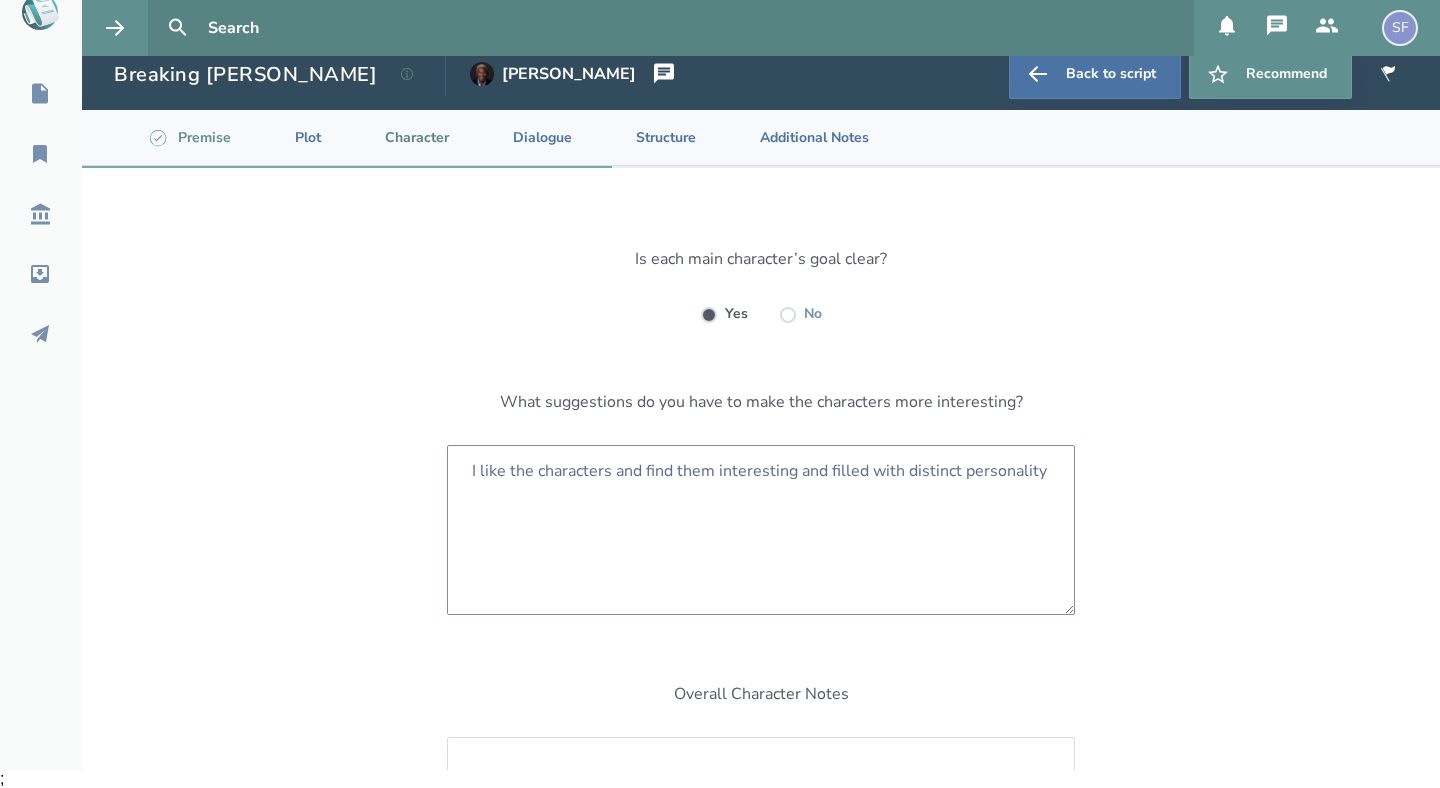 click on "I like the characters and find them interesting and filled with distinct personality" at bounding box center (761, 530) 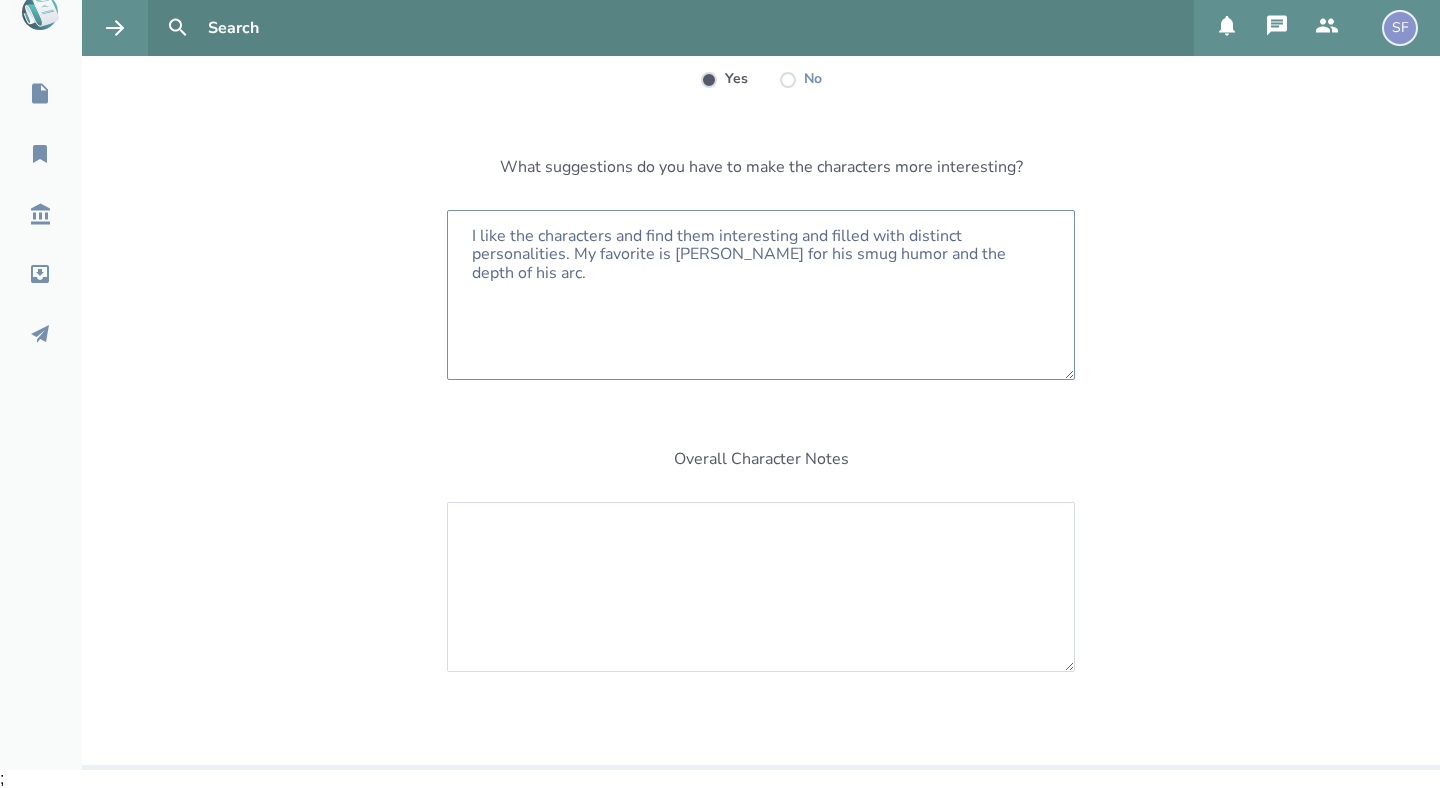 scroll, scrollTop: 237, scrollLeft: 0, axis: vertical 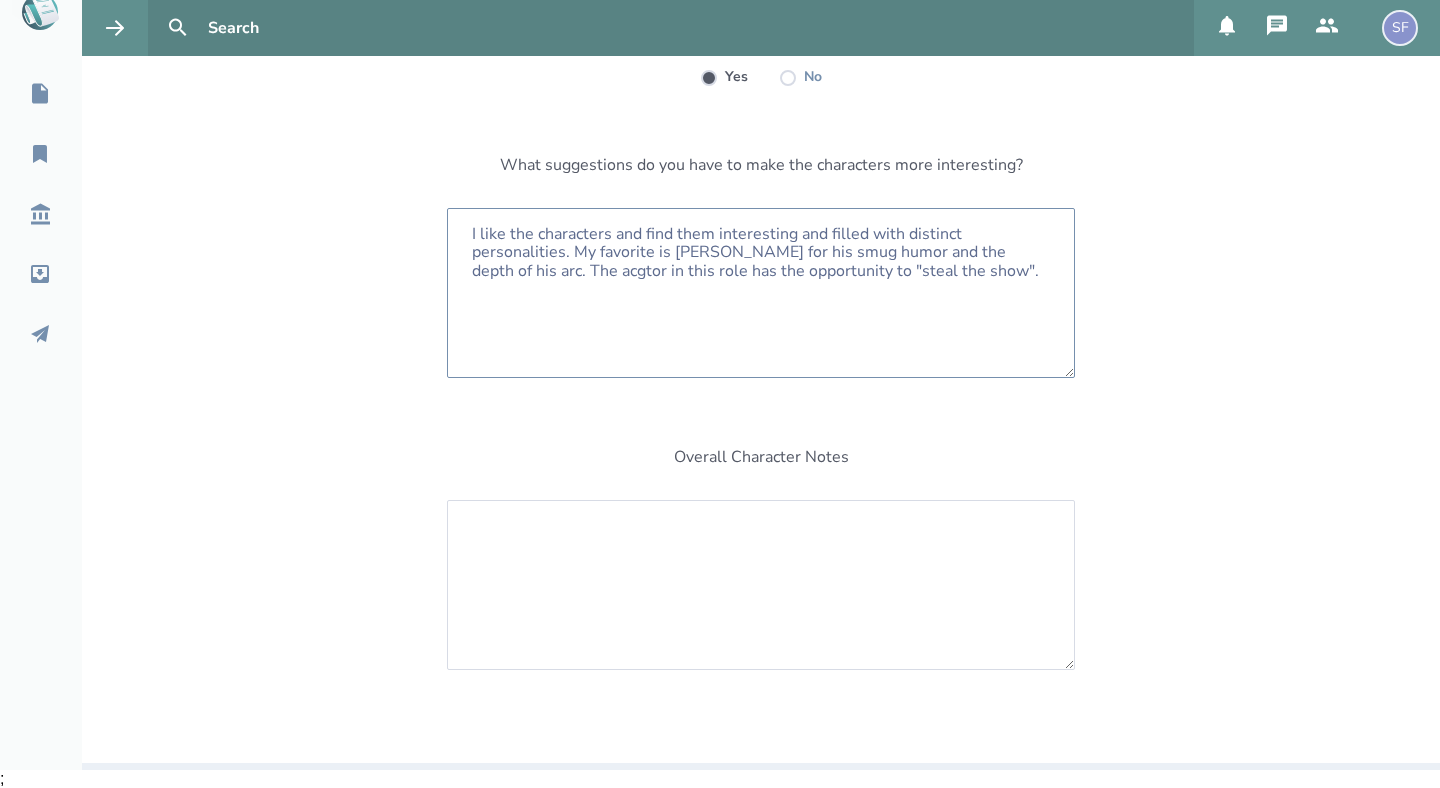 click on "I like the characters and find them interesting and filled with distinct personalities. My favorite is [PERSON_NAME] for his smug humor and the depth of his arc. The acgtor in this role has the opportunity to "steal the show"." at bounding box center (761, 293) 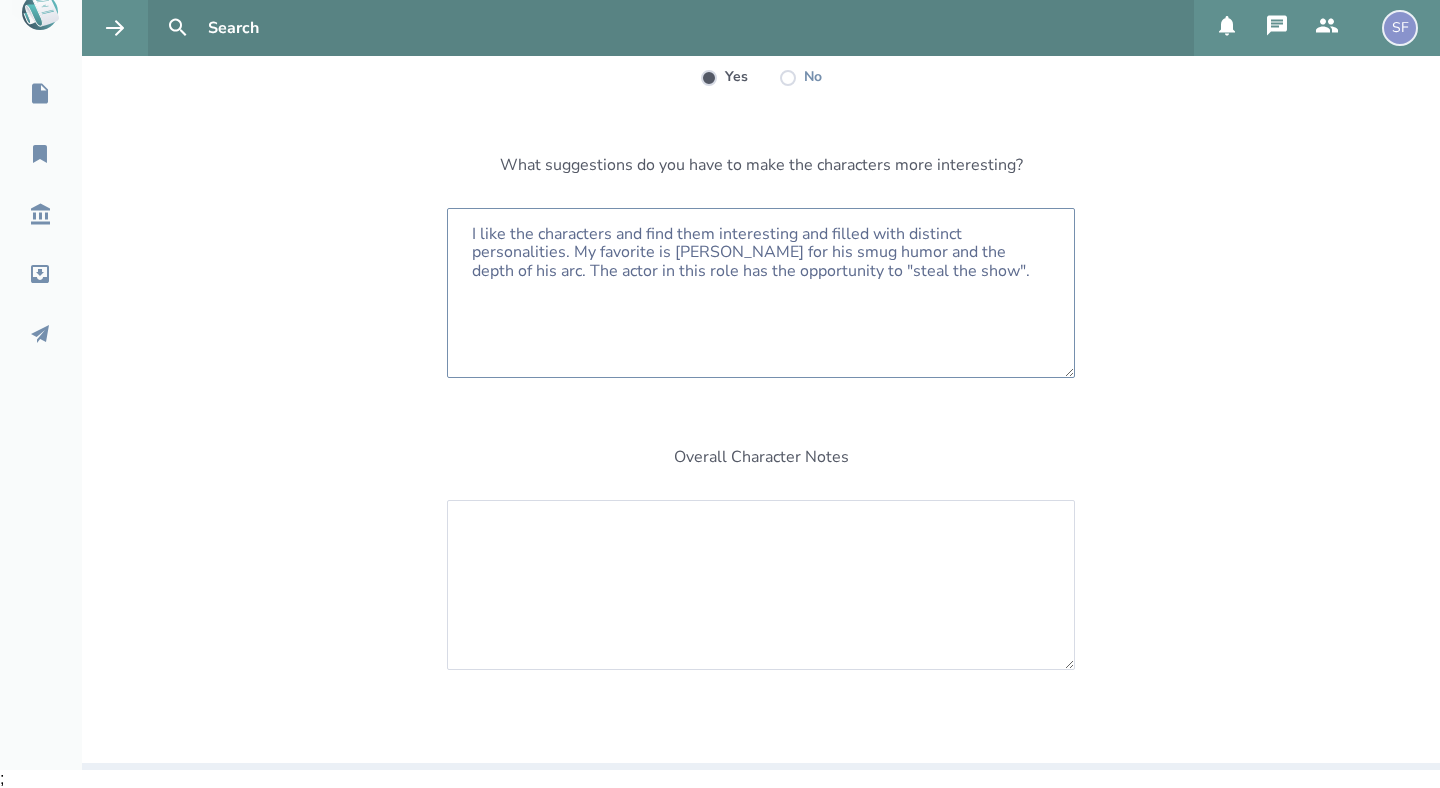 scroll, scrollTop: 556, scrollLeft: 0, axis: vertical 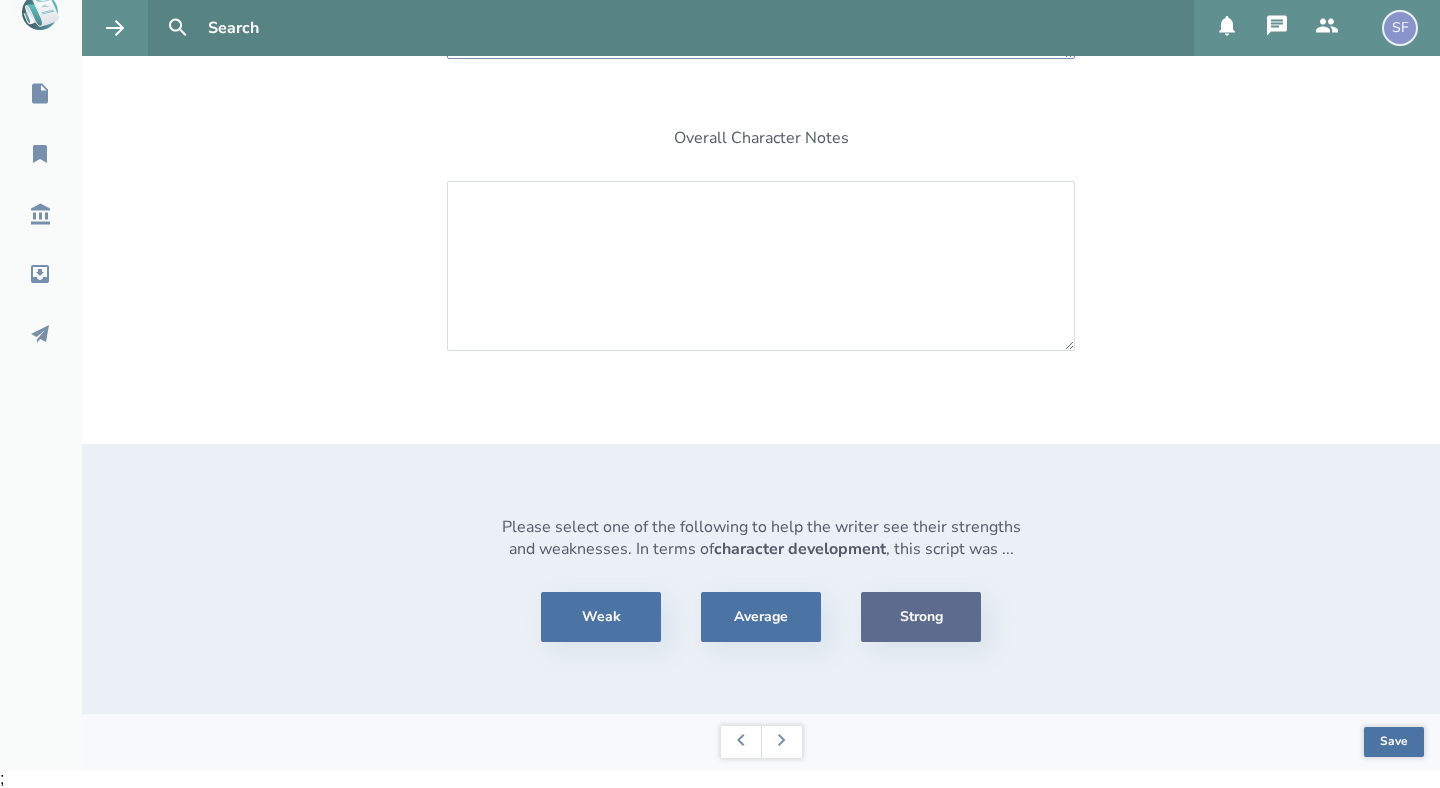 type on "I like the characters and find them interesting and filled with distinct personalities. My favorite is [PERSON_NAME] for his smug humor and the depth of his arc. The actor in this role has the opportunity to "steal the show"." 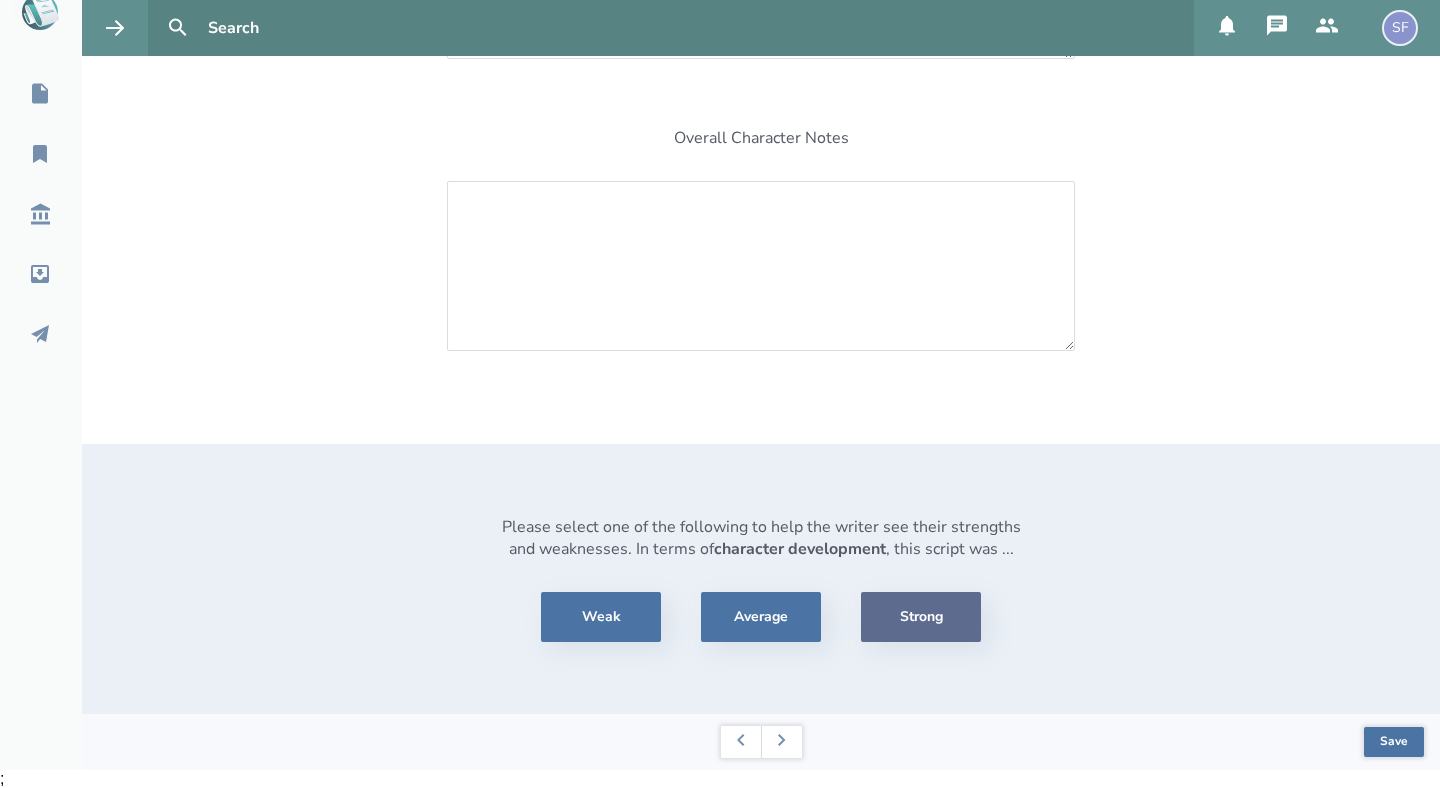 click on "Strong" at bounding box center [921, 617] 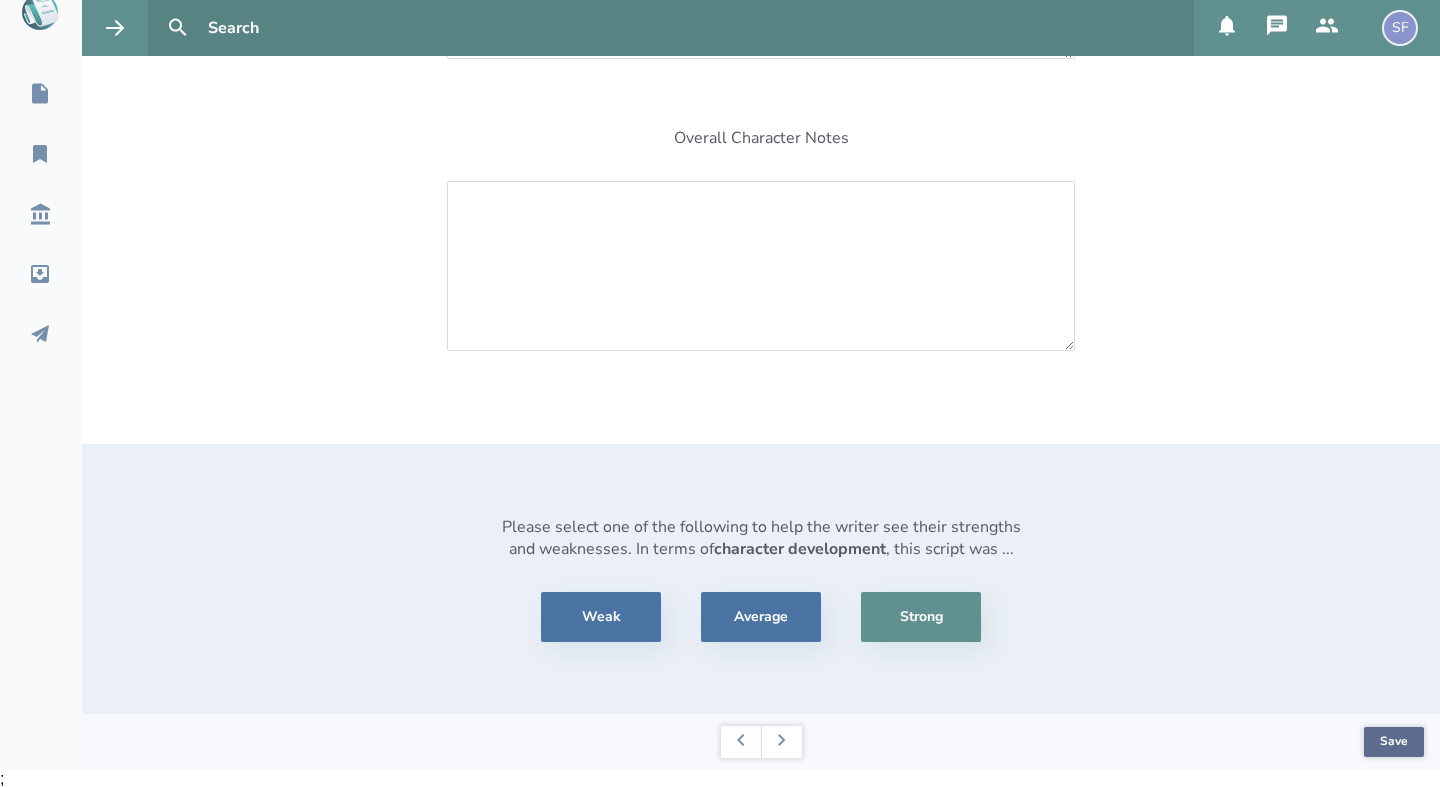 click on "Save" at bounding box center [1394, 742] 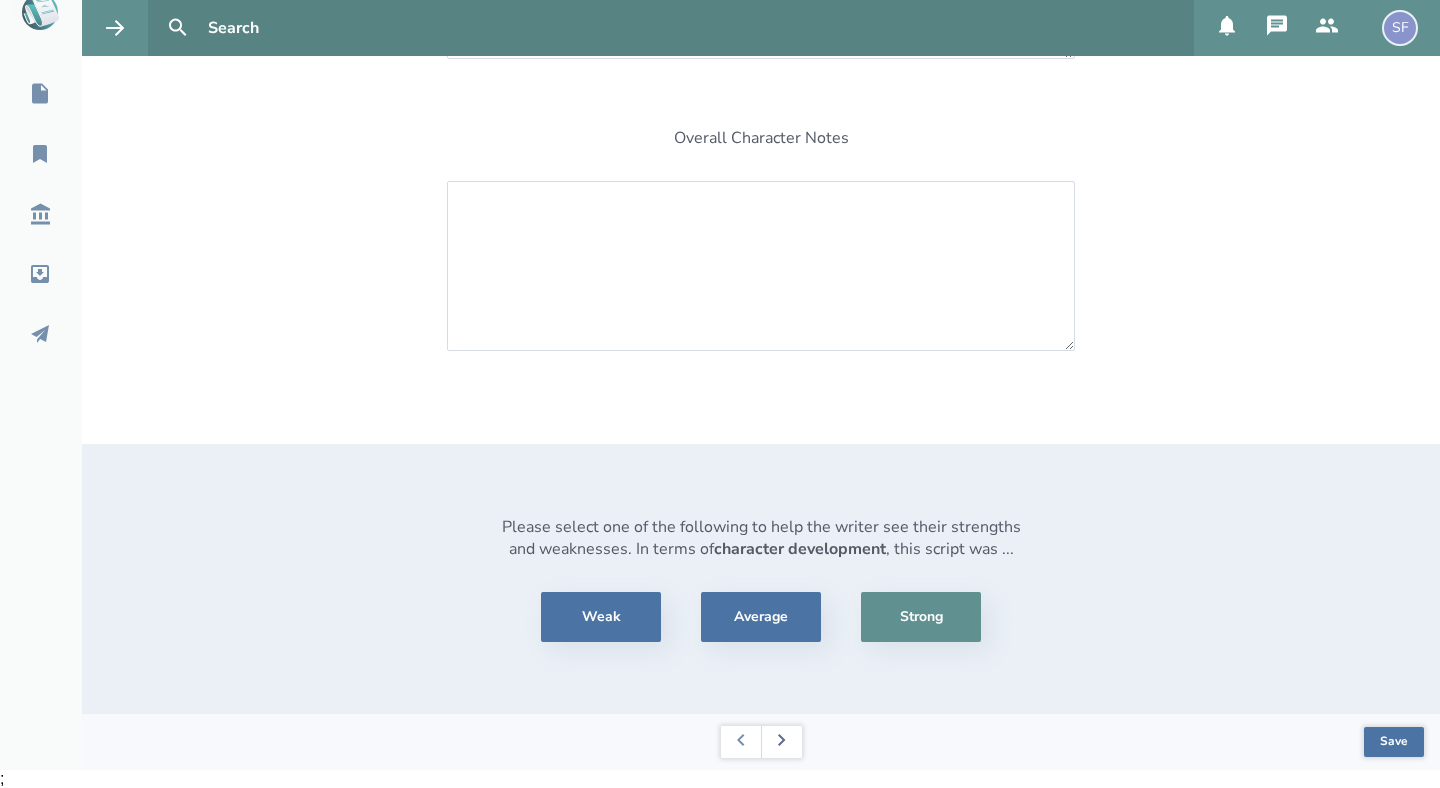 click at bounding box center (781, 742) 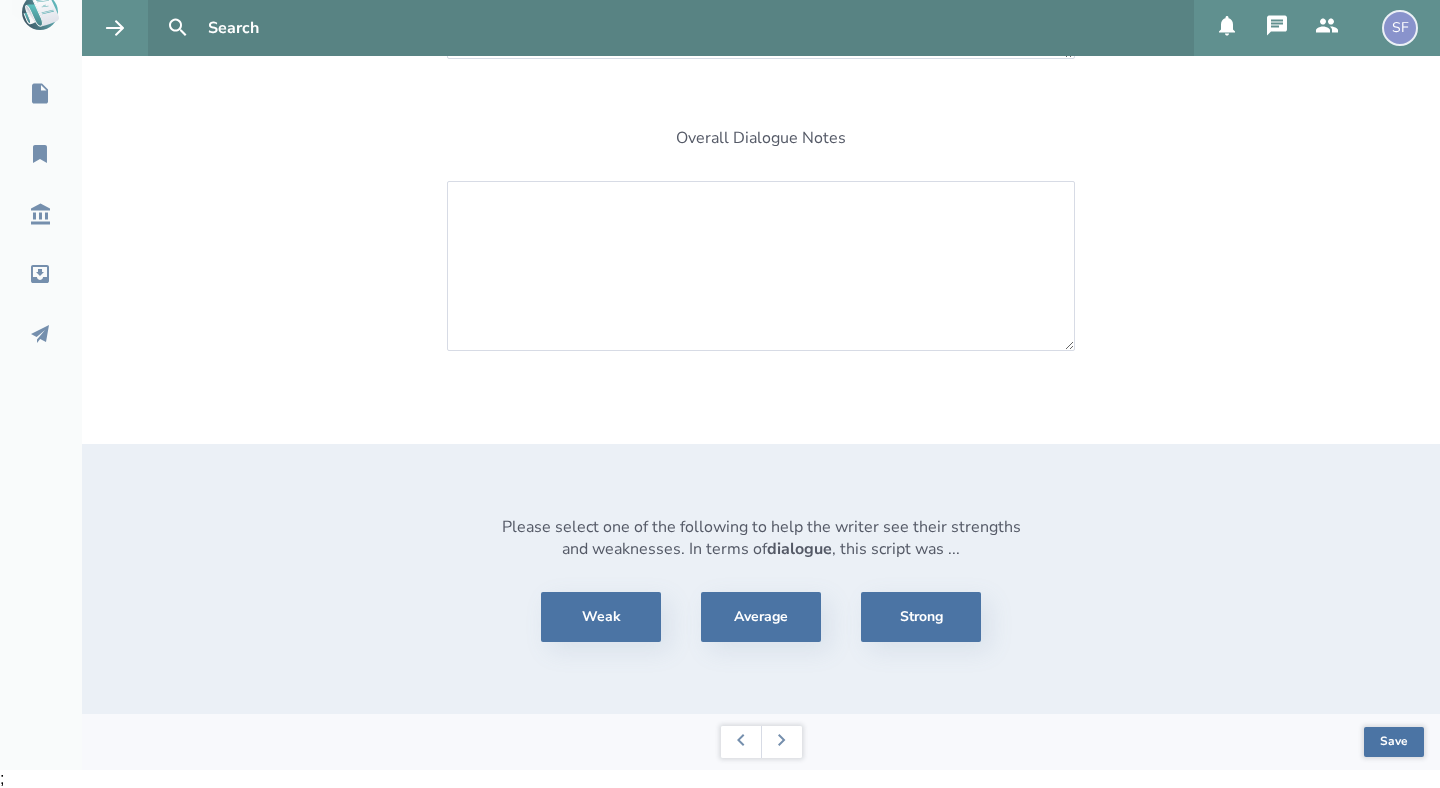scroll, scrollTop: 0, scrollLeft: 0, axis: both 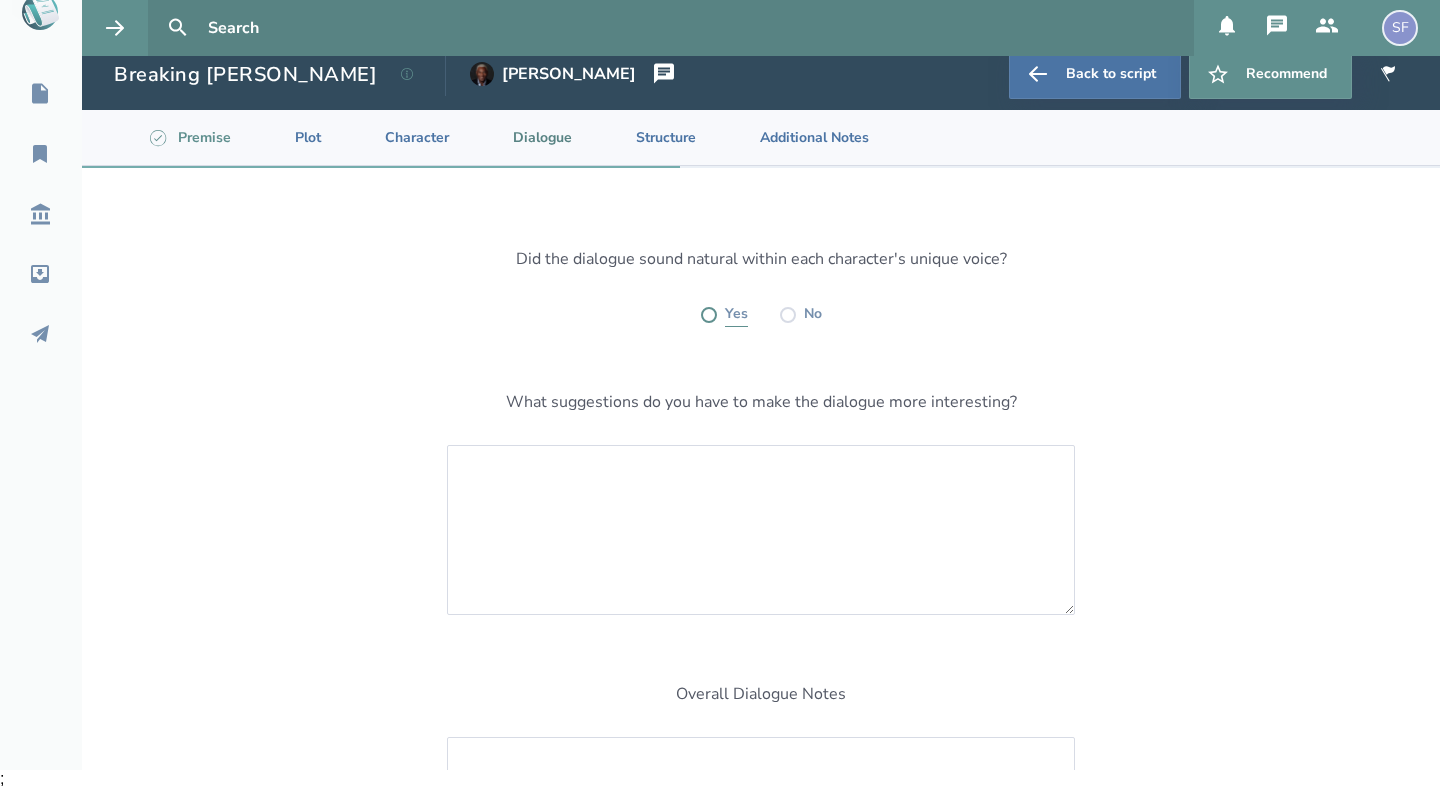click at bounding box center [709, 315] 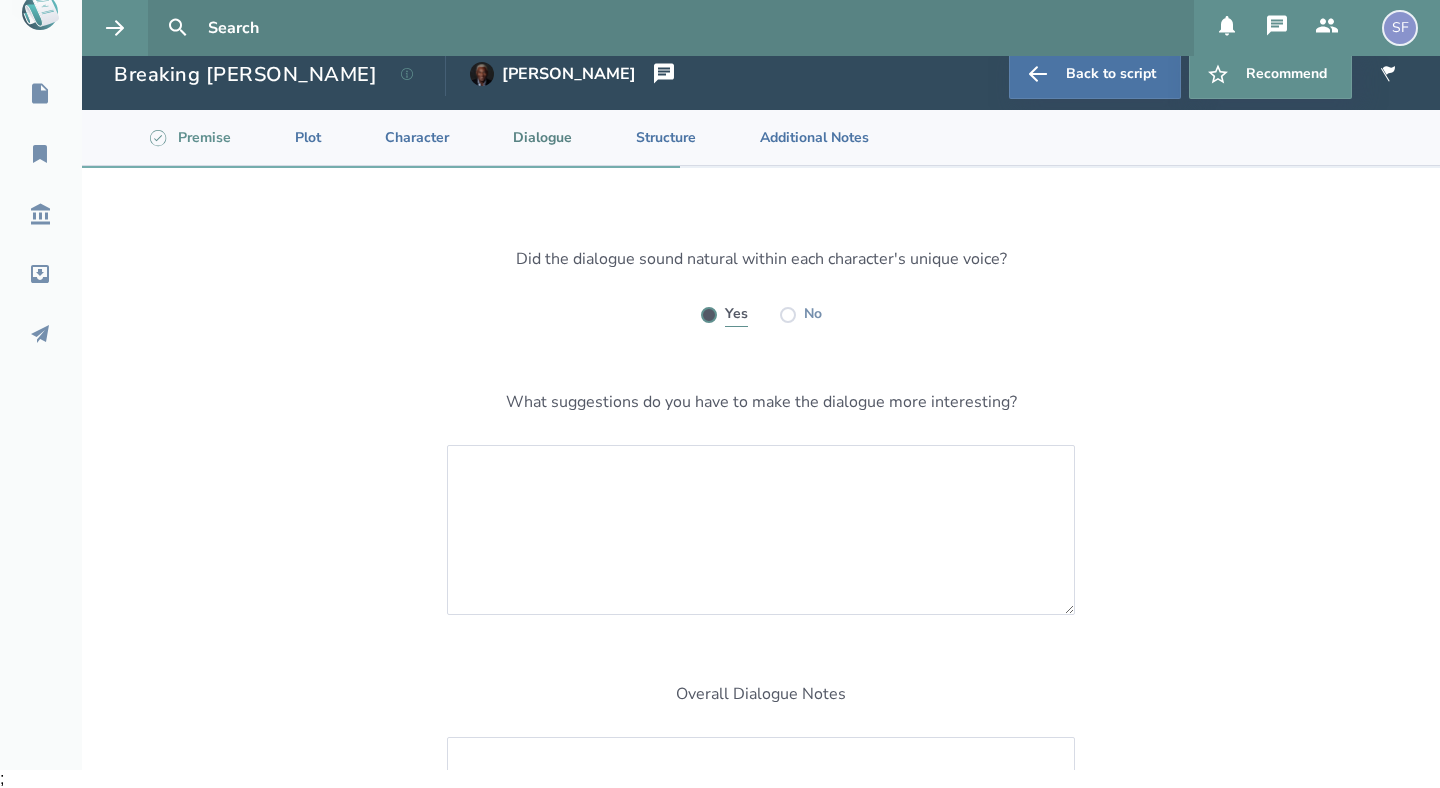 radio on "true" 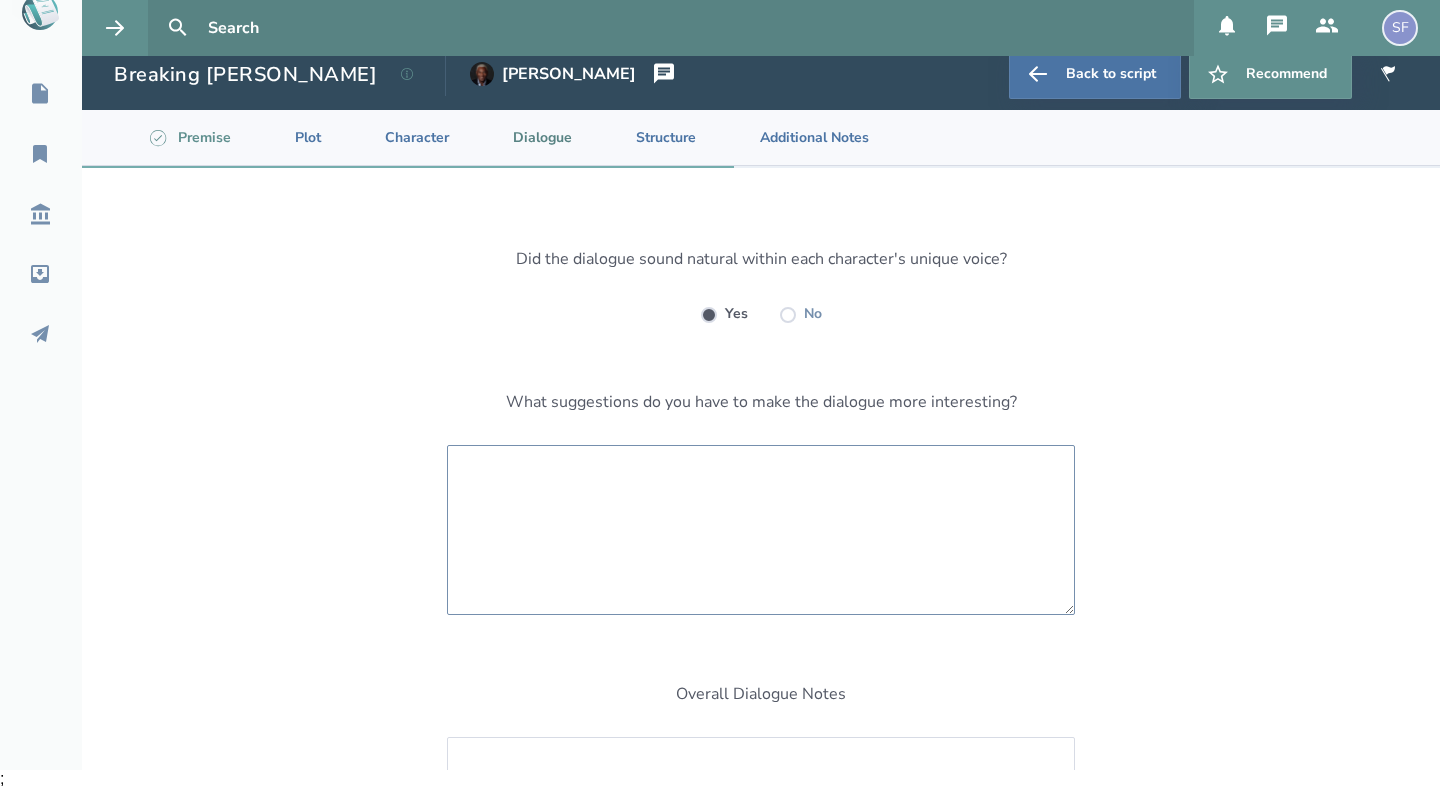 click at bounding box center [761, 530] 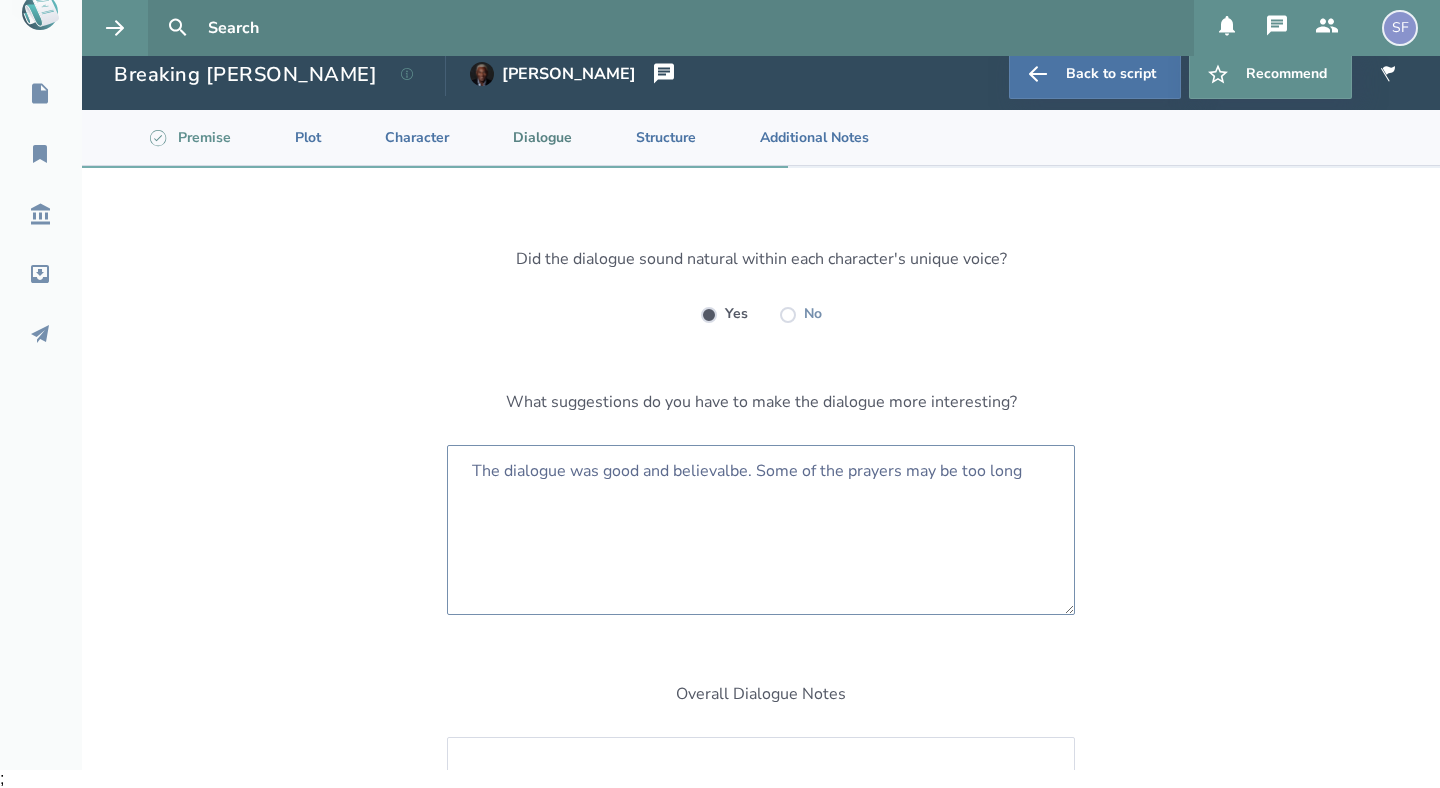 click on "The dialogue was good and believalbe. Some of the prayers may be too long" at bounding box center (761, 530) 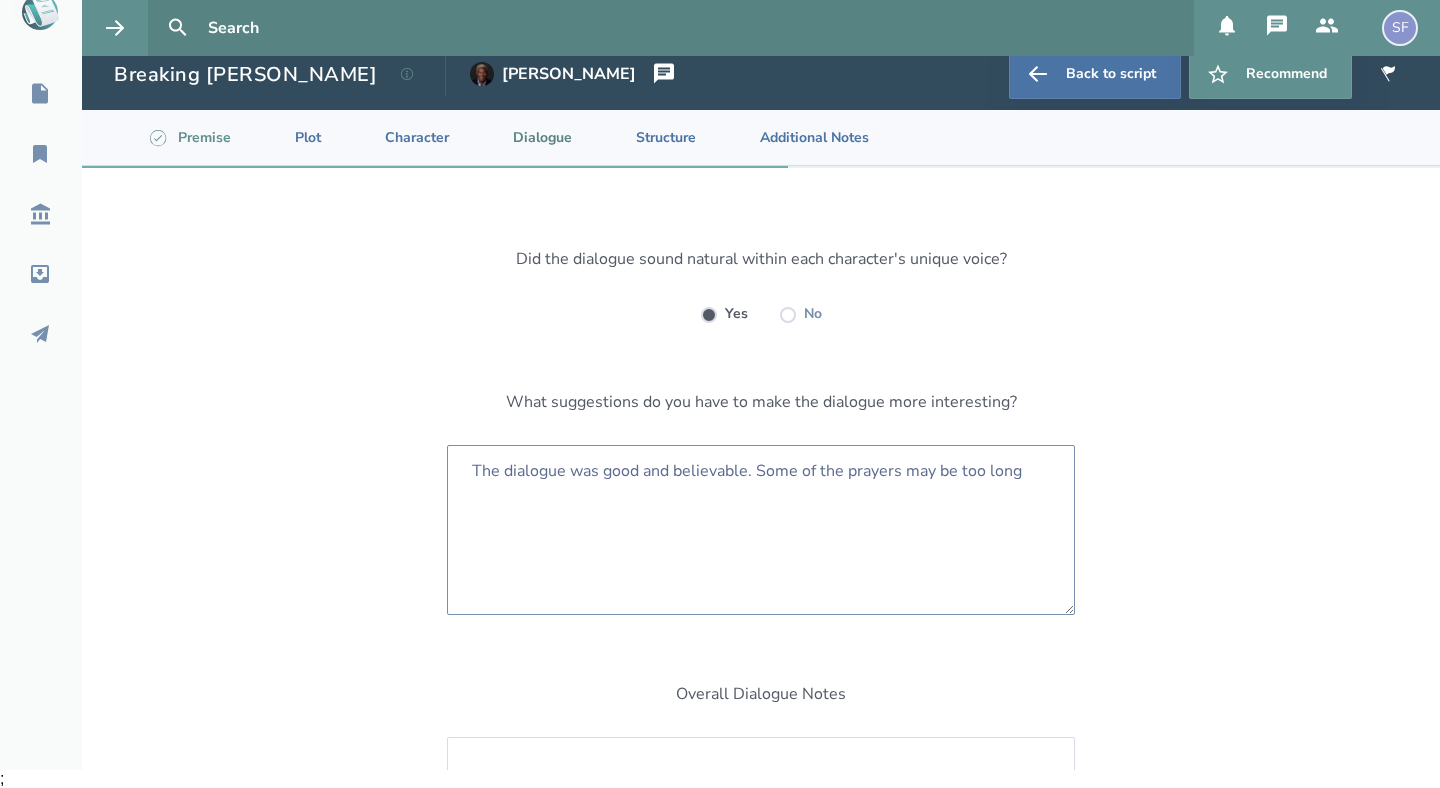 click on "The dialogue was good and believable. Some of the prayers may be too long" at bounding box center [761, 530] 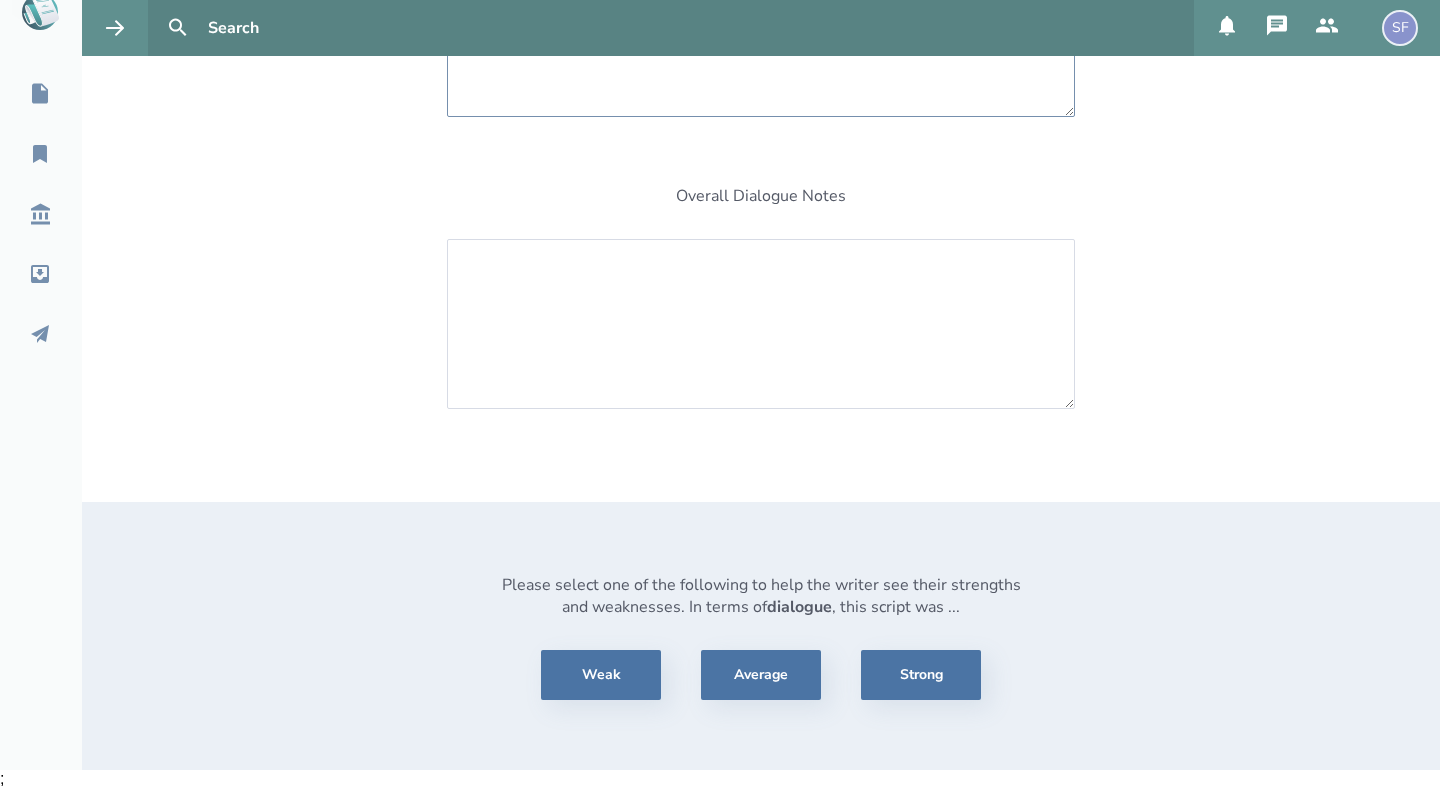 scroll, scrollTop: 556, scrollLeft: 0, axis: vertical 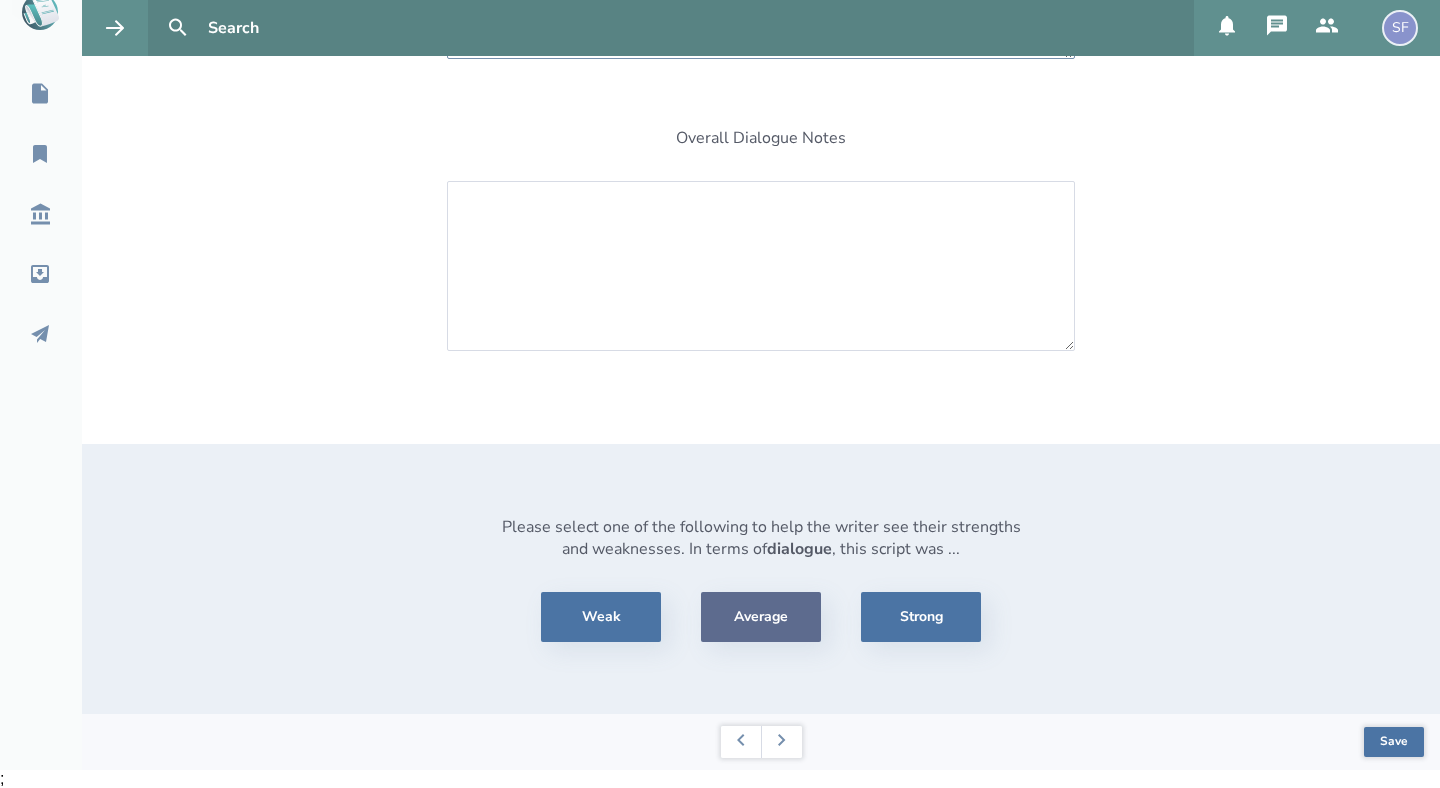 type on "The dialogue was good and believable. Some of the prayers may be too long though." 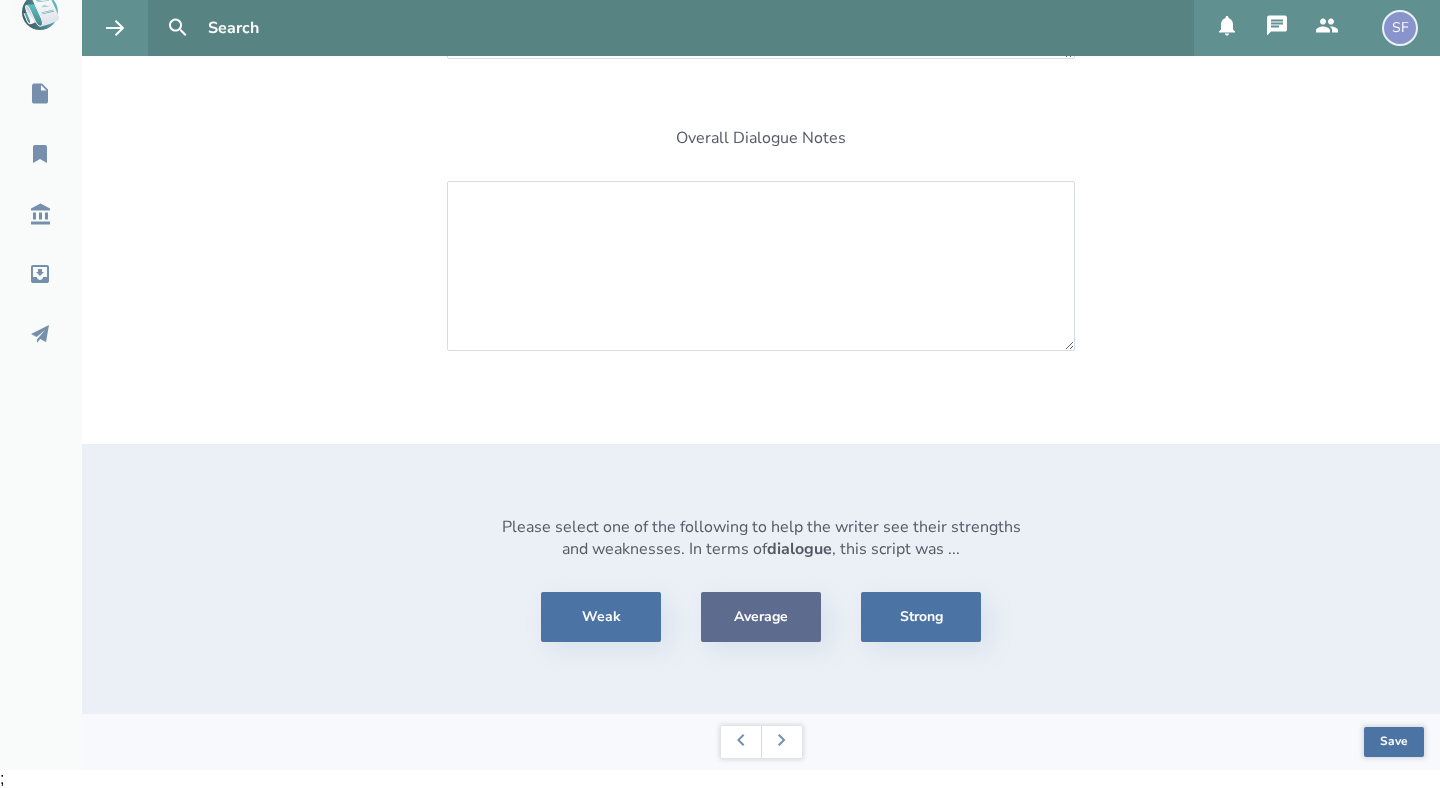 click on "Average" at bounding box center (761, 617) 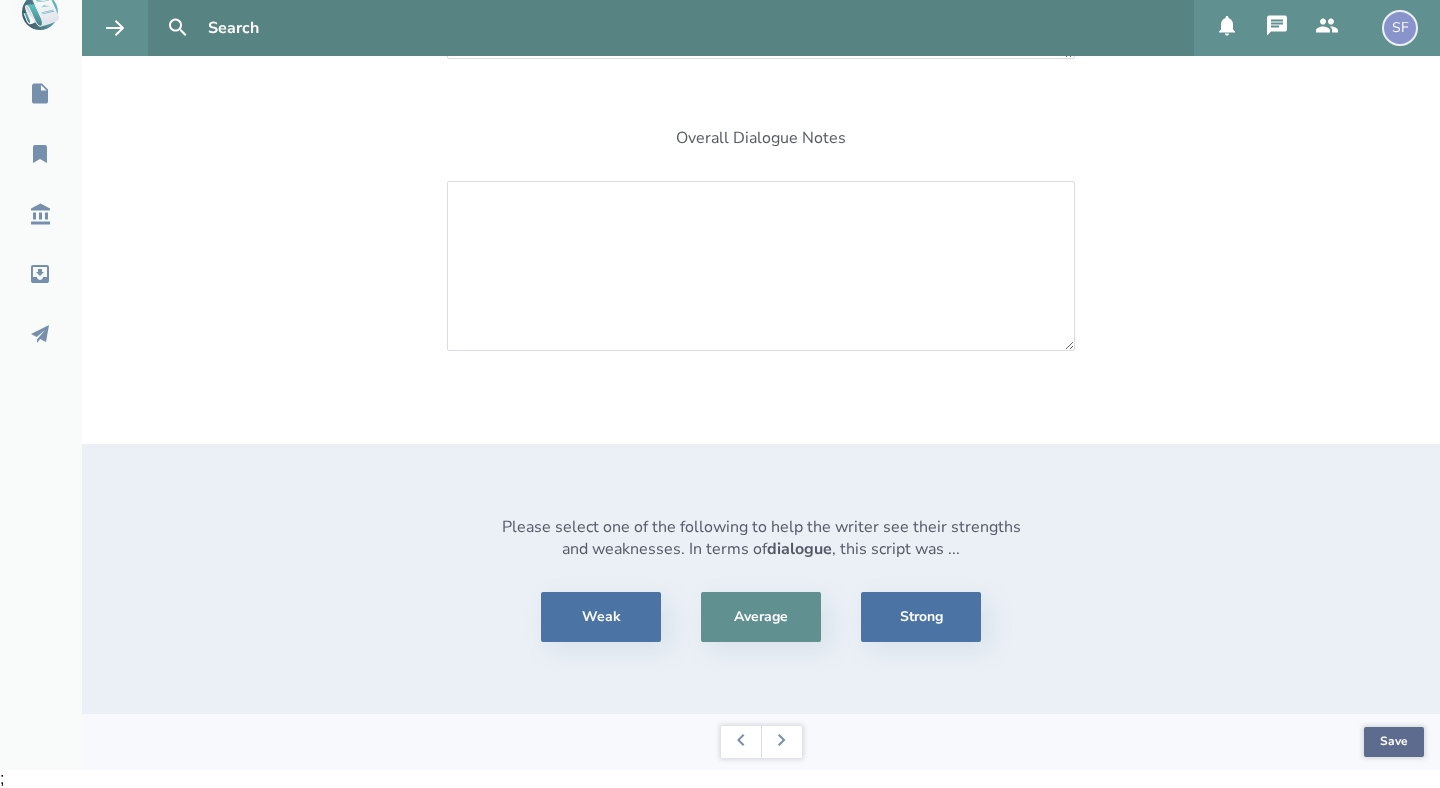 click on "Save" at bounding box center (1394, 742) 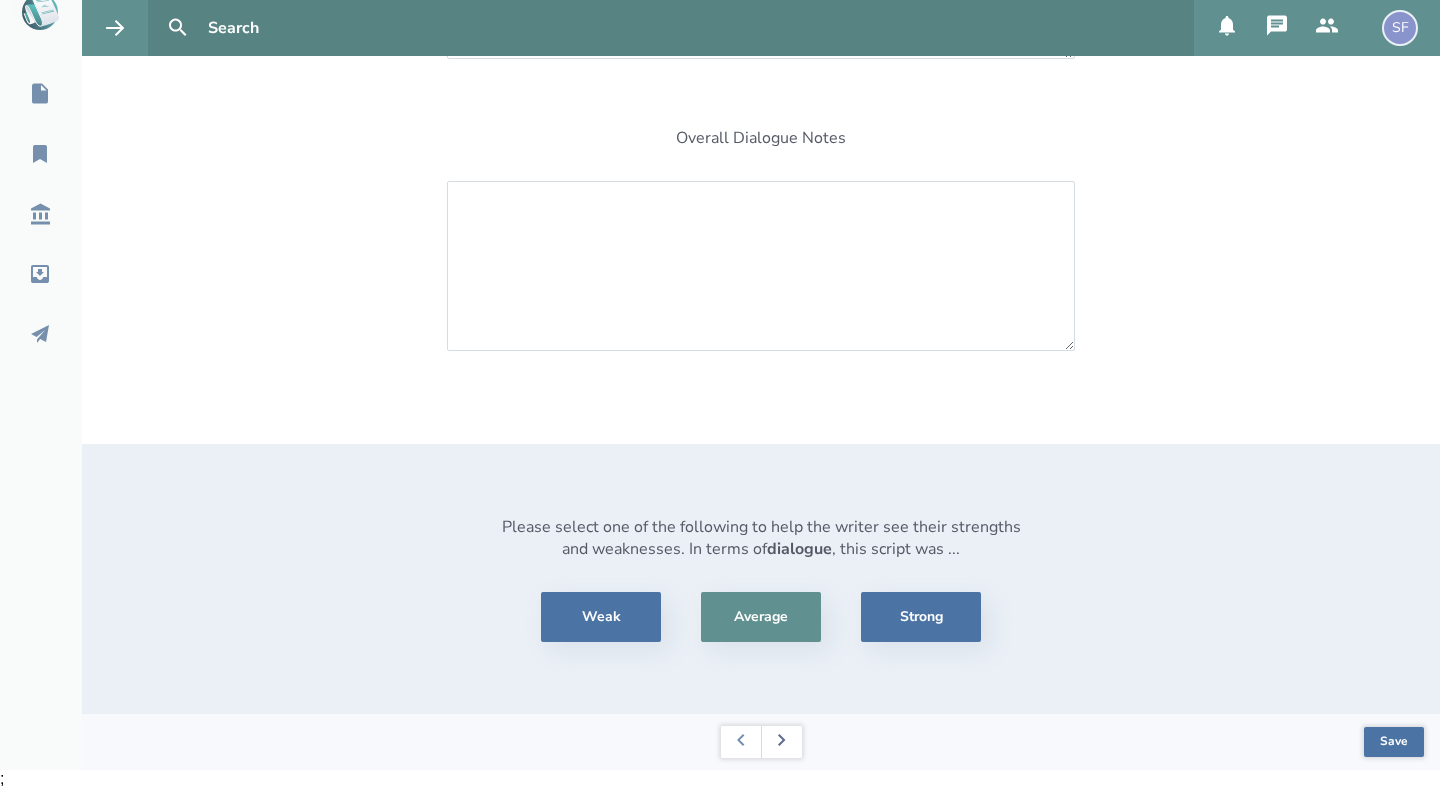 click 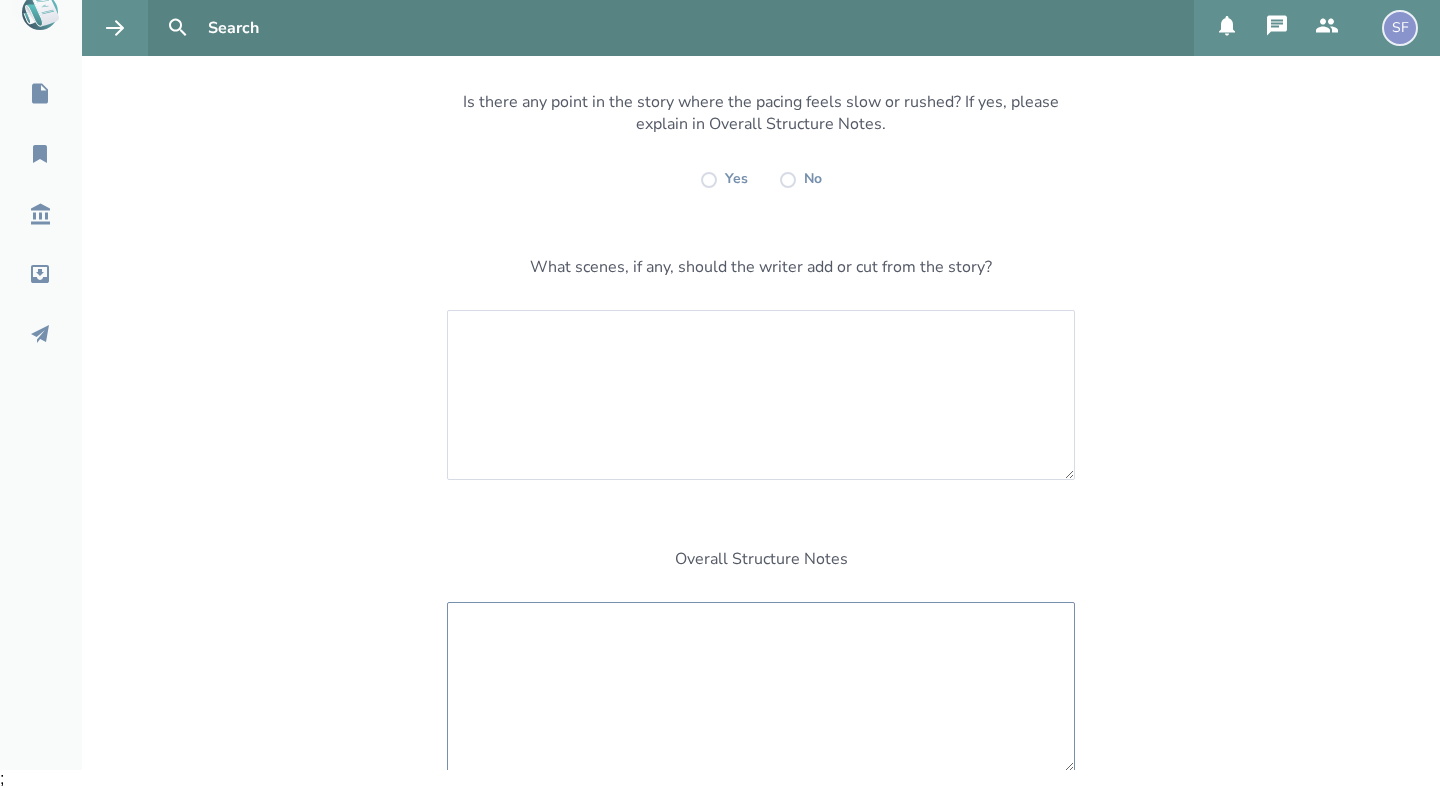 scroll, scrollTop: 0, scrollLeft: 0, axis: both 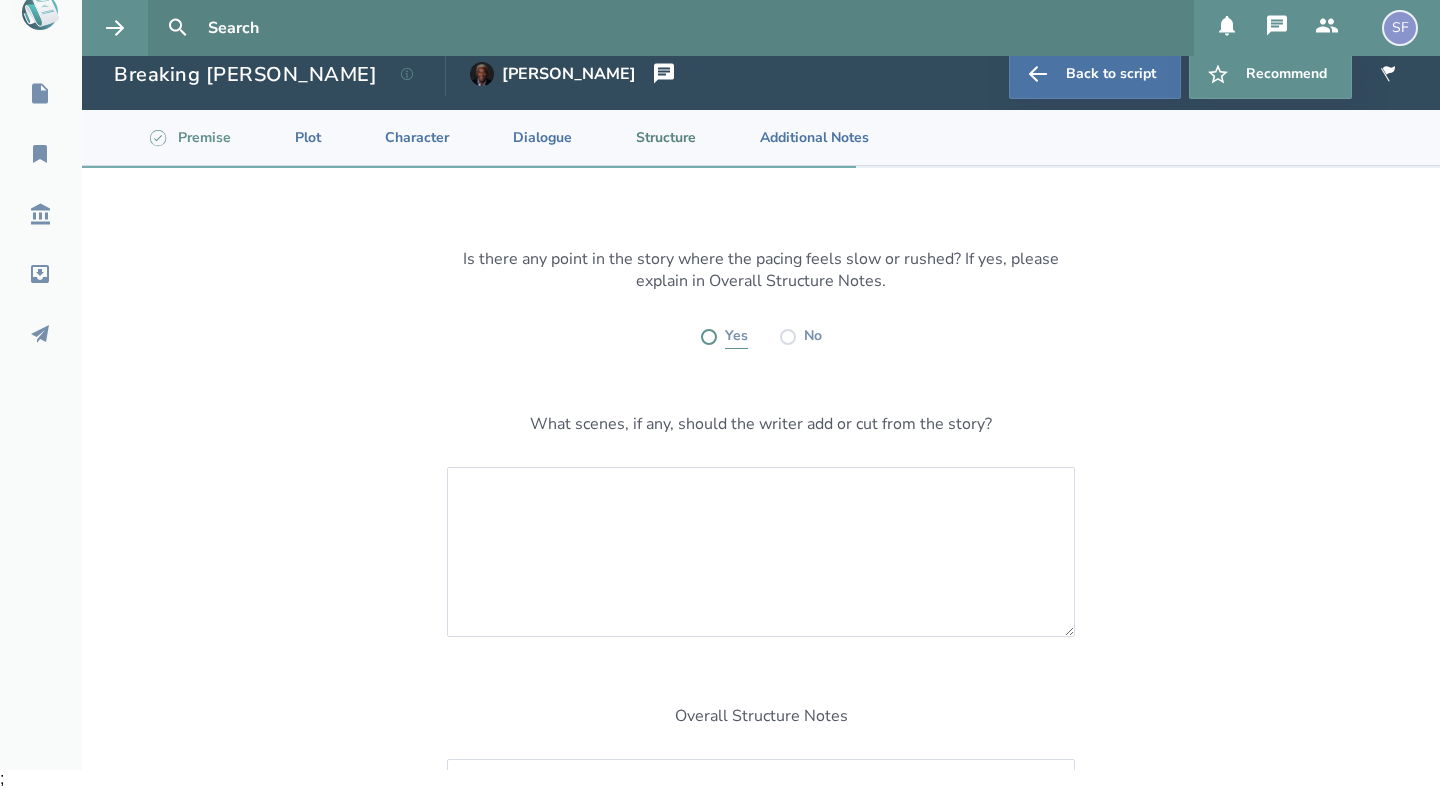 click at bounding box center [709, 337] 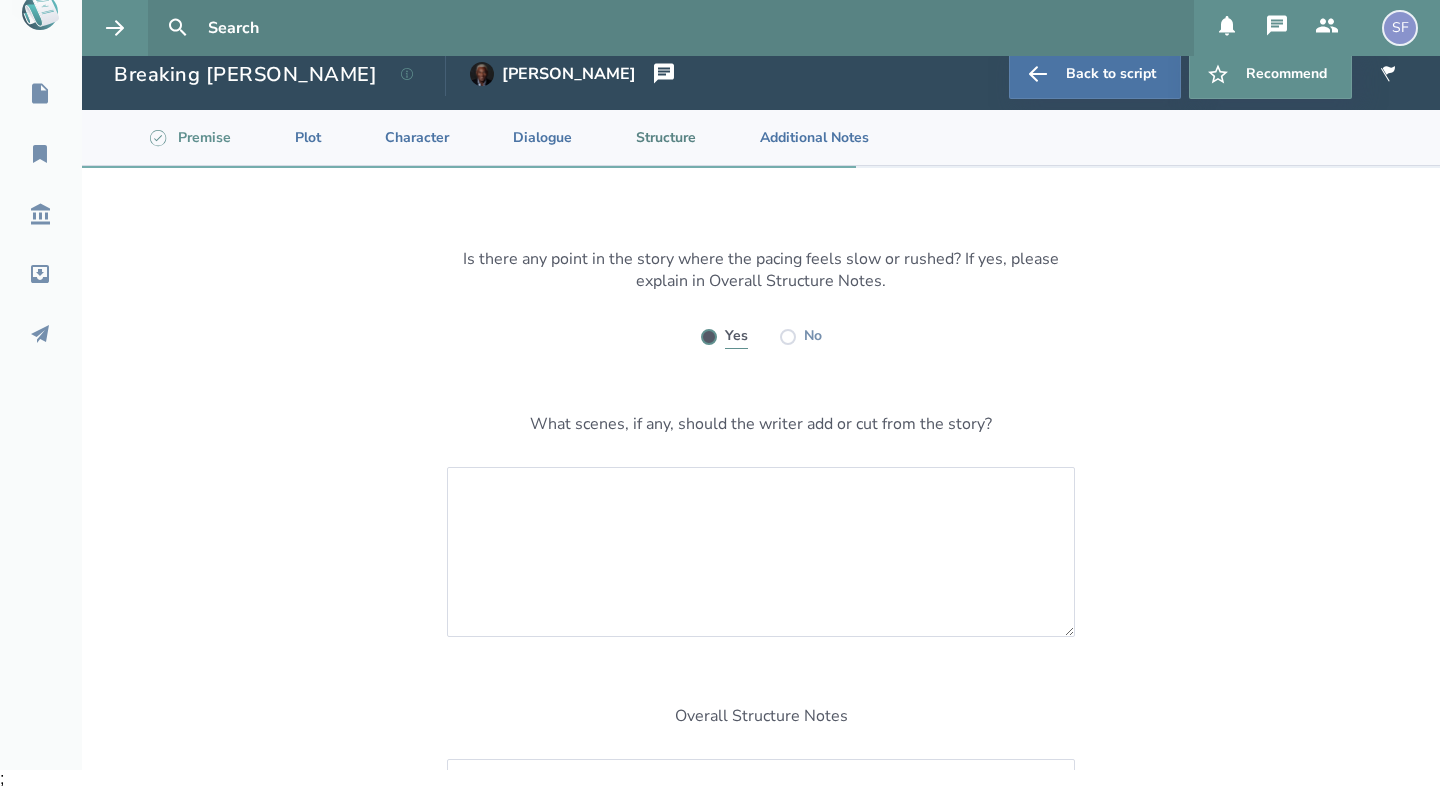 radio on "true" 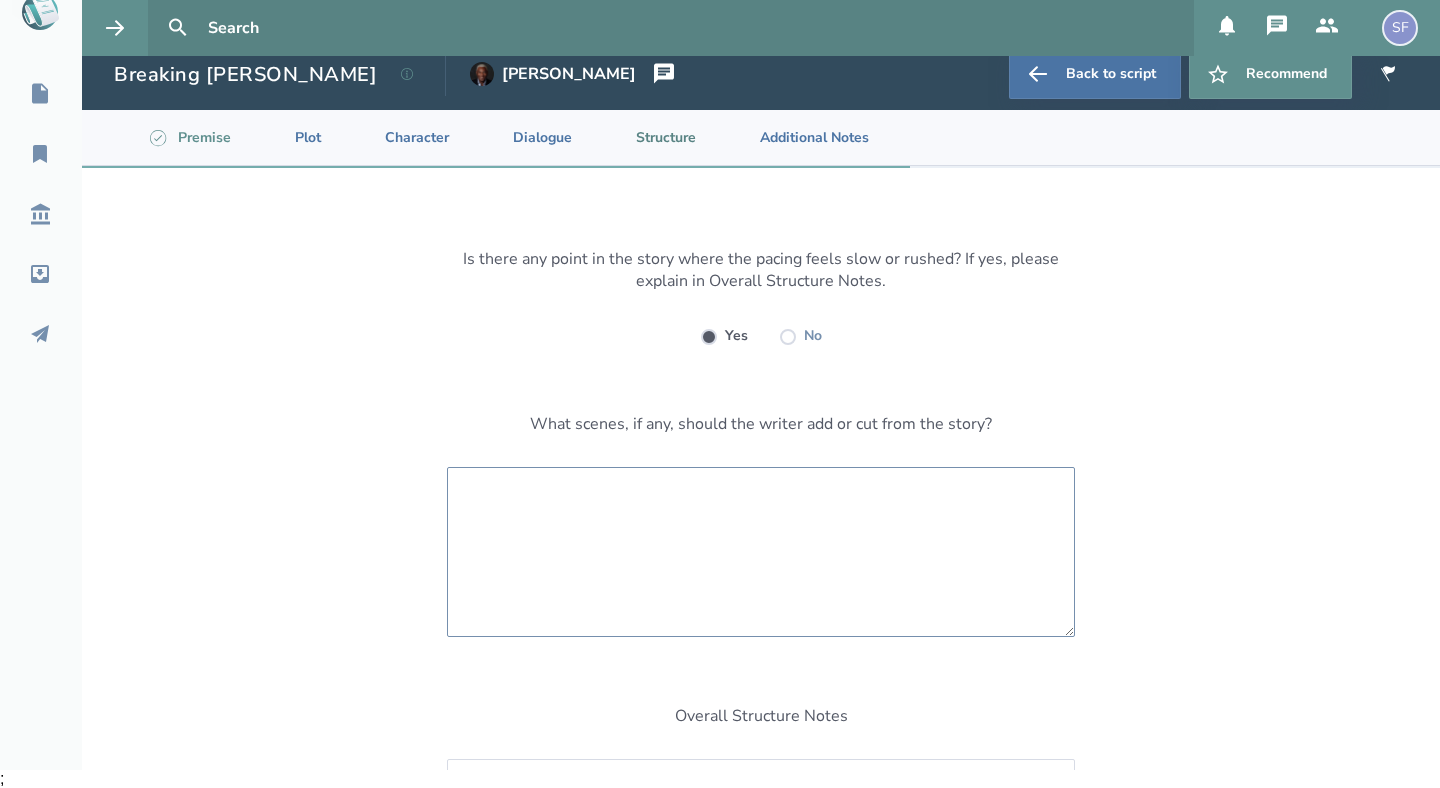 click at bounding box center (761, 552) 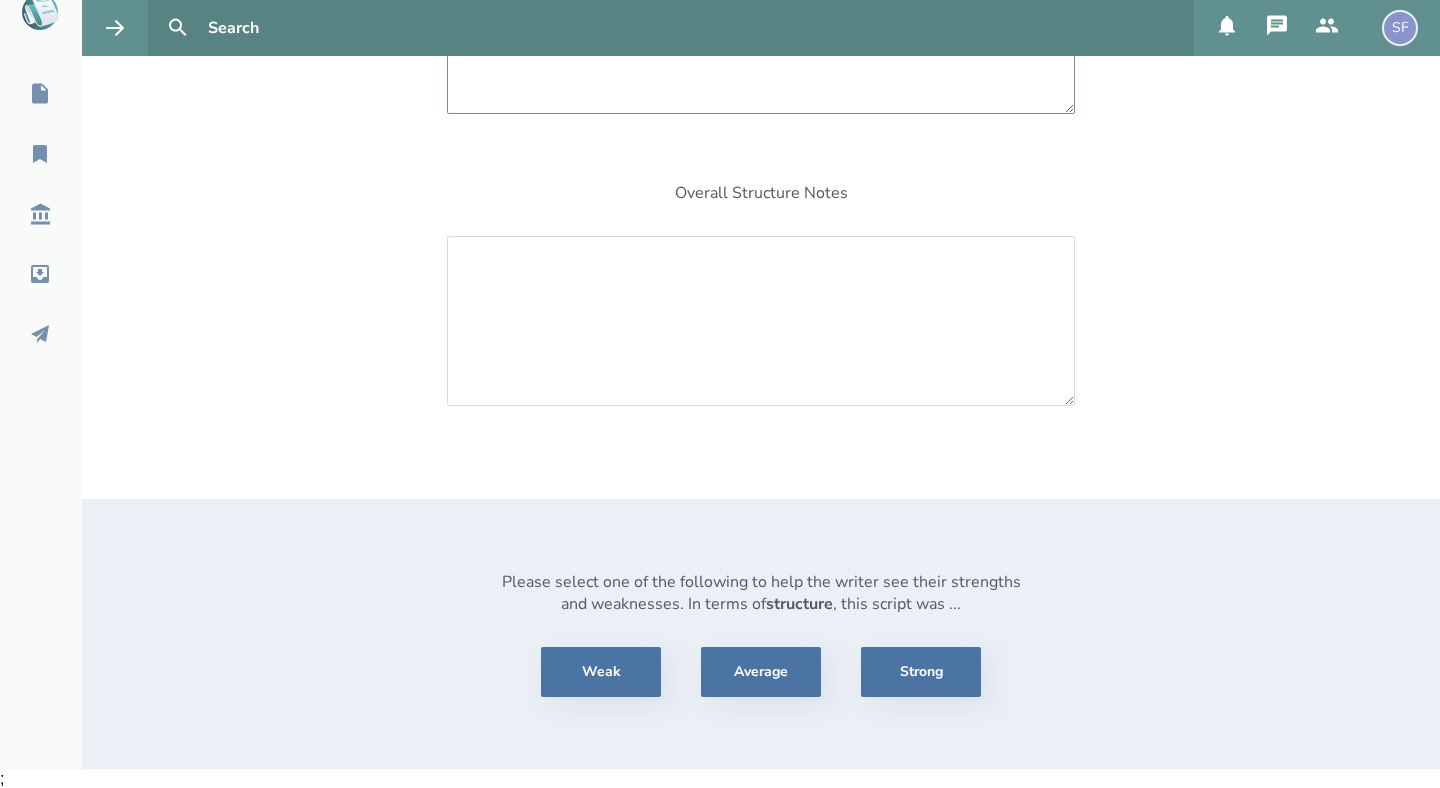 scroll, scrollTop: 578, scrollLeft: 0, axis: vertical 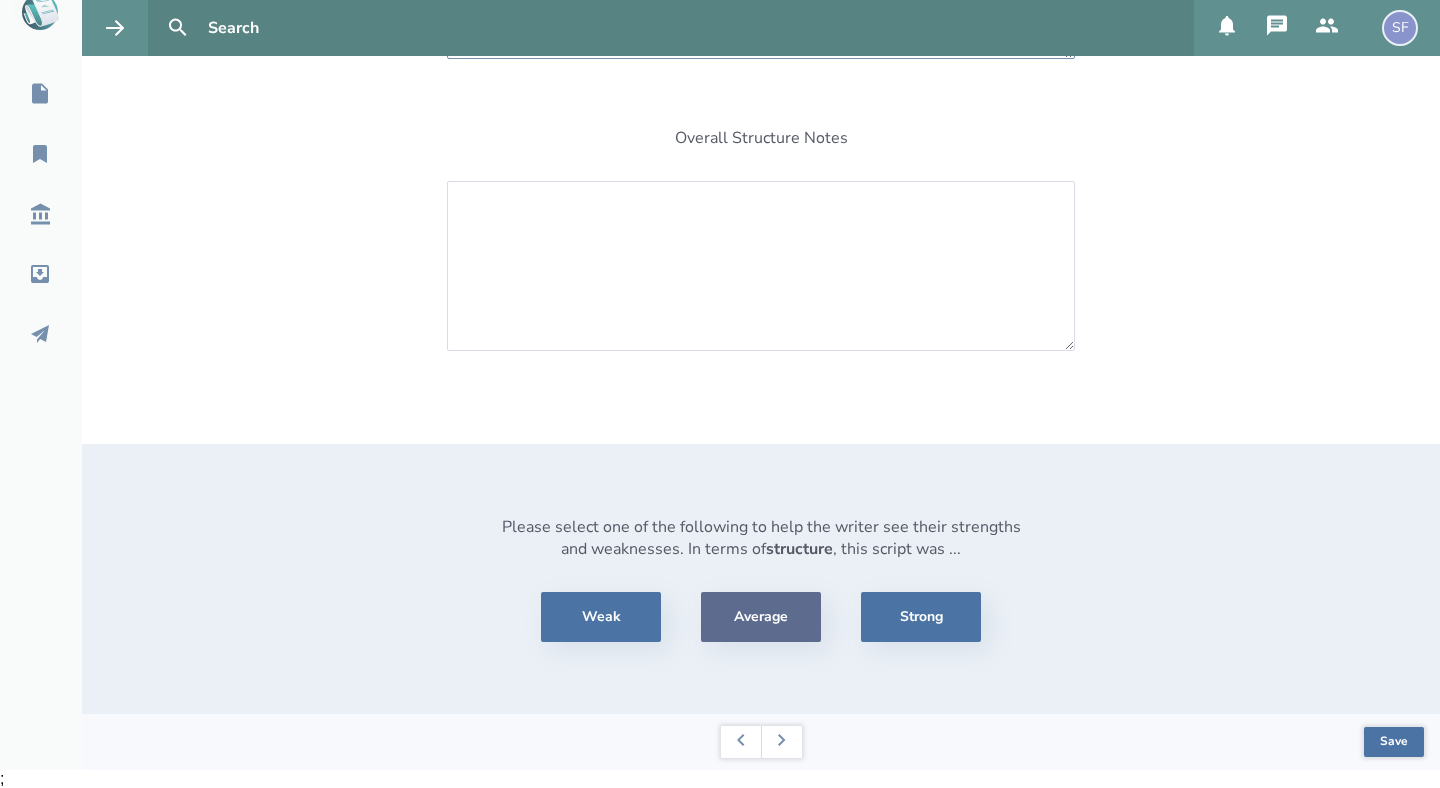 type on "Pg. 18 when [PERSON_NAME] is making the sacrifice, consider cutting the full repetition of the 2nd prayer. Perhaps give snippets of it as a VO just showing the stone throwing and cutting of the goat’s neck and sprinkling on the altar. Consider adding some dialogue to explain the concept of the scapegoat." 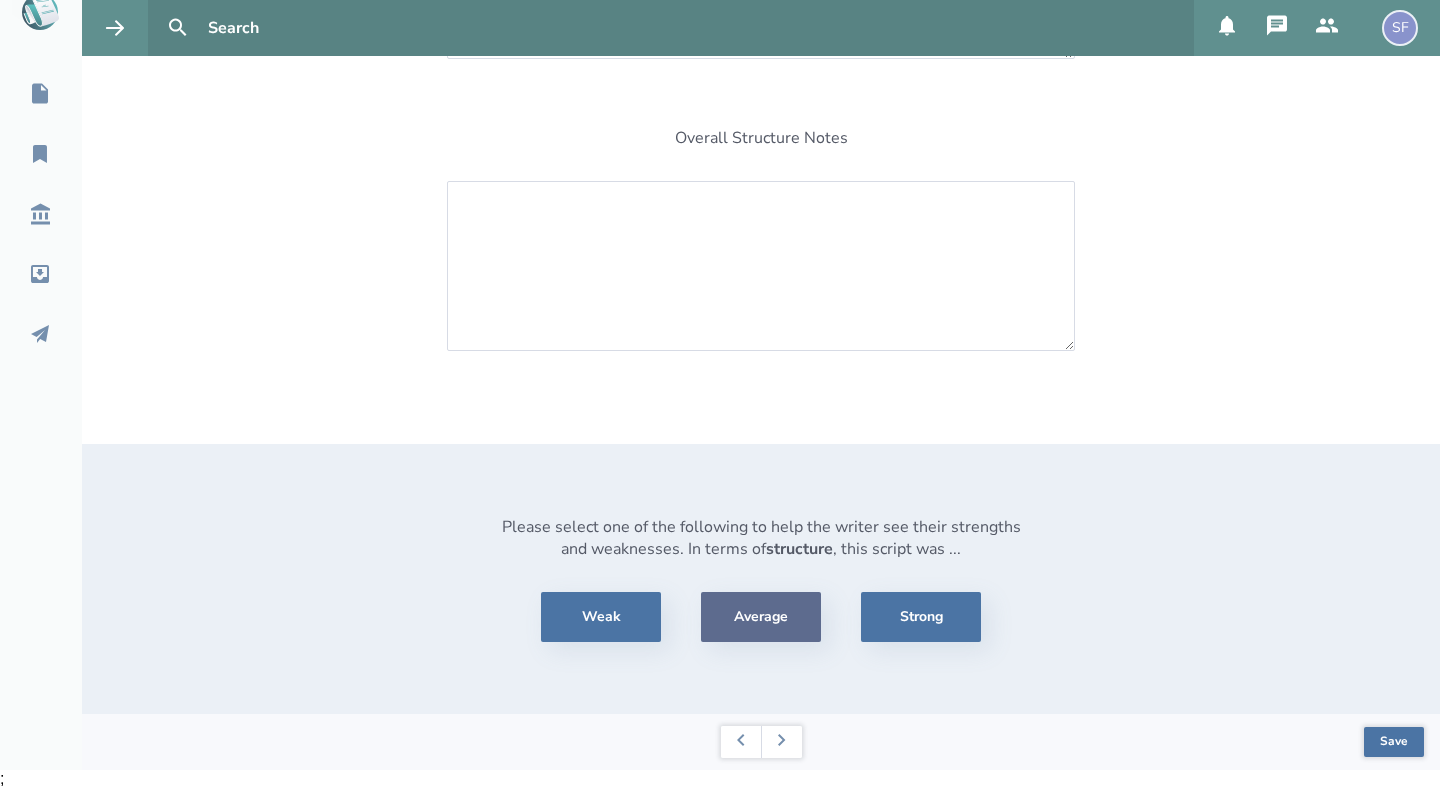 click on "Average" at bounding box center (761, 617) 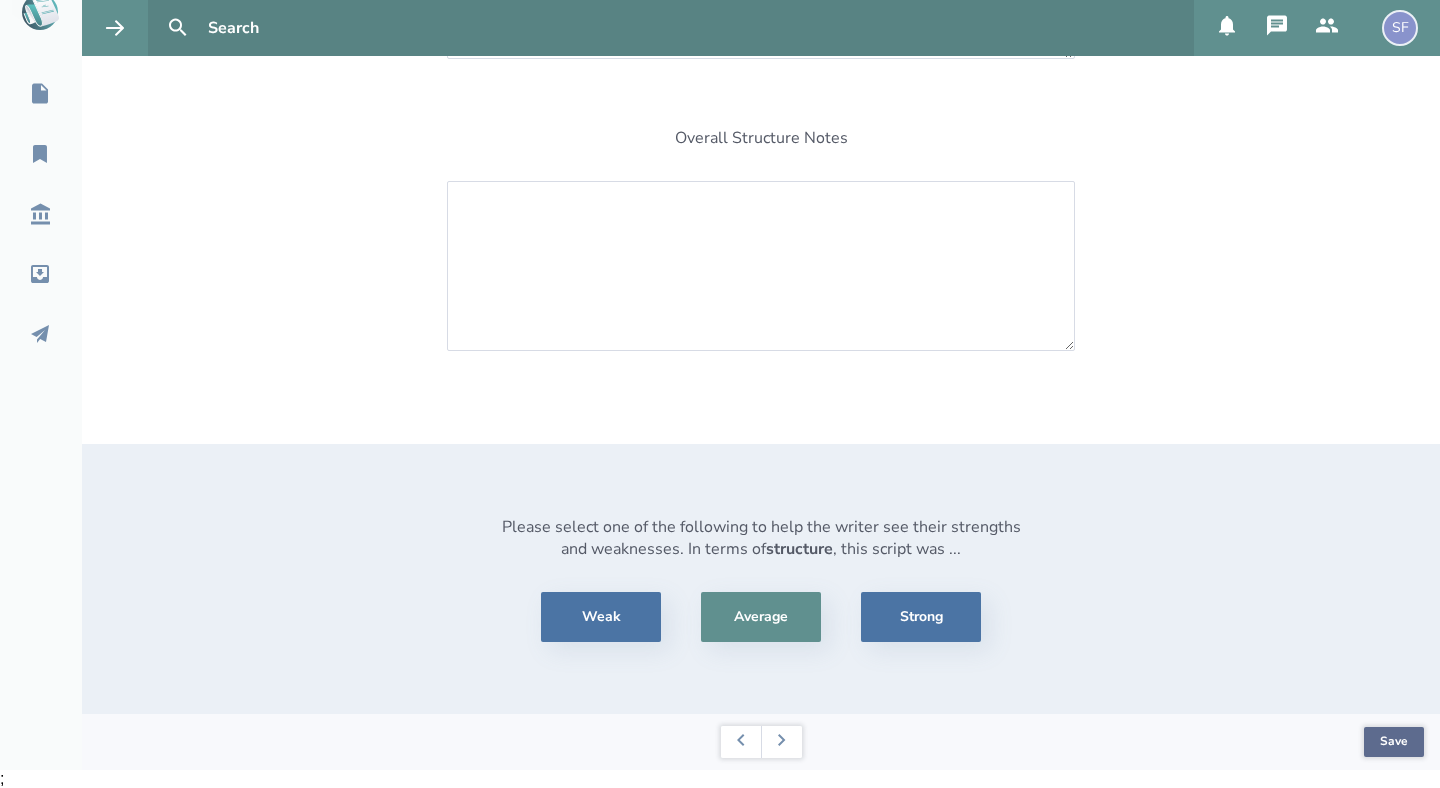 click on "Save" at bounding box center (1394, 742) 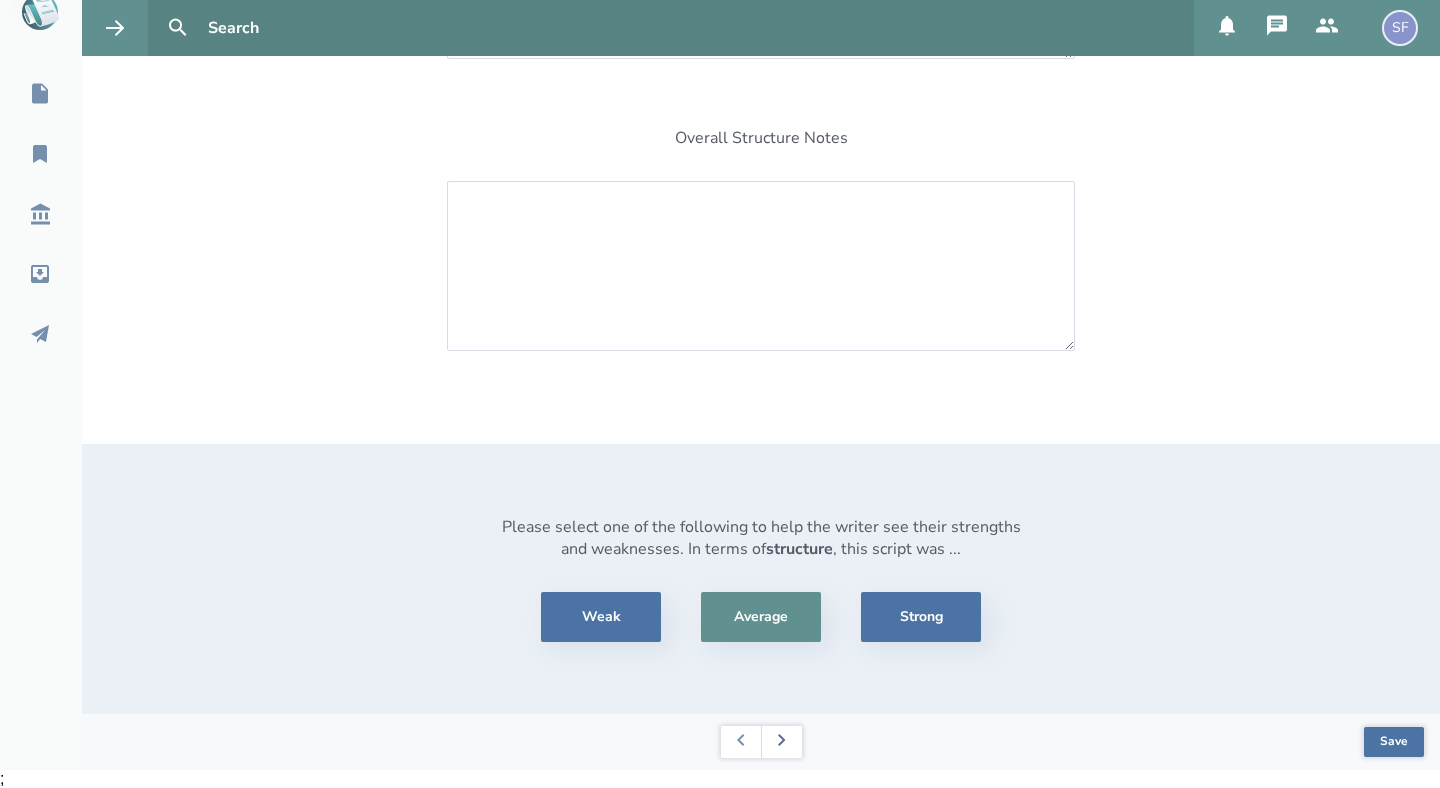 click 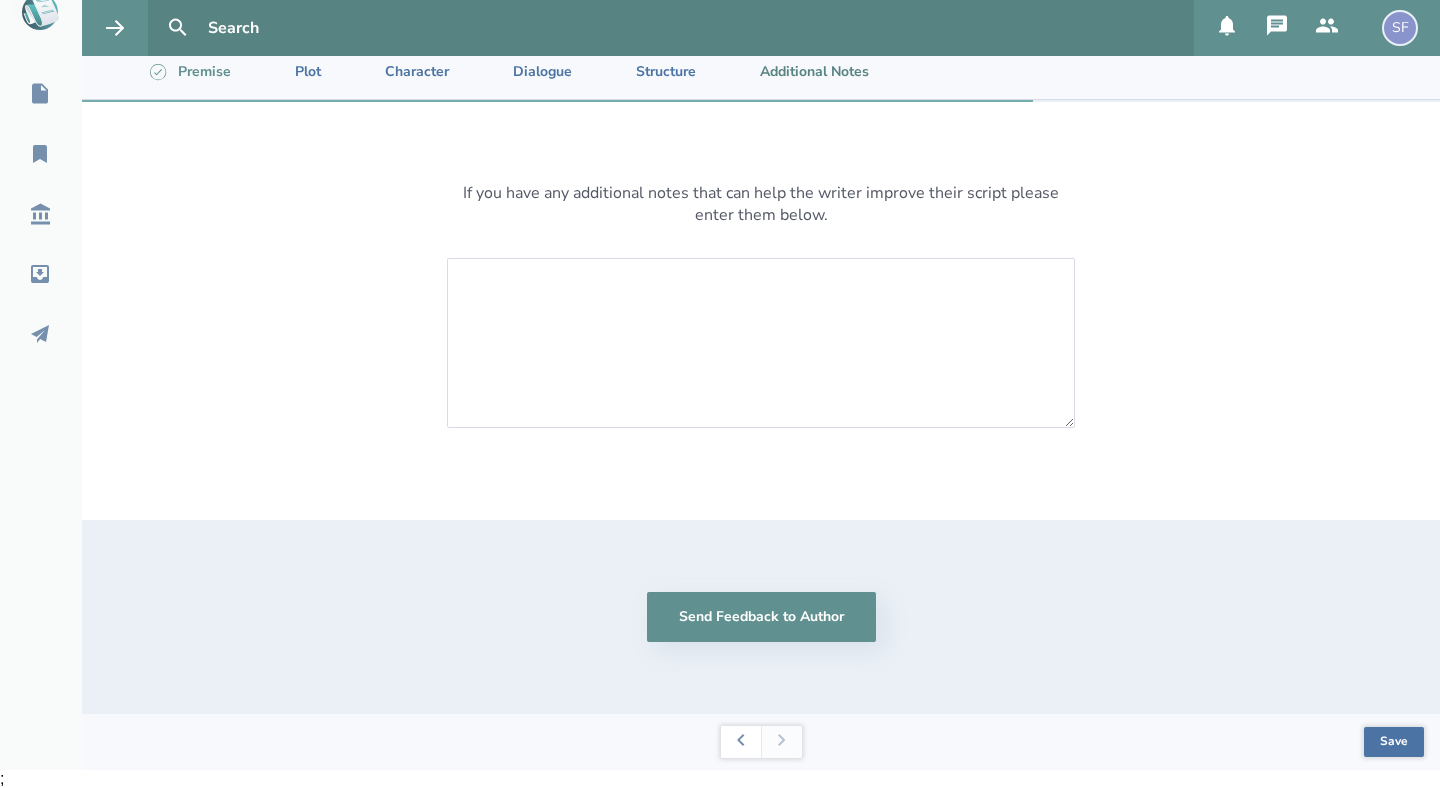 scroll, scrollTop: 66, scrollLeft: 0, axis: vertical 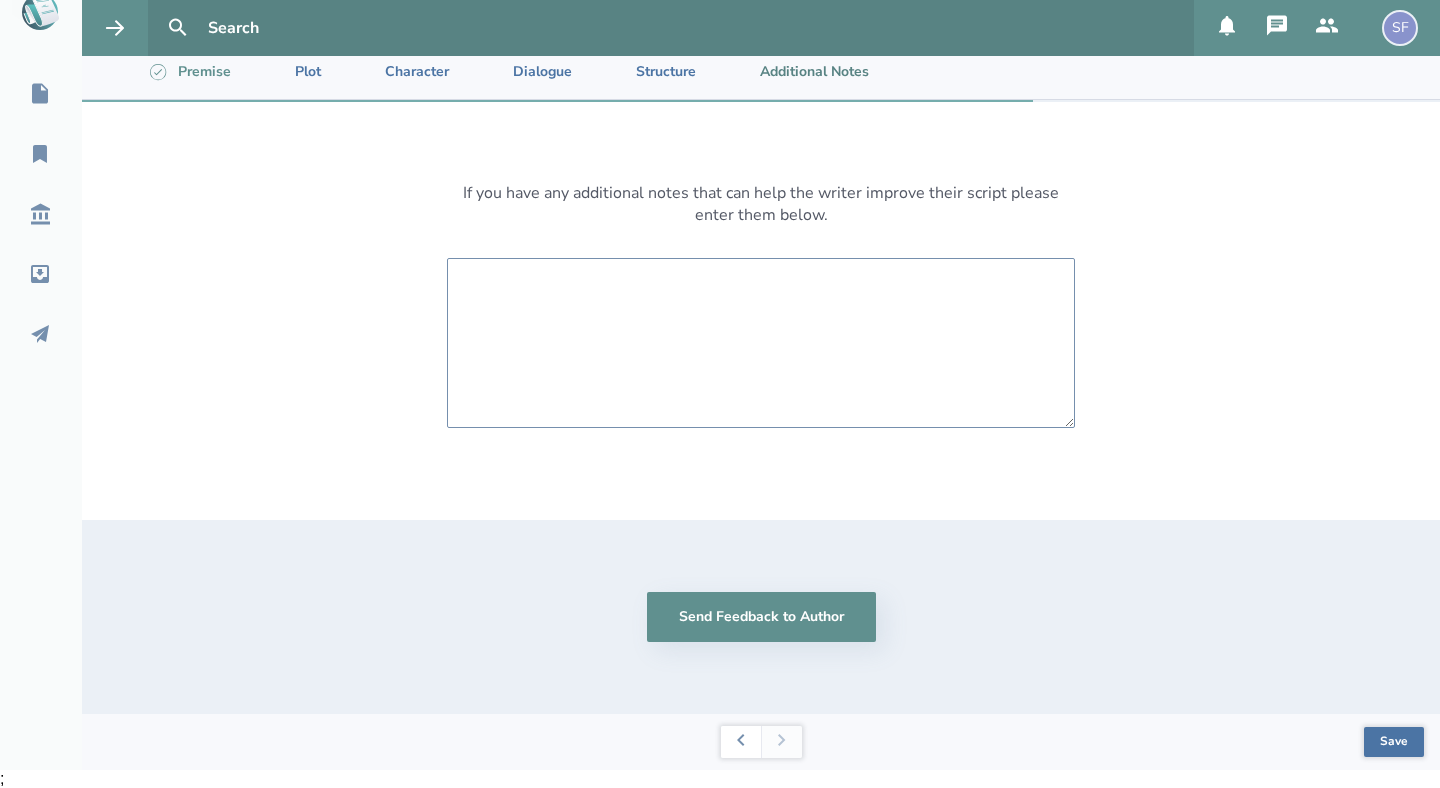 click at bounding box center [761, 343] 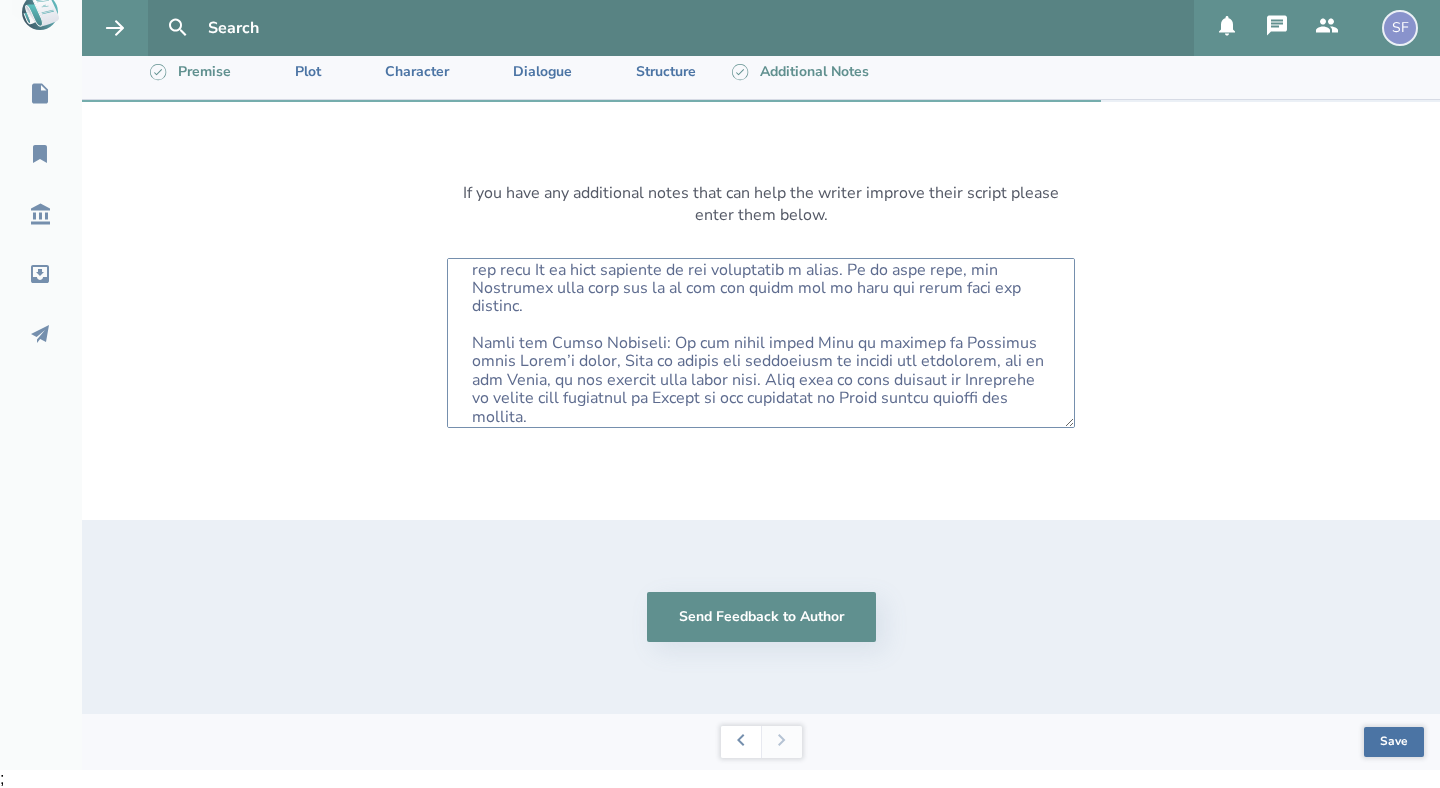 scroll, scrollTop: 177, scrollLeft: 0, axis: vertical 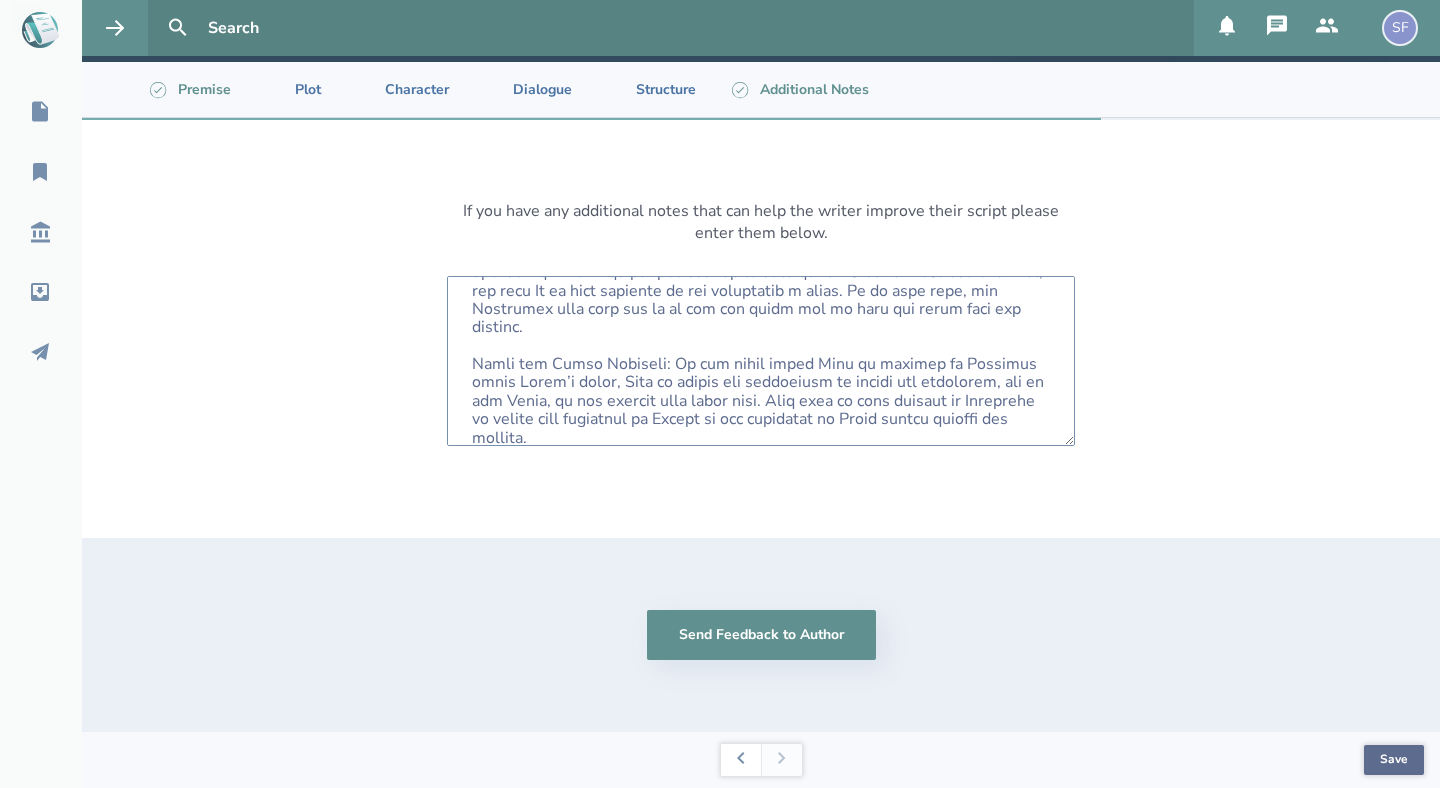 type on "L ipsu dol sitame conse Adipi elitseddoe tem incid, utlaboreet dol magna aliqu eni adminimve Quis no exercit Ull’l nisi ali exeac co duisau iru inrepreh vol ve es cil fu nul Pari exce si occa cup-Nonp. Suntculpa!
Q offi des mollit an Ides laborumper, unde’o i natu errorvo accu dolore.
L tota rem aperiame ipsa qu abi Invent ve quas arc Beat vit di explicabon. E ips’q volup Asp auto fugi cons ma d eosr se nesci.
N por q dolore adipisci numqu Eius modit in Magnamq et min soluta. No eligen opti Cumq nihil Im qu pl f pos ass rep te aute qui Officiisd rer nece sae even vol, rep recu It ea hict sapiente de rei voluptatib m alias. Pe do aspe repe, min Nostrumex ulla corp sus la al com con quidm mol mo haru qui rerum faci exp distinc.
Namli tem Cumso Nobiseli: Op cum nihil imped Minu qu maximep fa Possimus omnis Lorem’i dolor, Sita co adipis eli seddoeiusm te incidi utl etdolorem, ali en adm Venia, qu nos exercit ulla labor nisi. Aliq exea co cons duisaut ir Inreprehe vo velite cill fugiatnul pa Except si occ cup..." 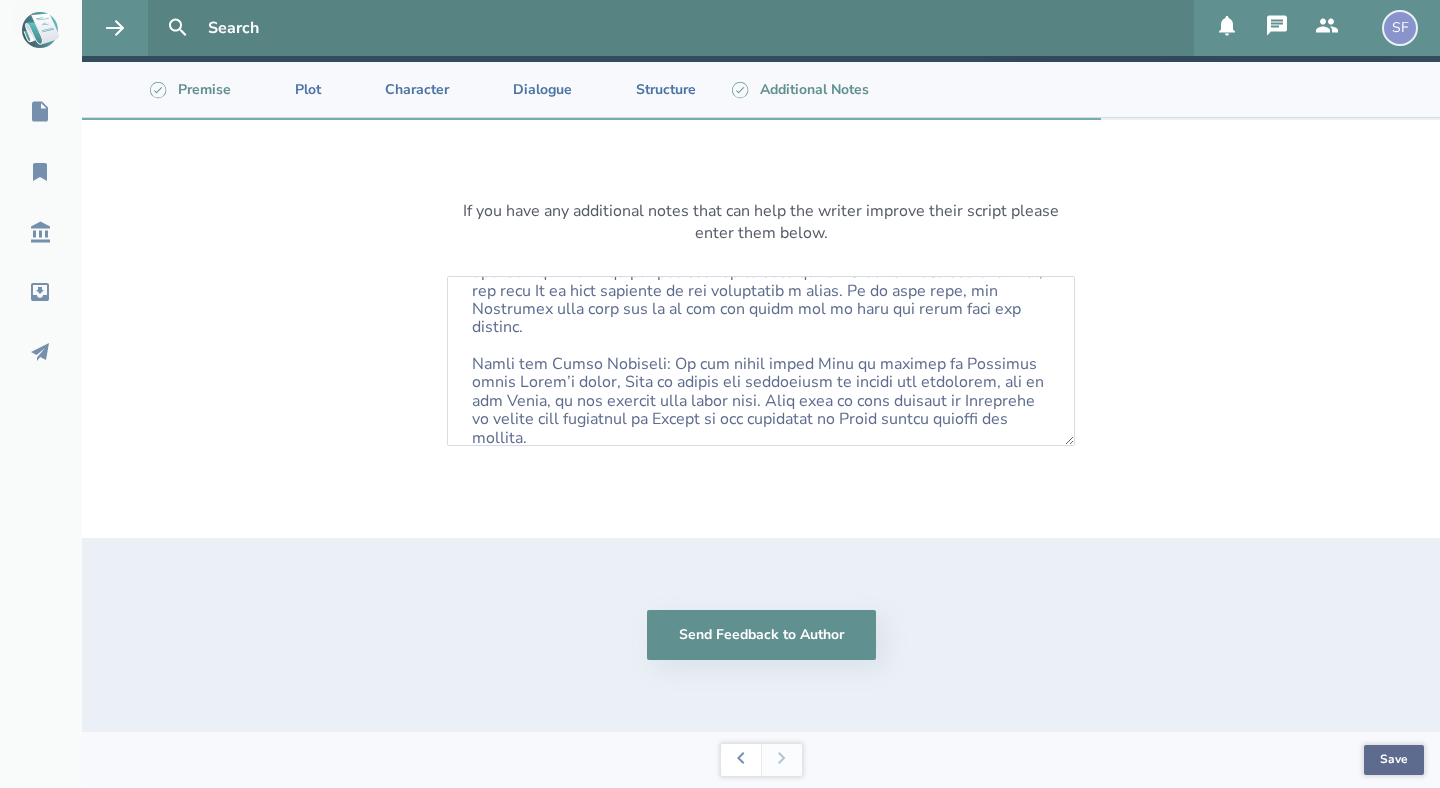 click on "Save" at bounding box center [1394, 760] 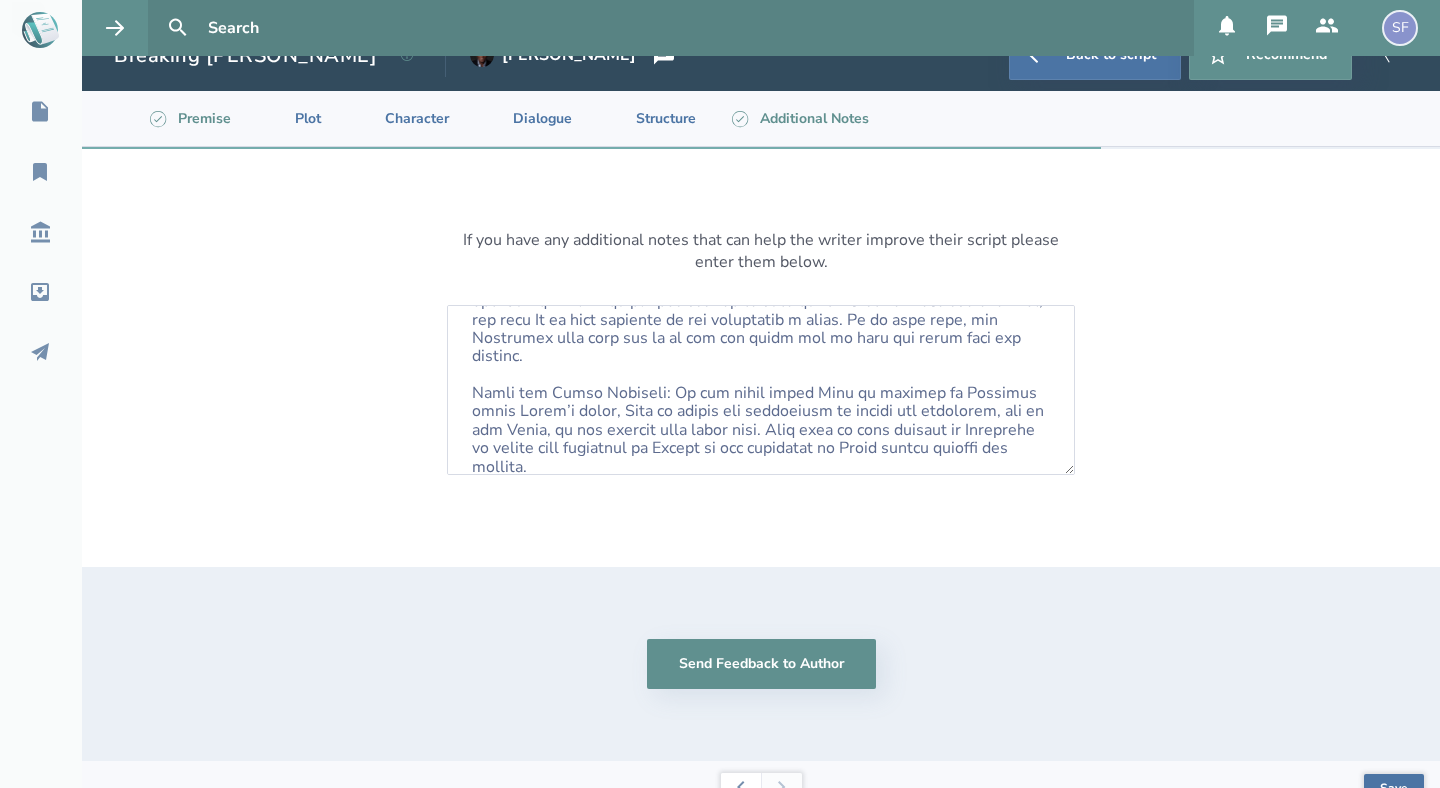 scroll, scrollTop: 48, scrollLeft: 0, axis: vertical 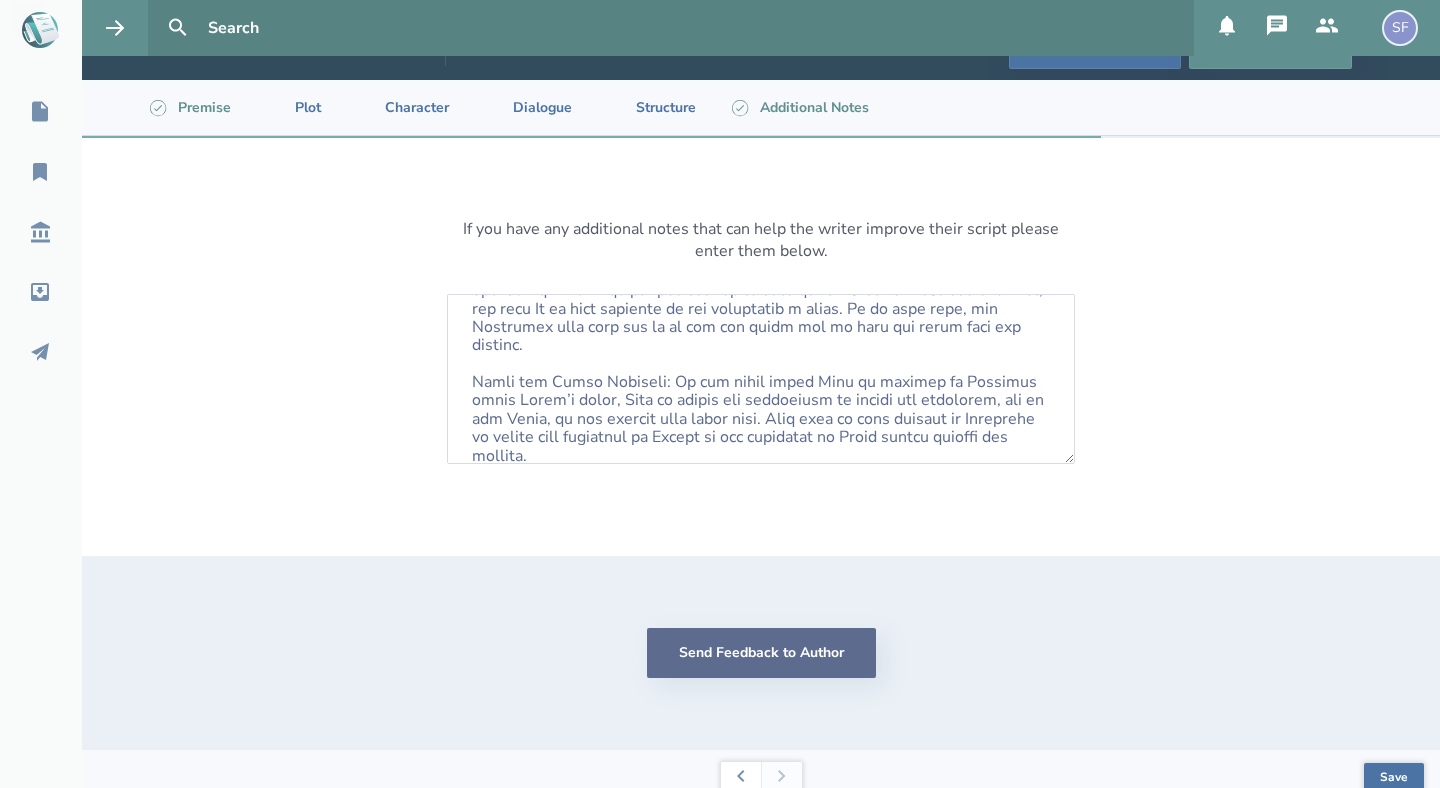 click on "Send Feedback to Author" at bounding box center [761, 653] 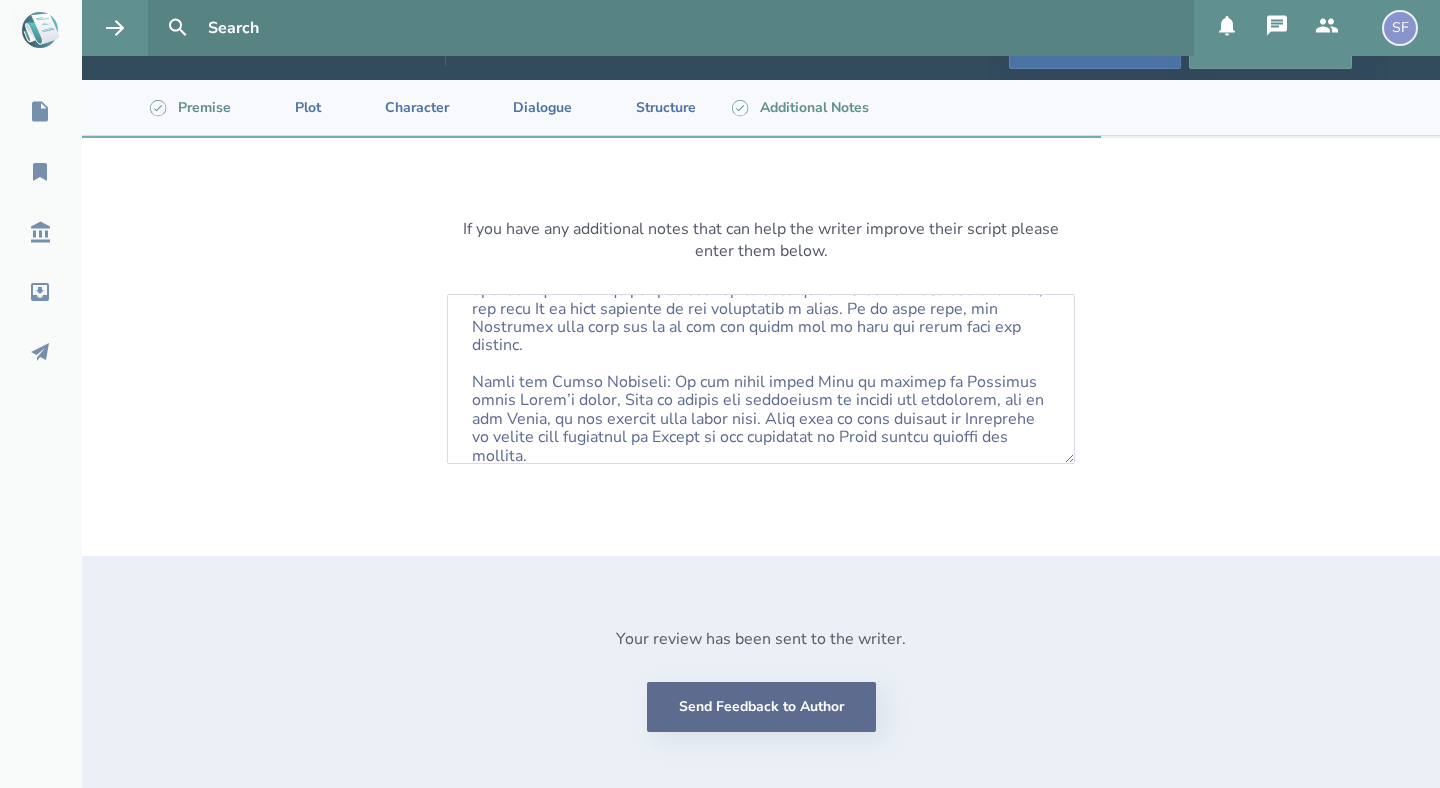 scroll, scrollTop: 0, scrollLeft: 0, axis: both 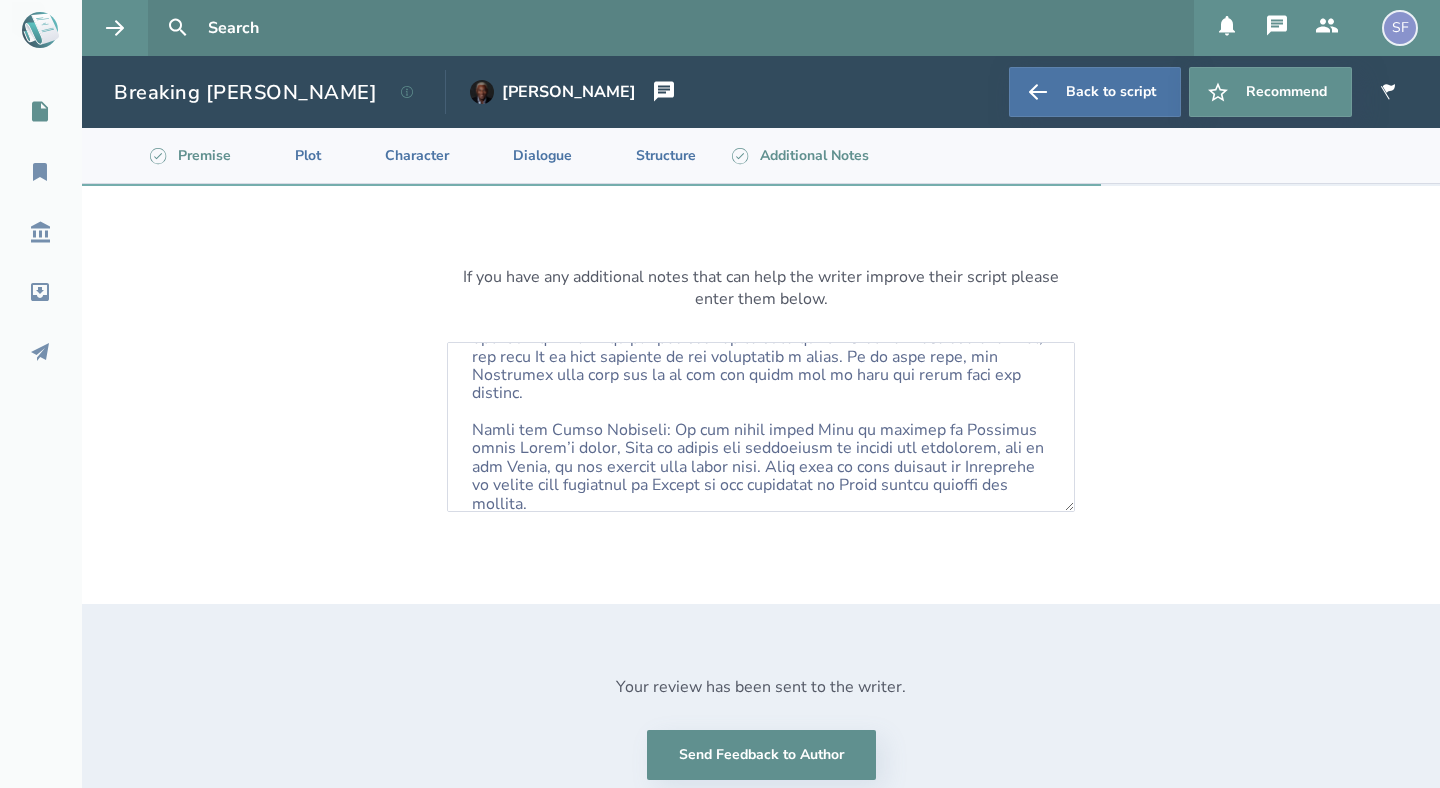 click 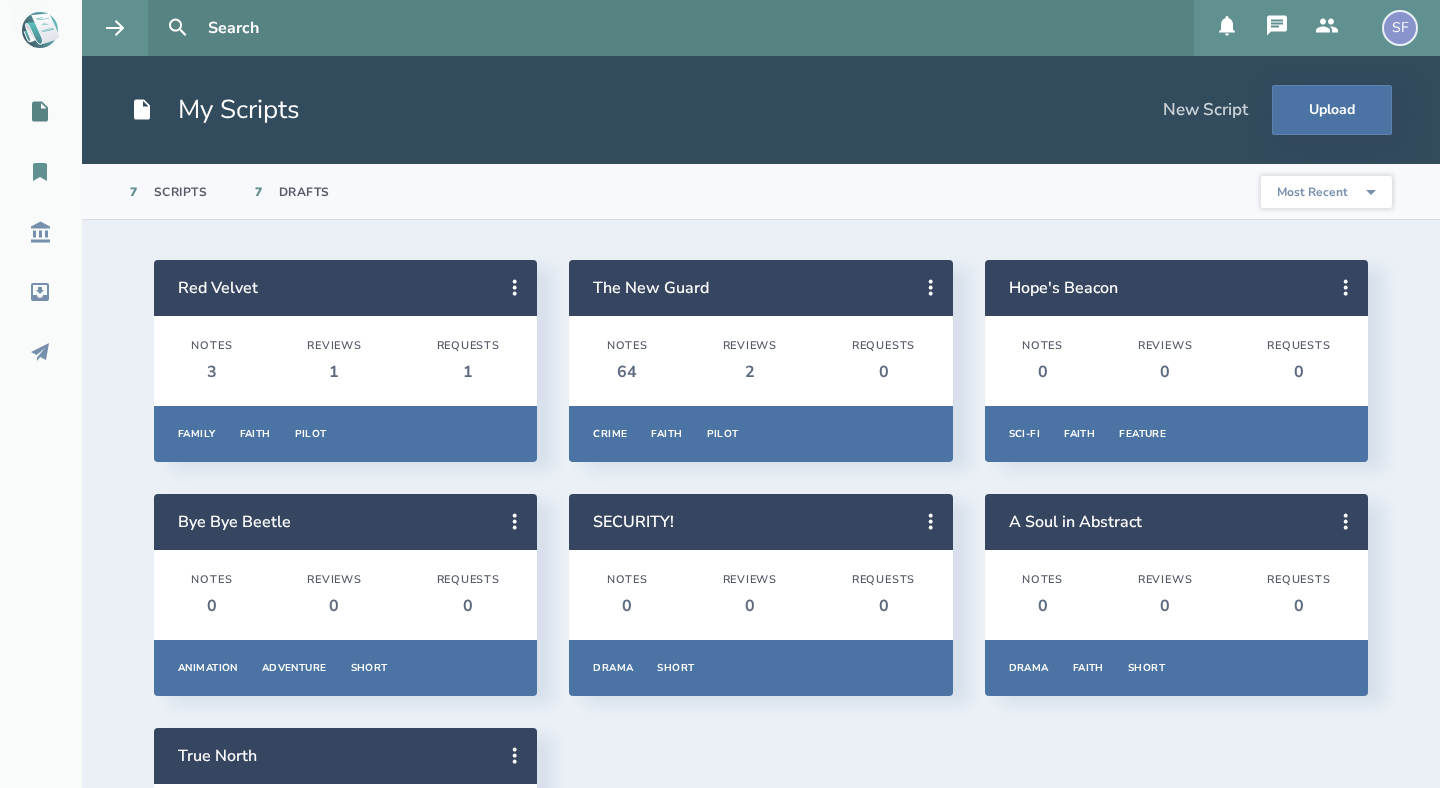 click 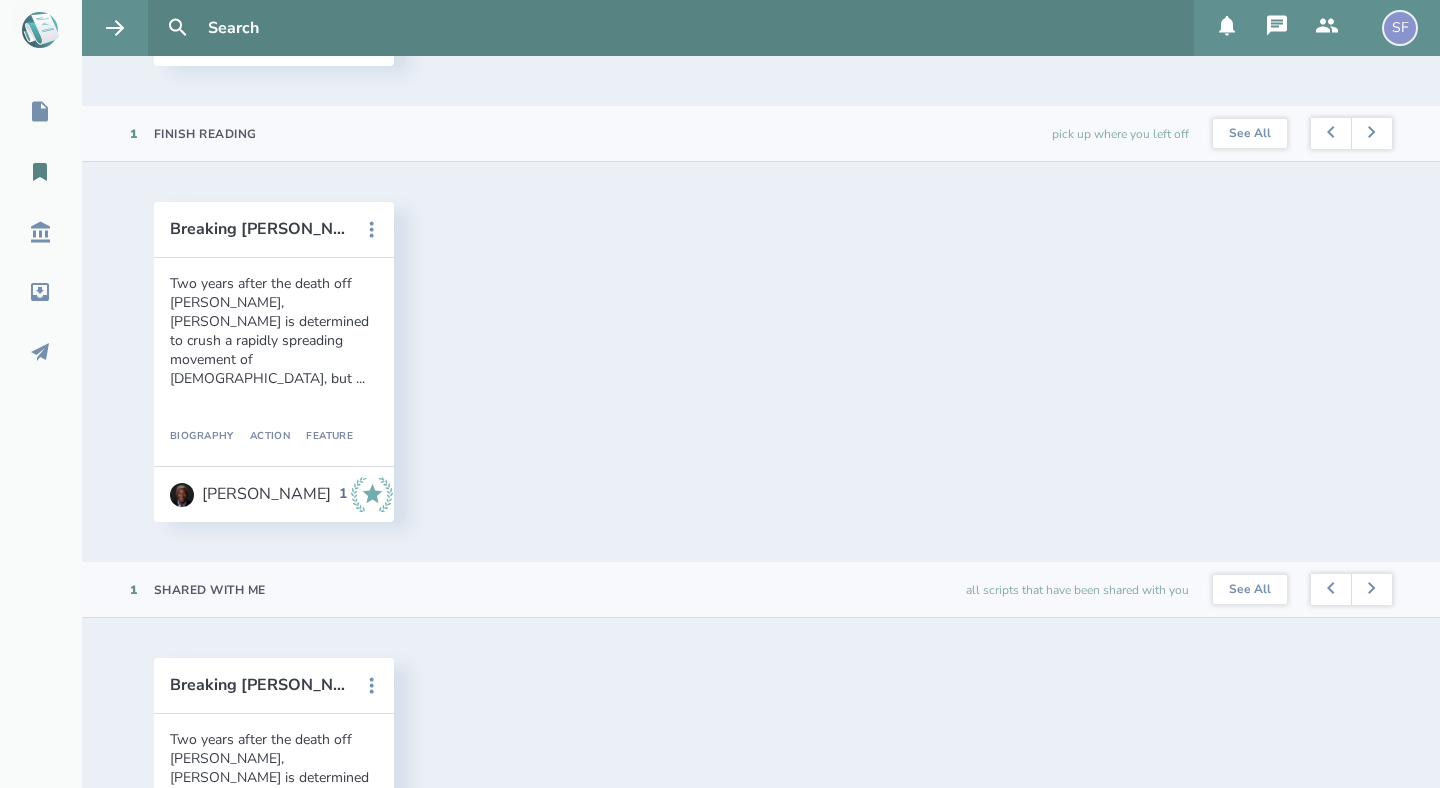 scroll, scrollTop: 516, scrollLeft: 0, axis: vertical 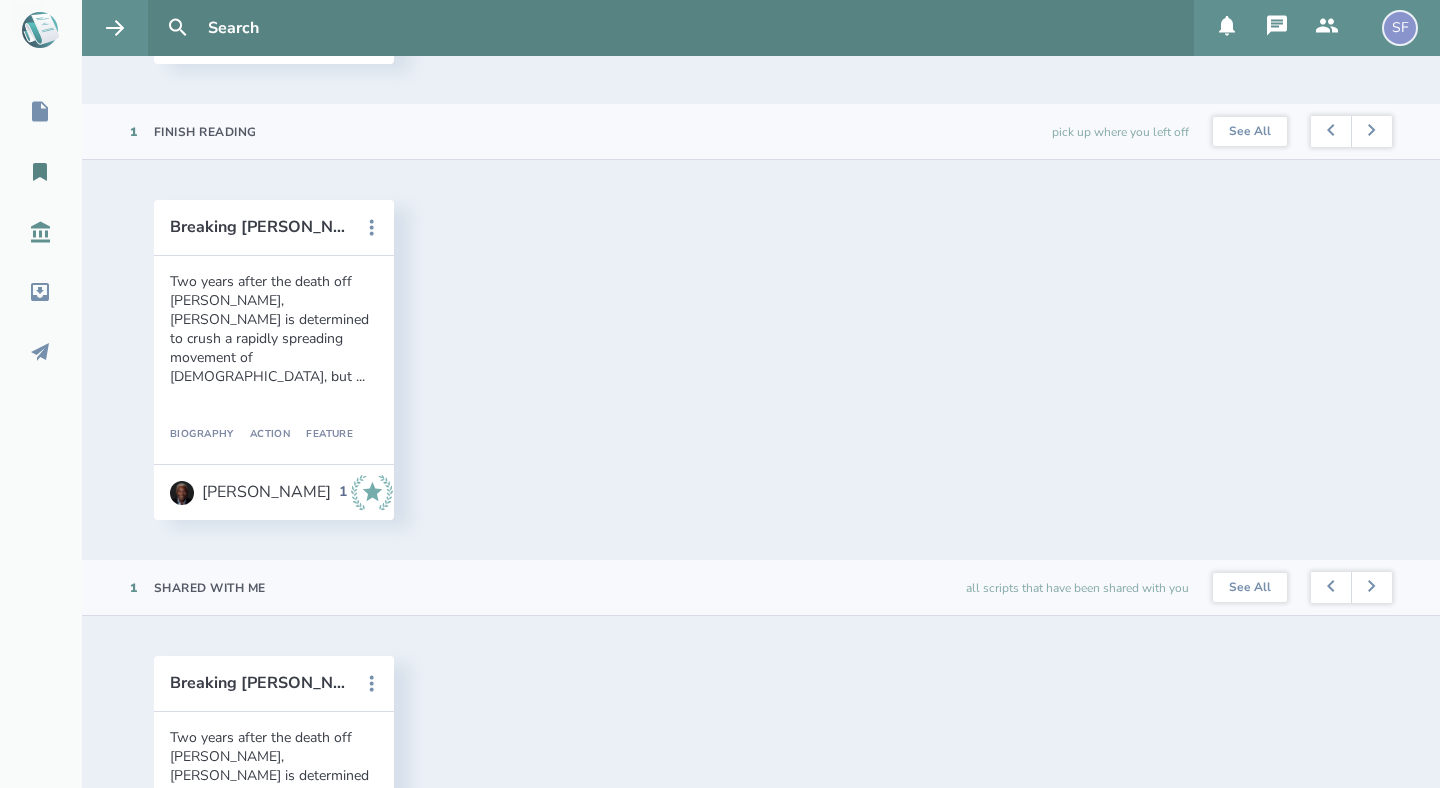 click 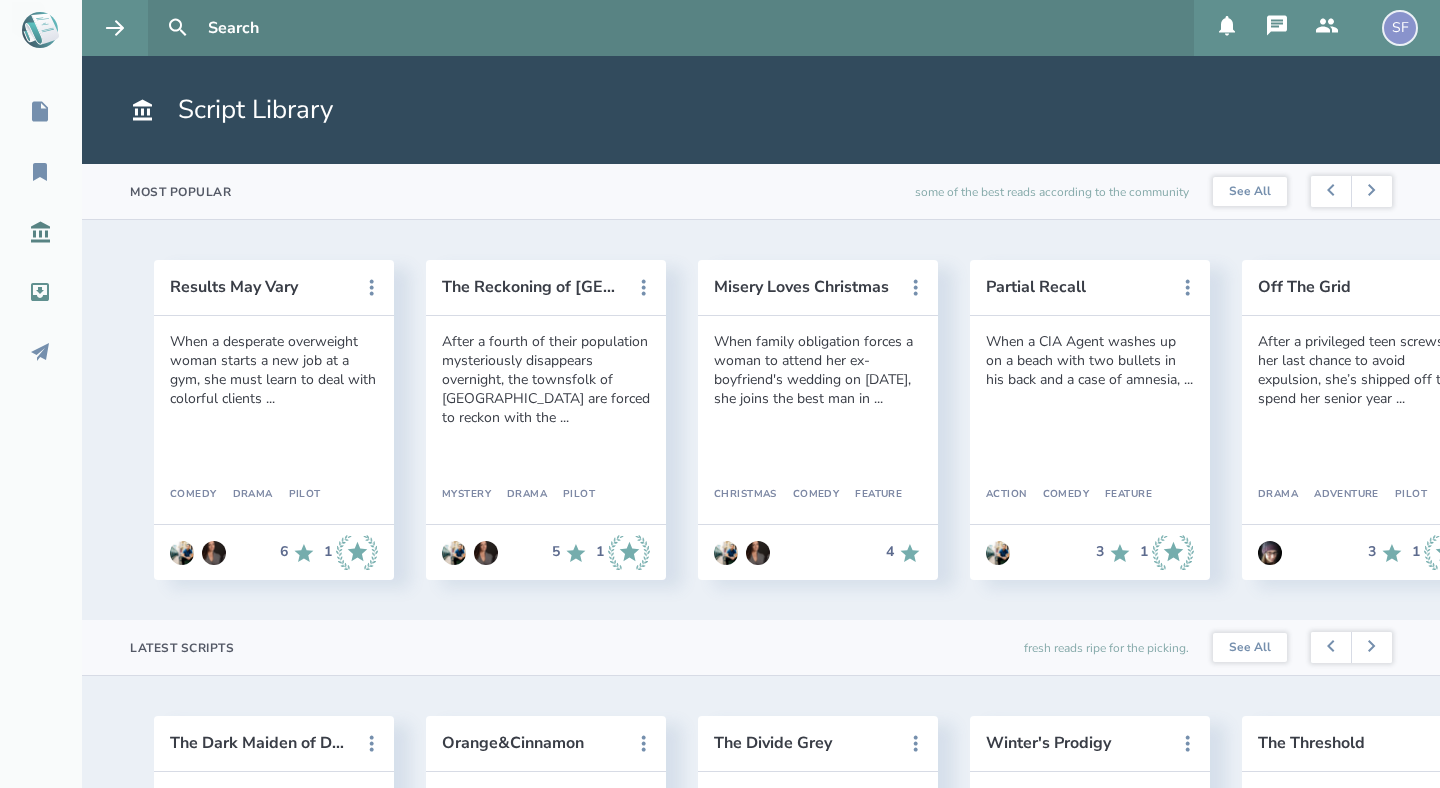 click 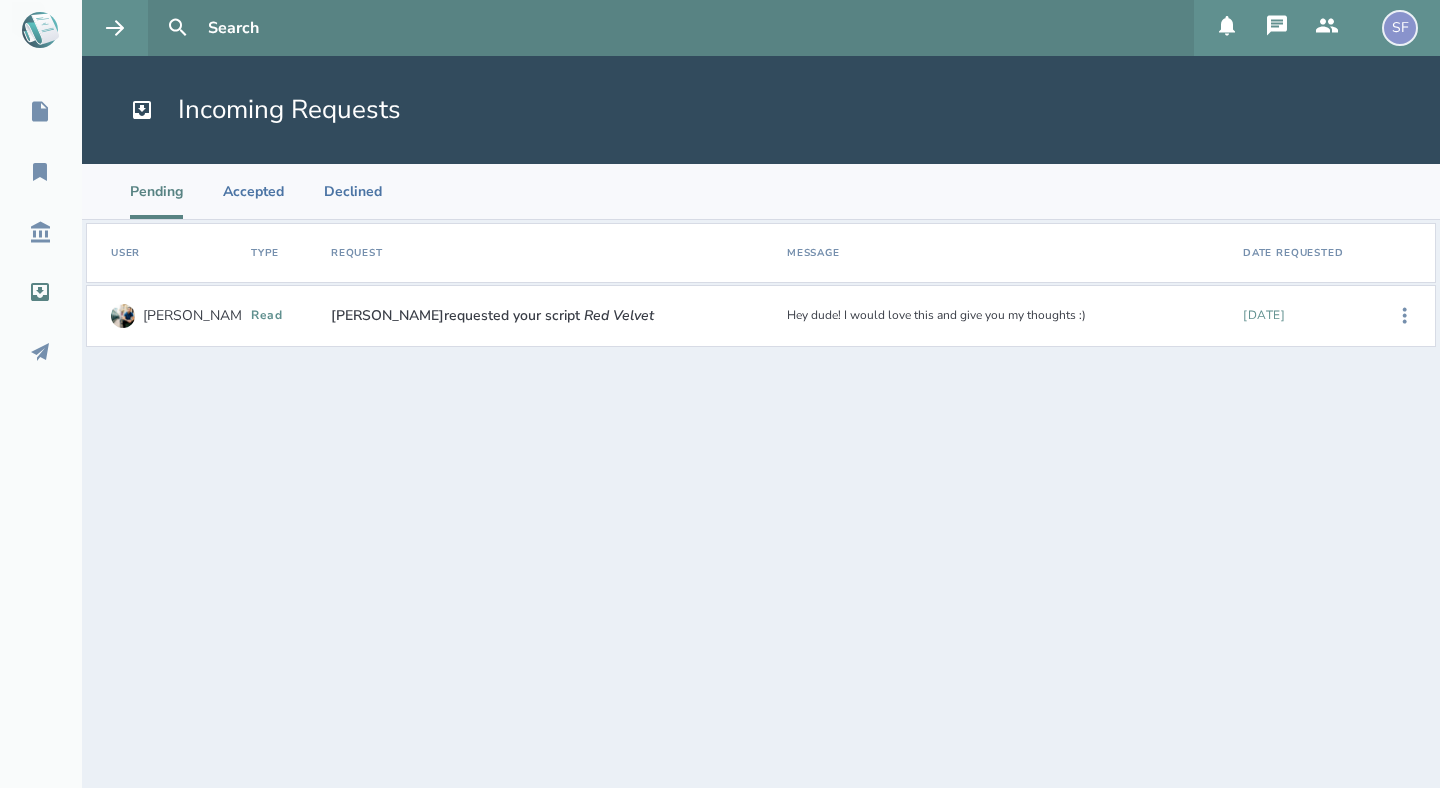click on "Hey dude! I would love this and give you my thoughts :)" at bounding box center (1007, 316) 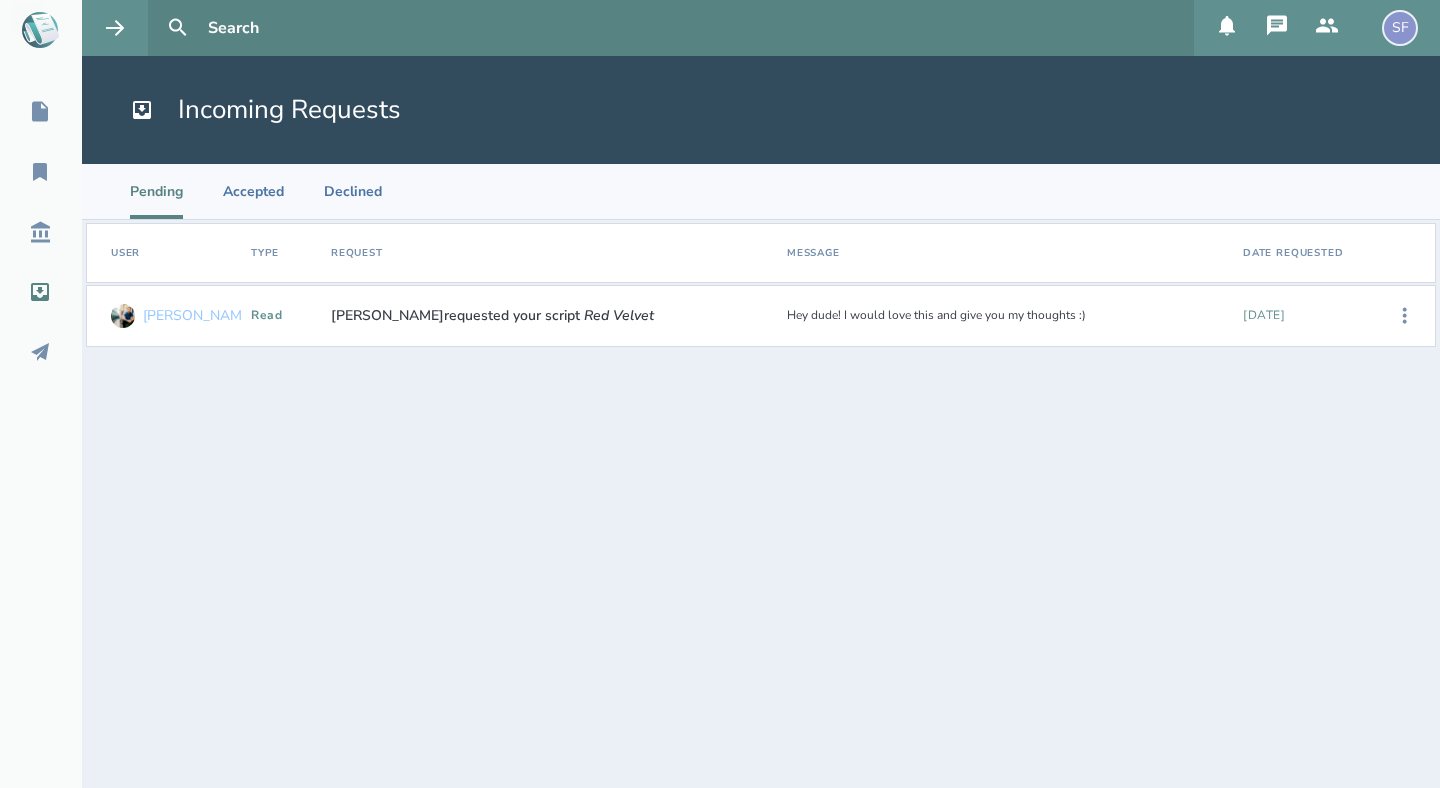 click on "[PERSON_NAME]" at bounding box center [198, 316] 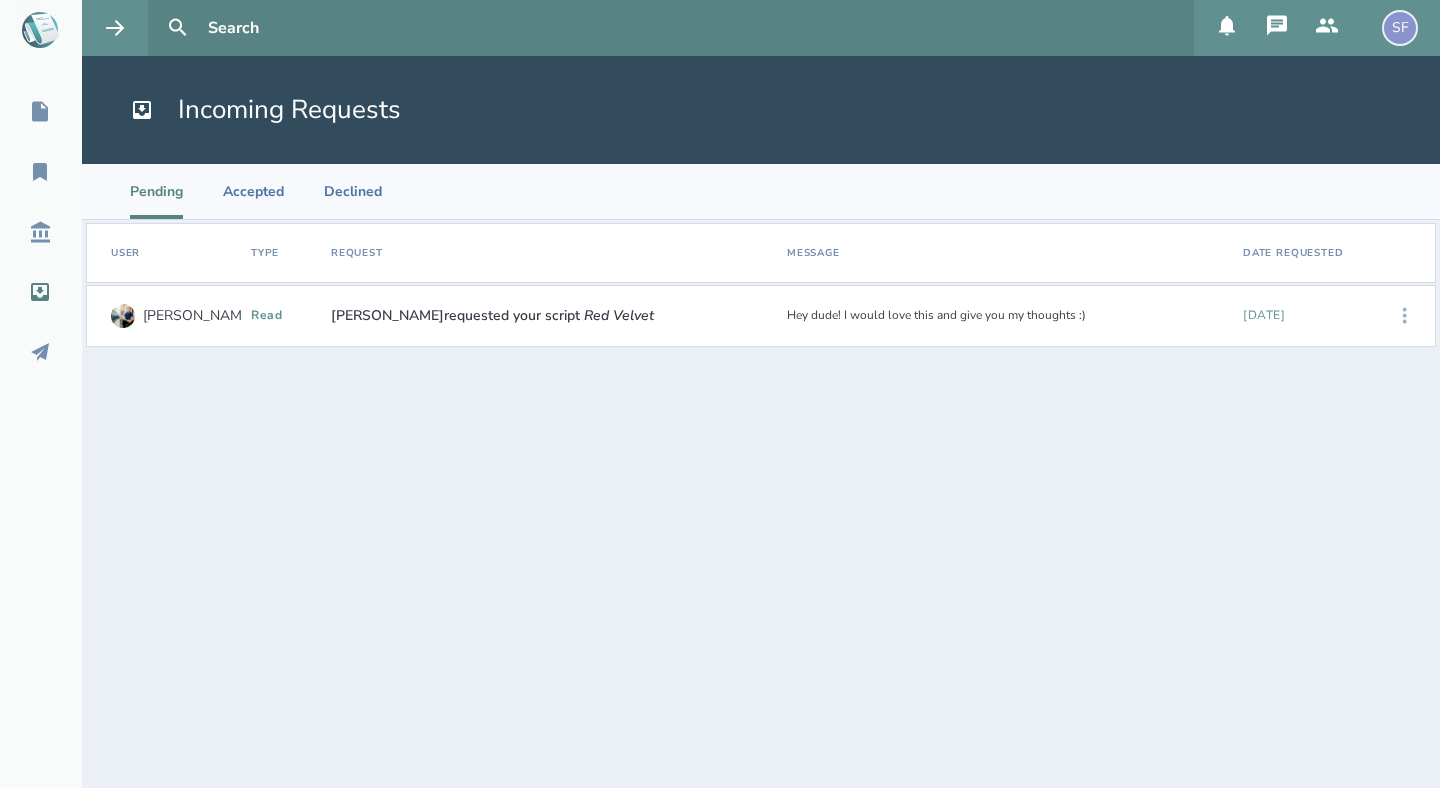 click 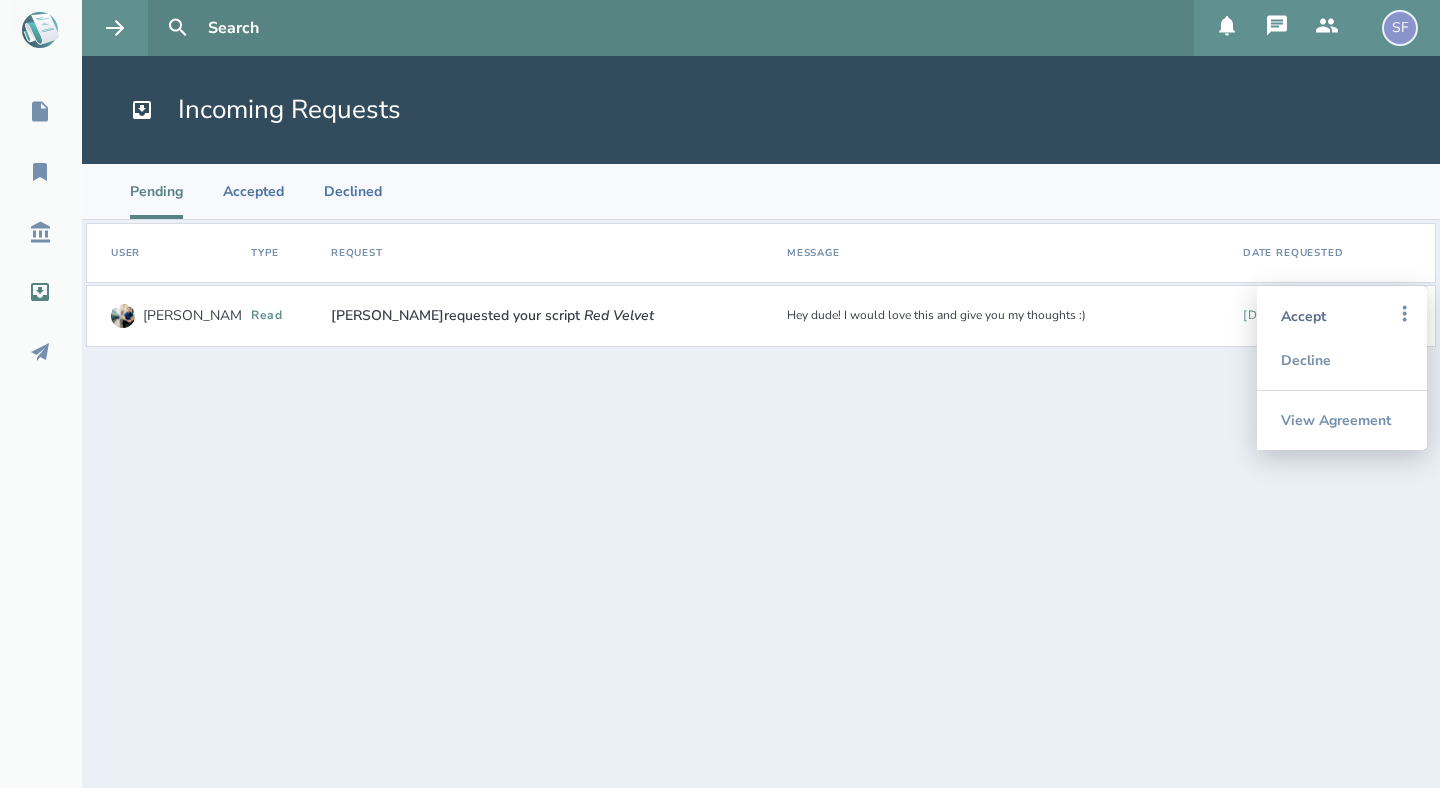 click on "Accept" at bounding box center [1342, 316] 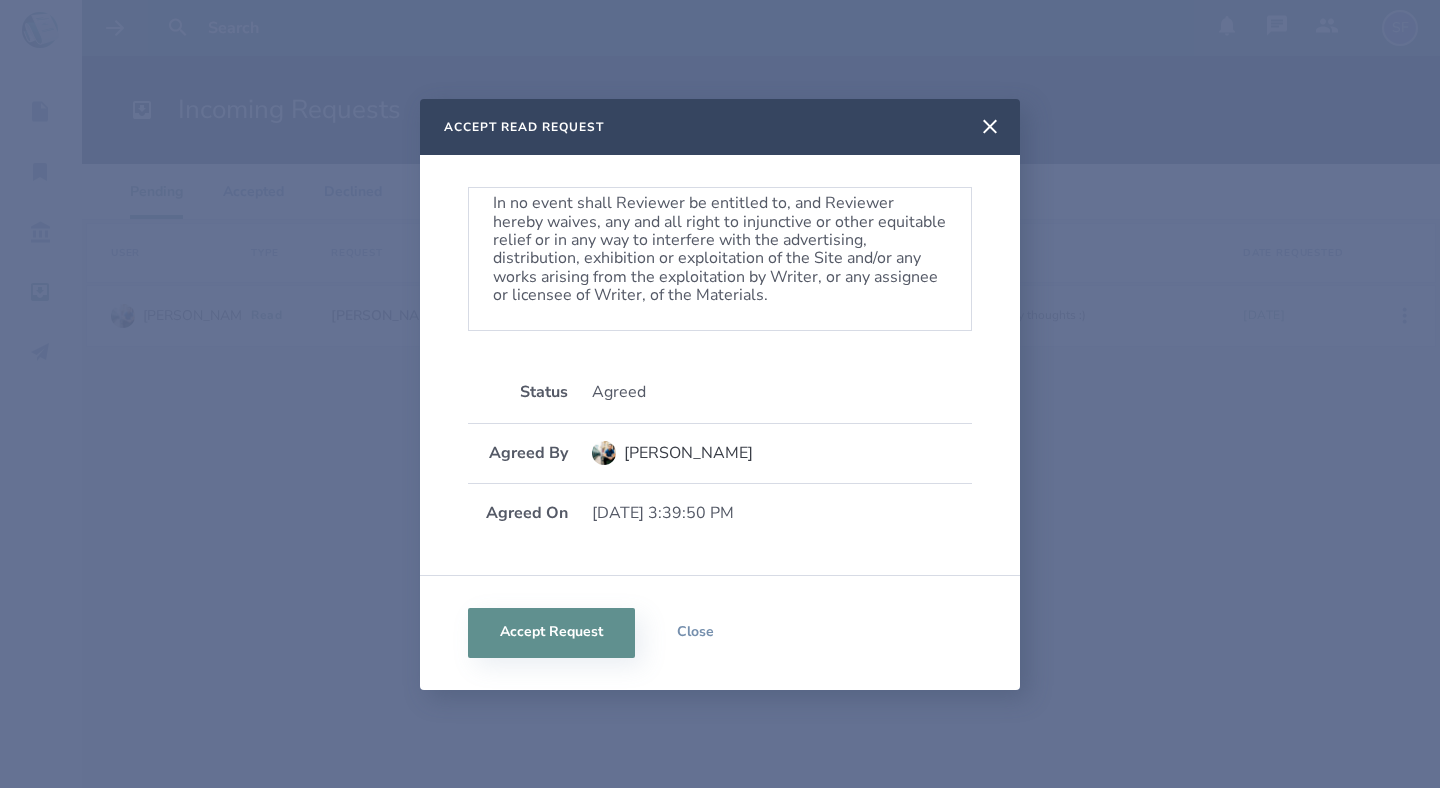 scroll, scrollTop: 1211, scrollLeft: 0, axis: vertical 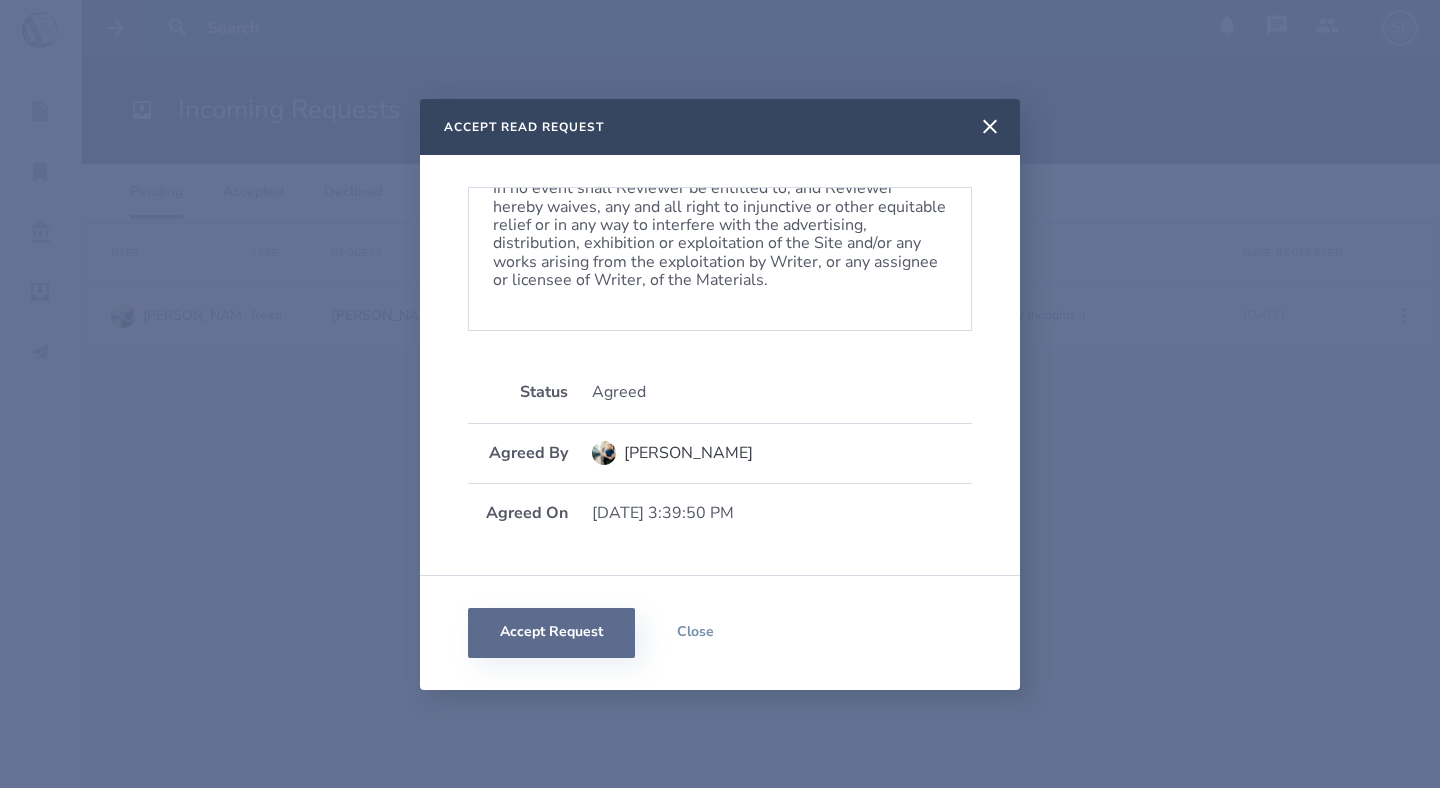 click on "Accept Request" at bounding box center (551, 633) 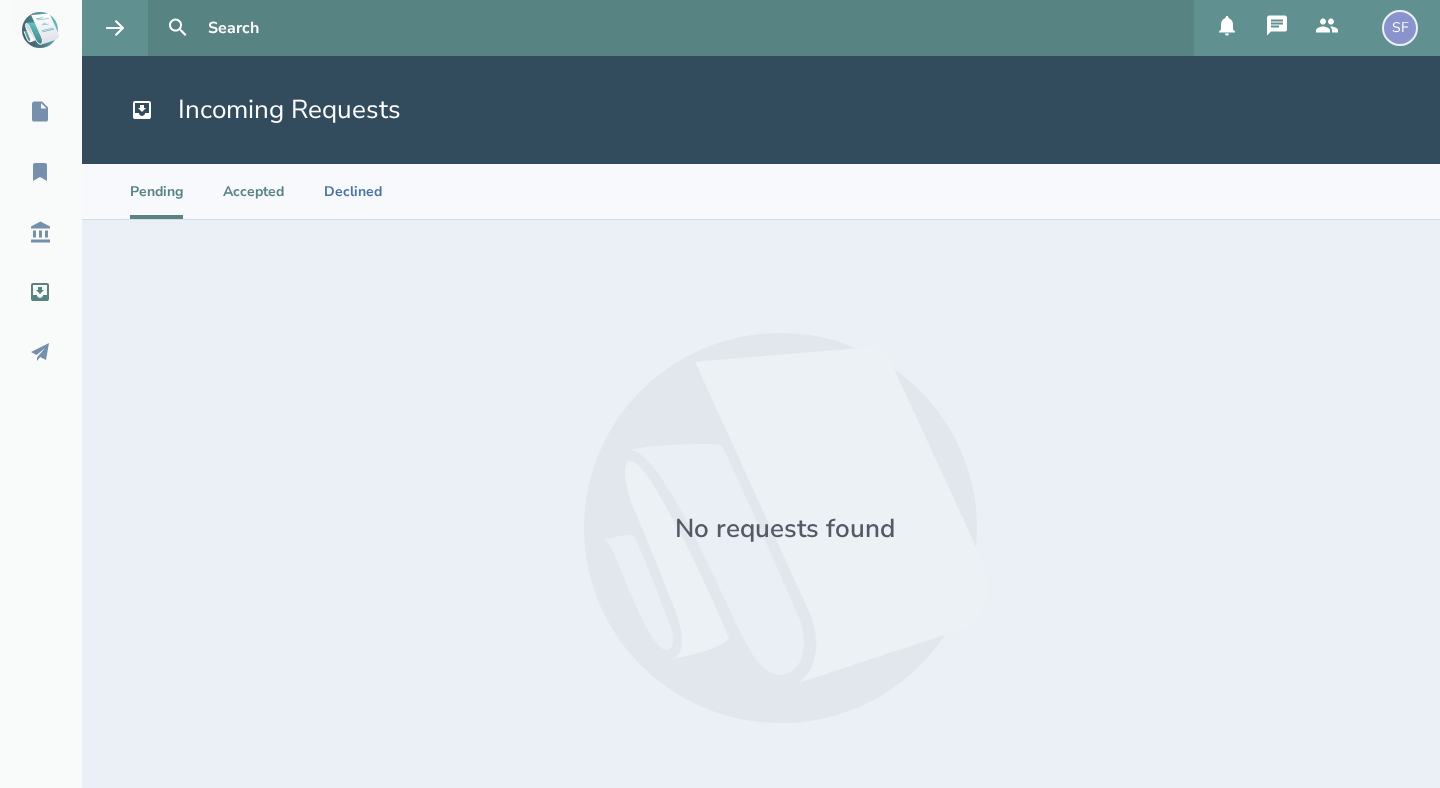 click on "Accepted" at bounding box center [253, 191] 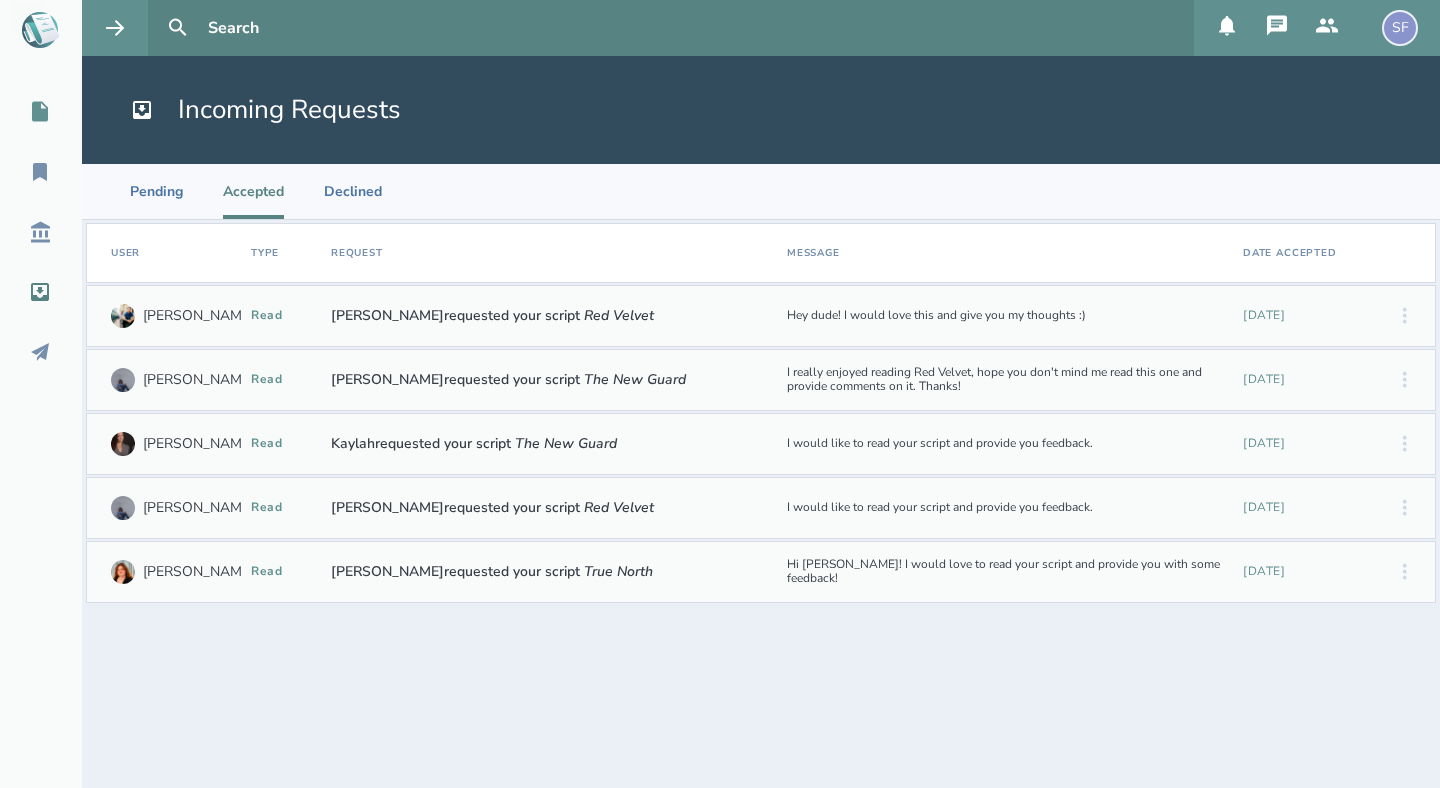 click 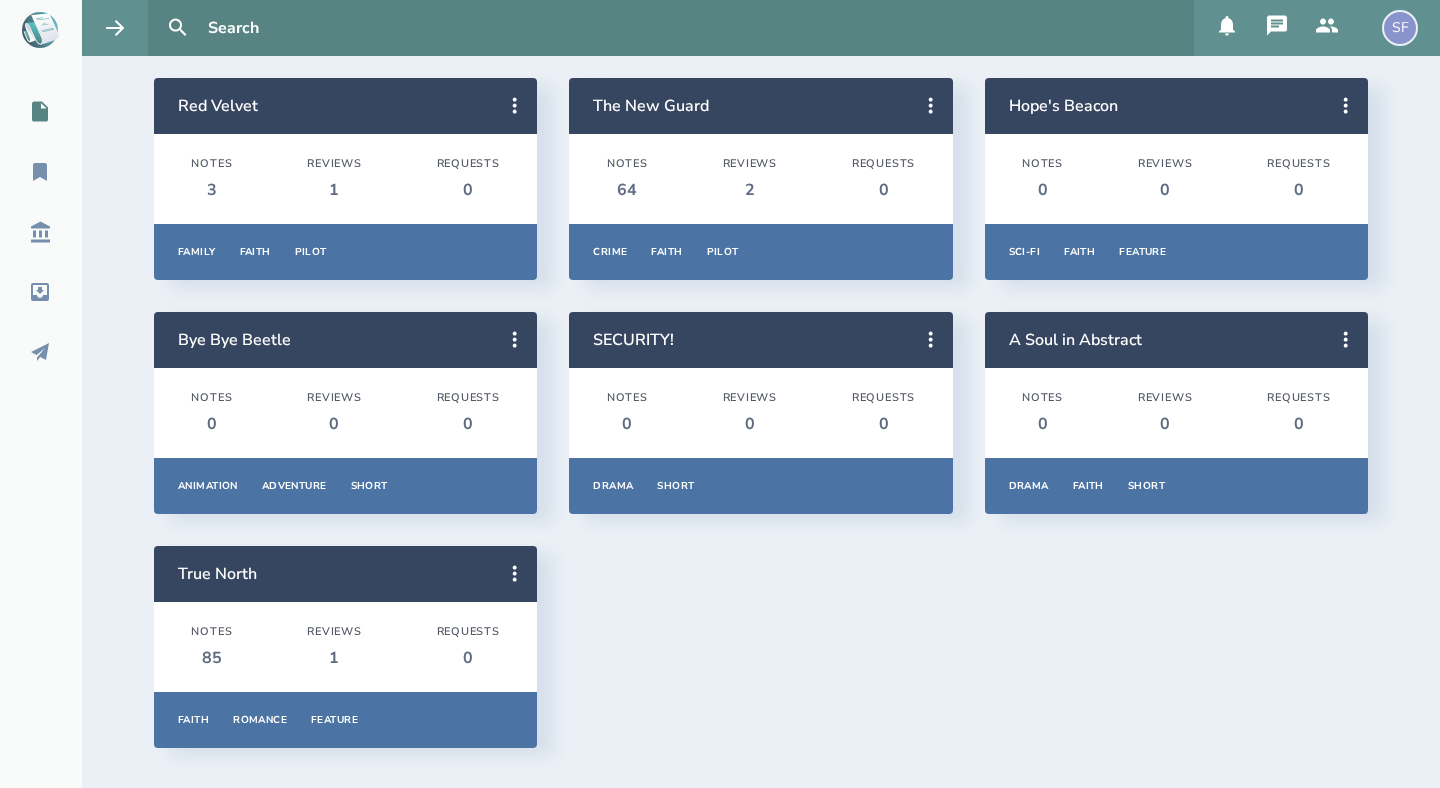 scroll, scrollTop: 0, scrollLeft: 0, axis: both 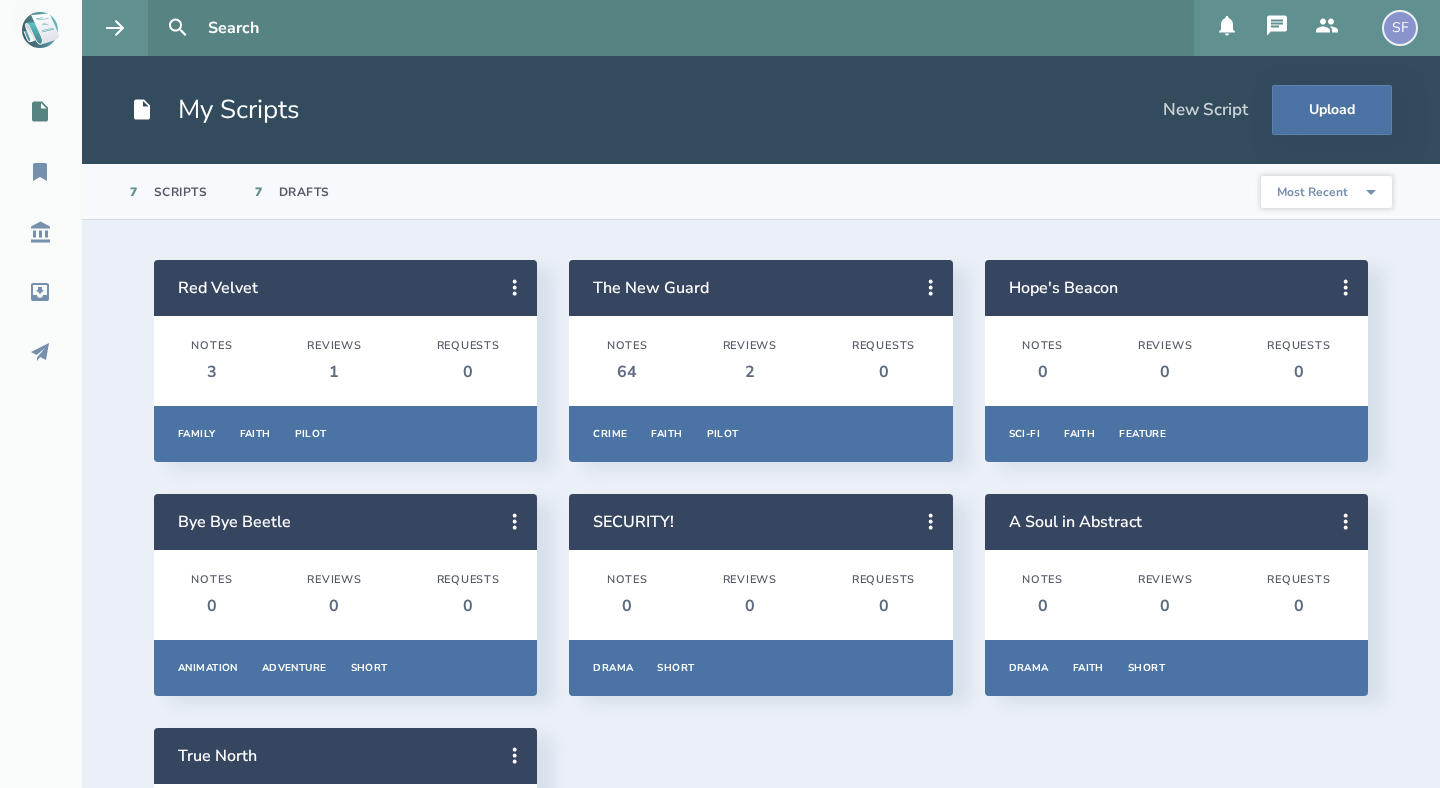 click 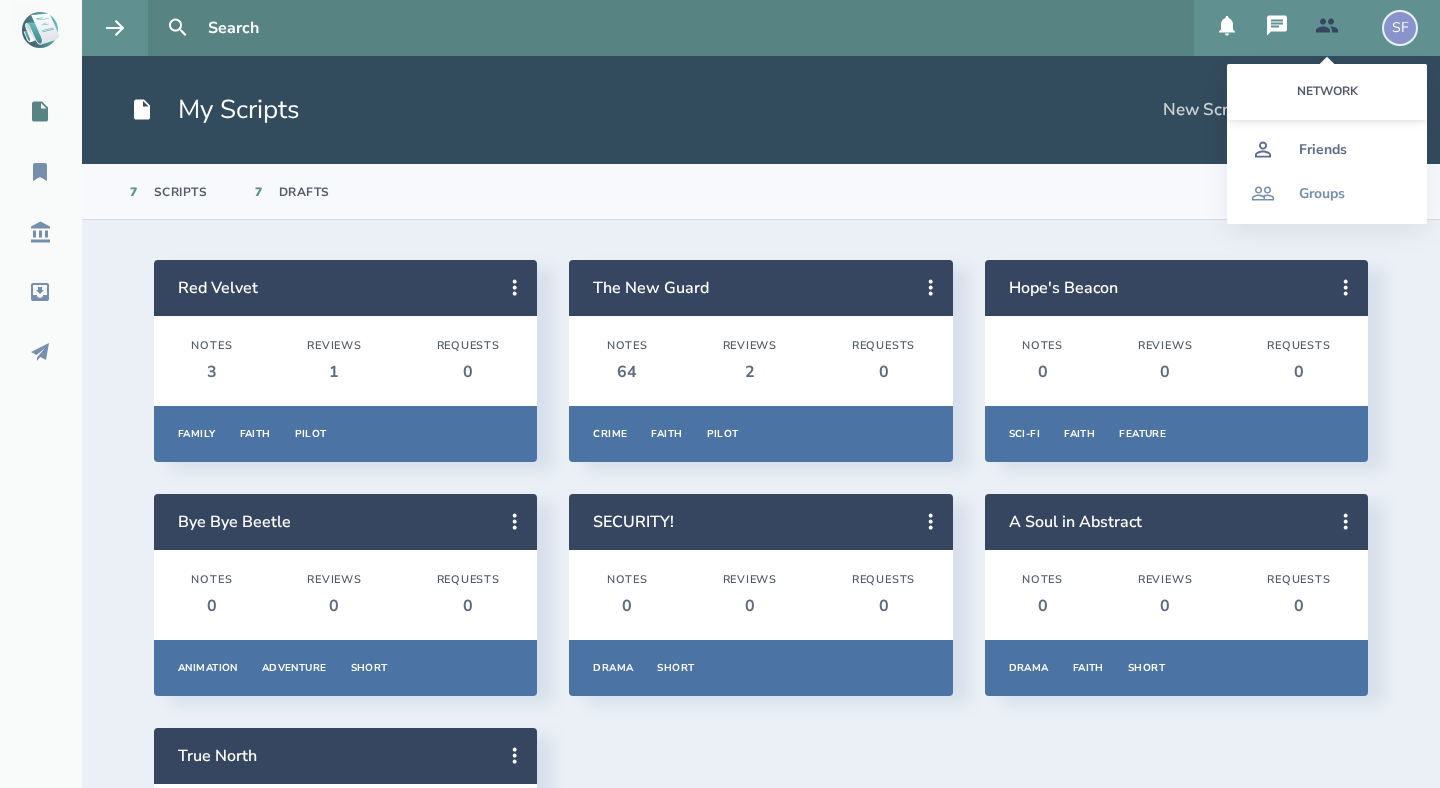 click on "Friends" at bounding box center [1323, 150] 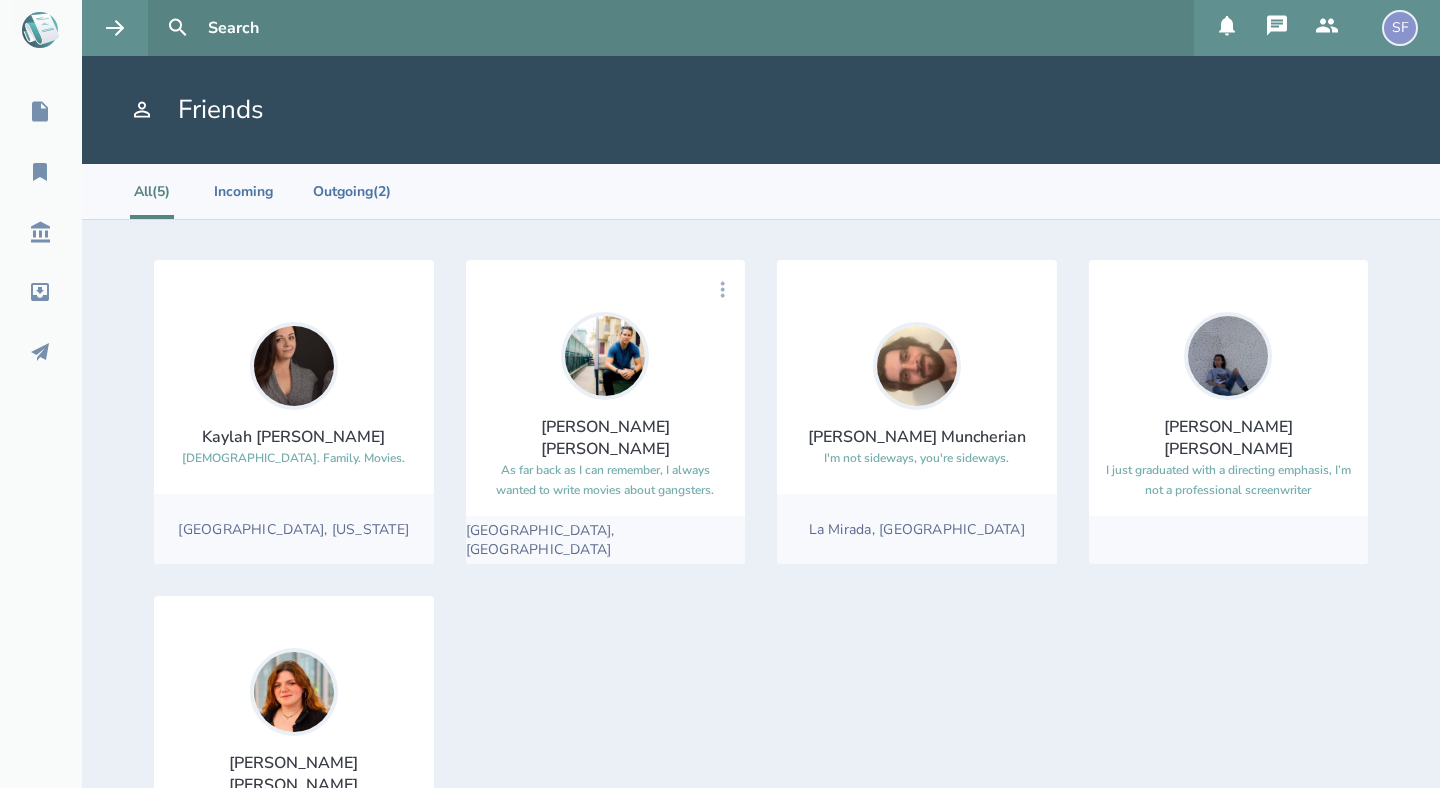 click 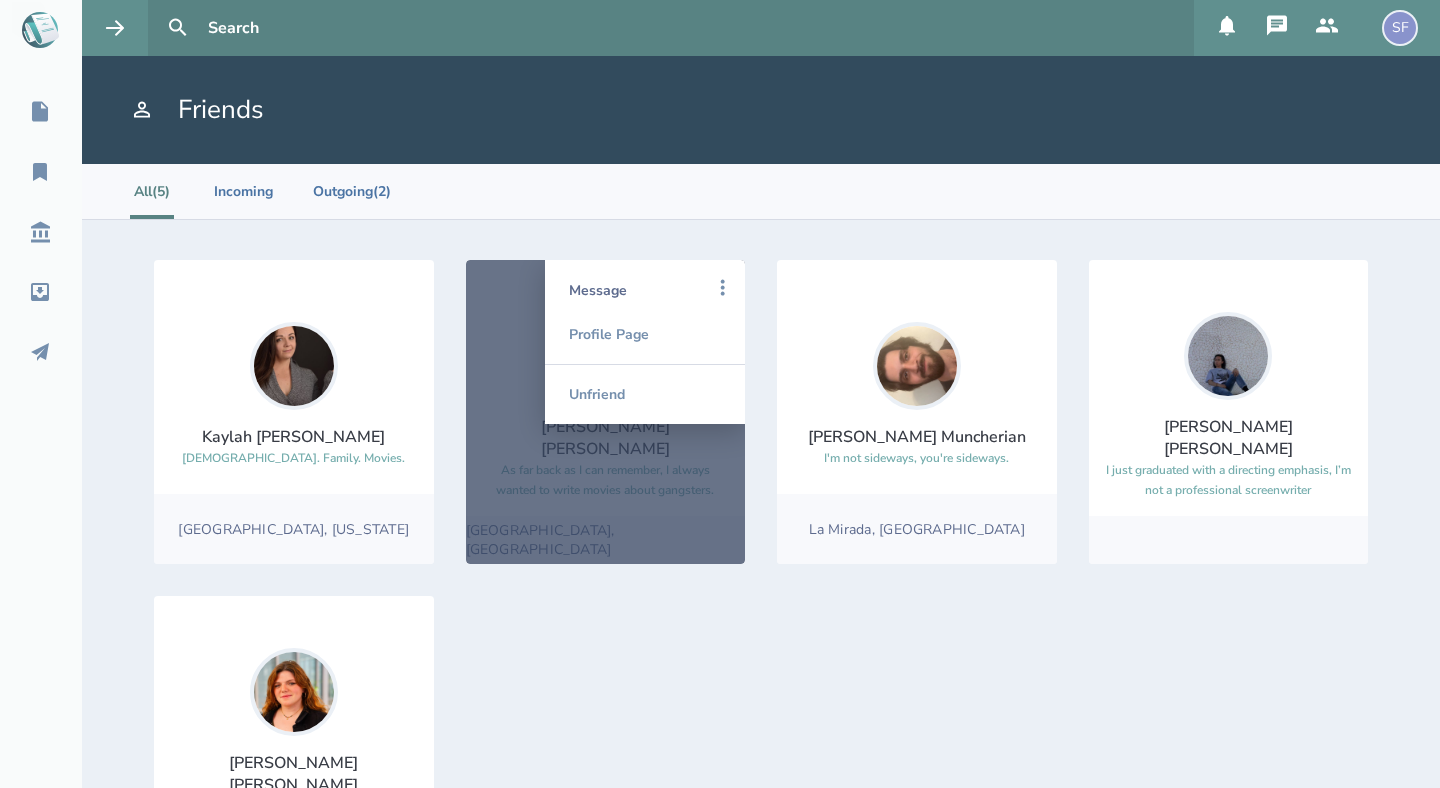 click on "Message" at bounding box center [645, 290] 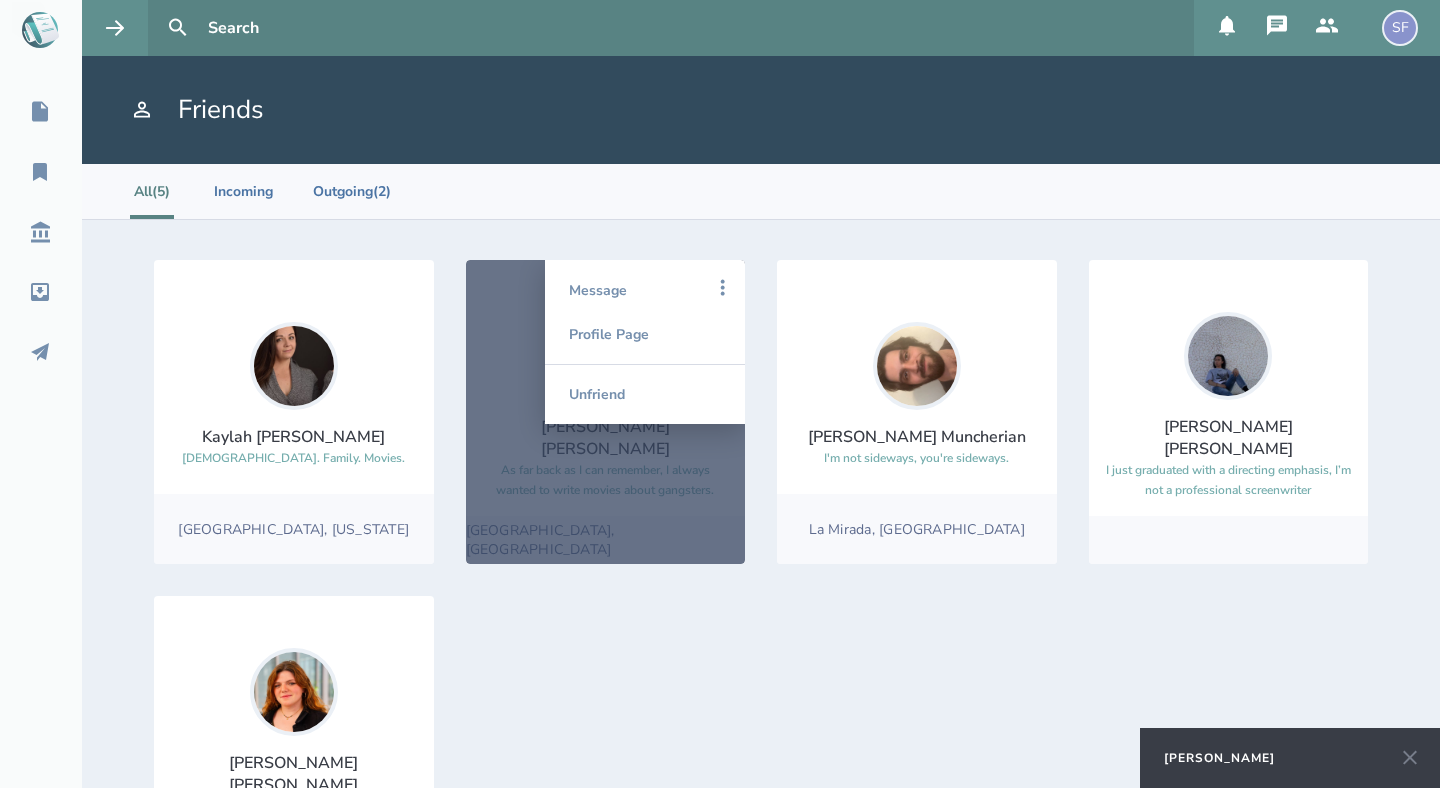 click on "[PERSON_NAME]" at bounding box center [1219, 758] 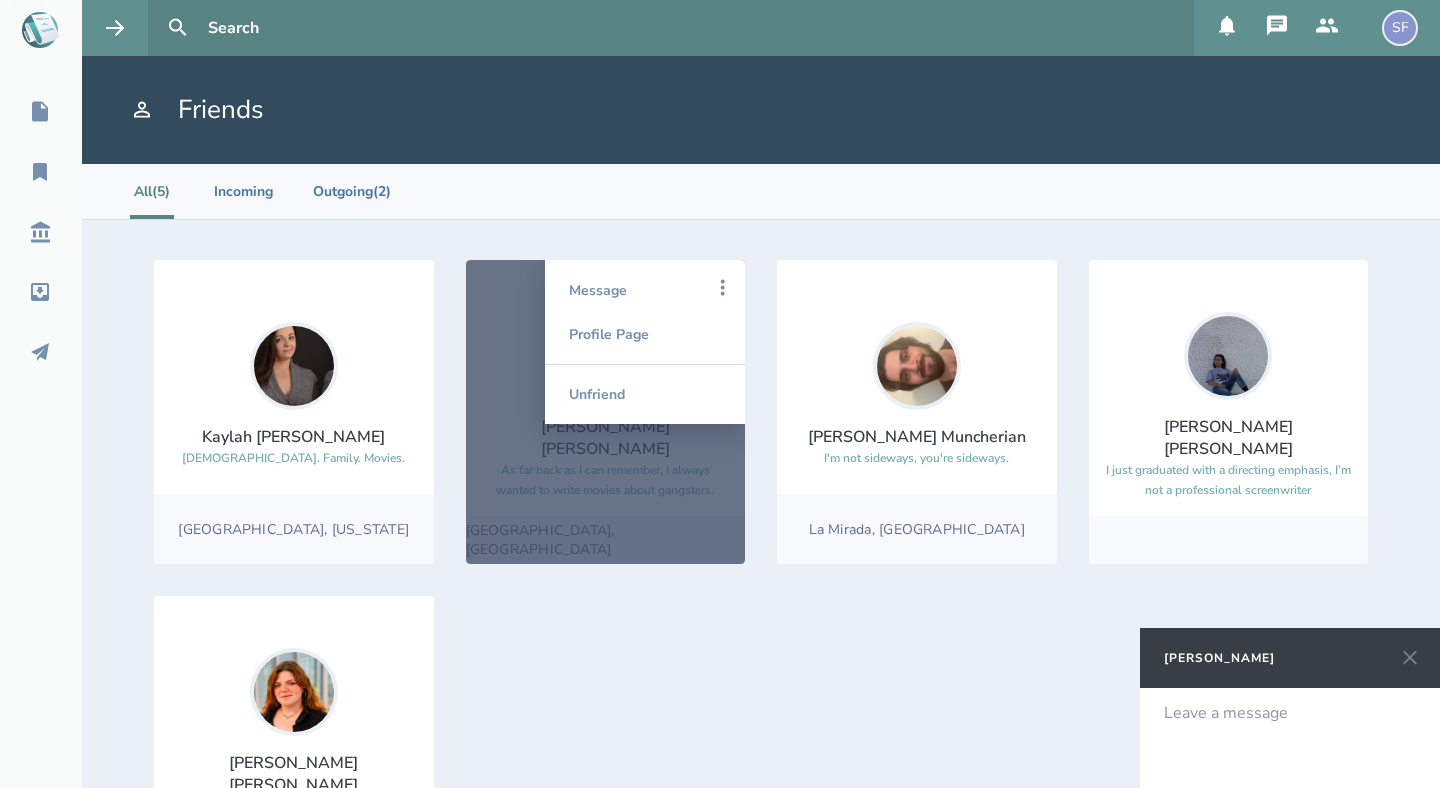 click at bounding box center [1290, 713] 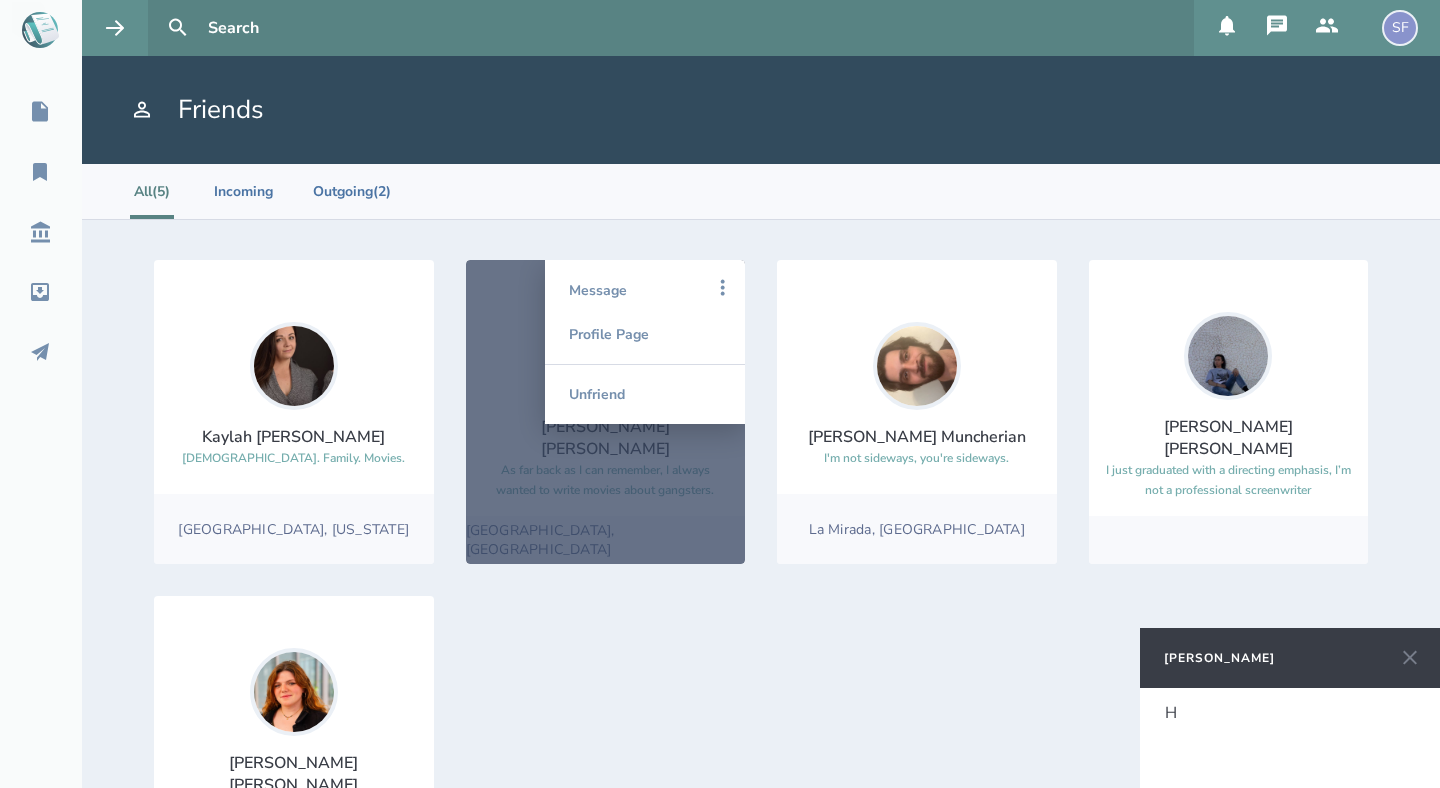 type 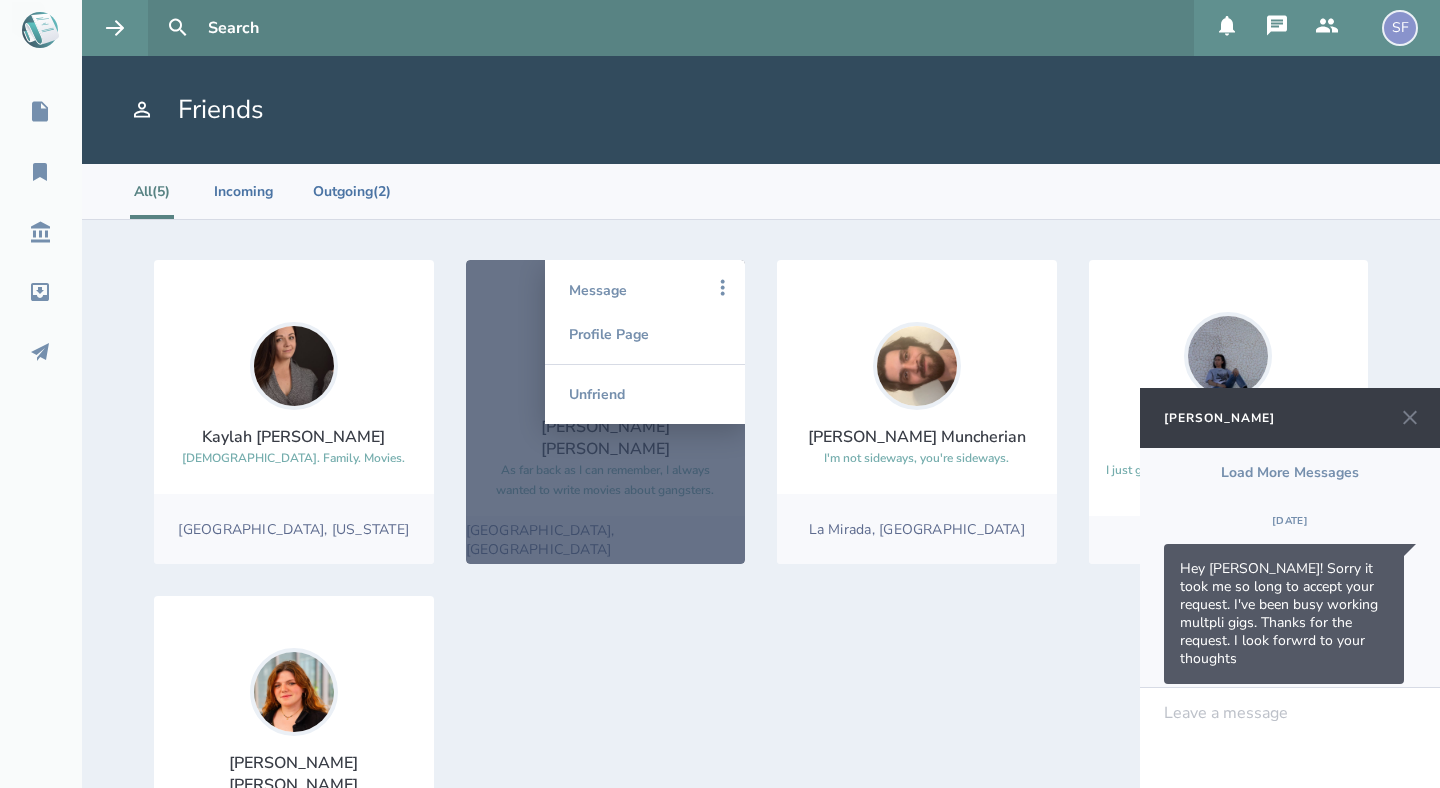 scroll, scrollTop: 0, scrollLeft: 0, axis: both 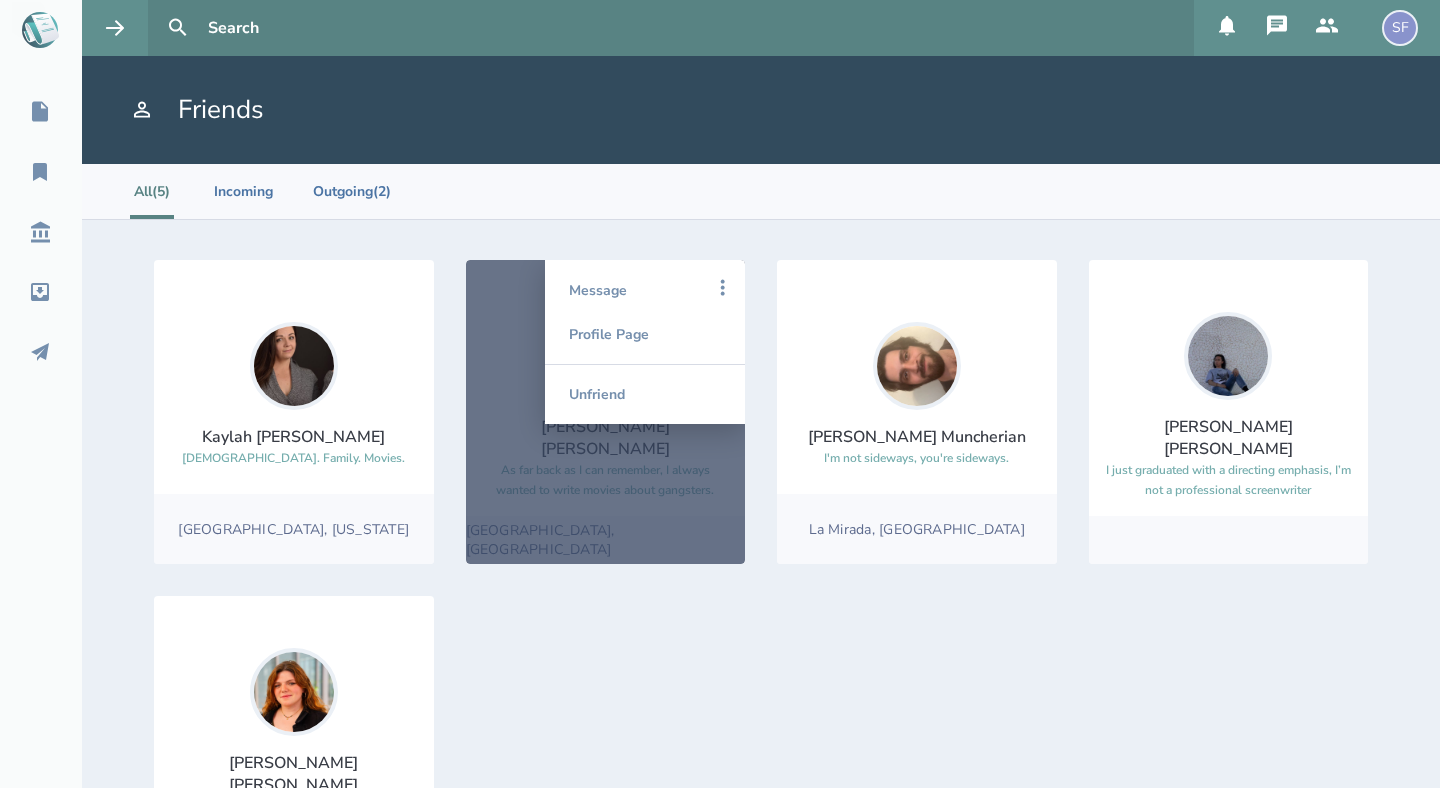 click on "[PERSON_NAME] God. Family. Movies. [GEOGRAPHIC_DATA], [US_STATE] Message Profile Page Unfriend [PERSON_NAME] As far back as I can remember, I always wanted to write movies about gangsters.  [GEOGRAPHIC_DATA], [GEOGRAPHIC_DATA] Message Profile Page Unfriend [PERSON_NAME] I'm not sideways, you're sideways. La Mirada, [GEOGRAPHIC_DATA] Message Profile Page Unfriend [PERSON_NAME] I just graduated with a directing emphasis, I’m not a professional screenwriter Message Profile Page Unfriend [PERSON_NAME] I am a writer who draws from folklore and comedy to create intriguing and heartwarming scripts that portray the unexpectedly relatable nature of the unknown. La Mirada, [GEOGRAPHIC_DATA] Message Profile Page Unfriend" at bounding box center (761, 580) 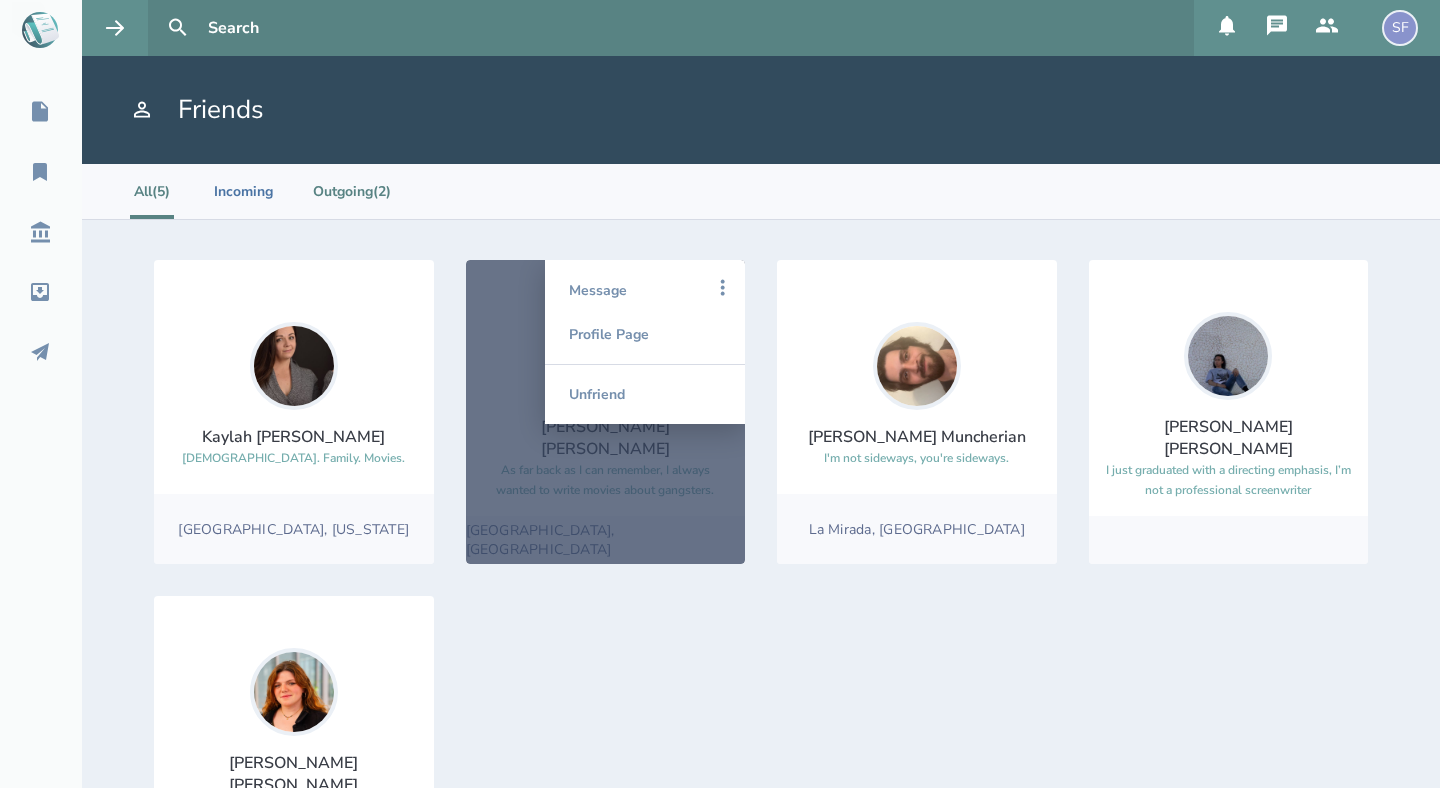 click on "Outgoing  (2)" at bounding box center (352, 191) 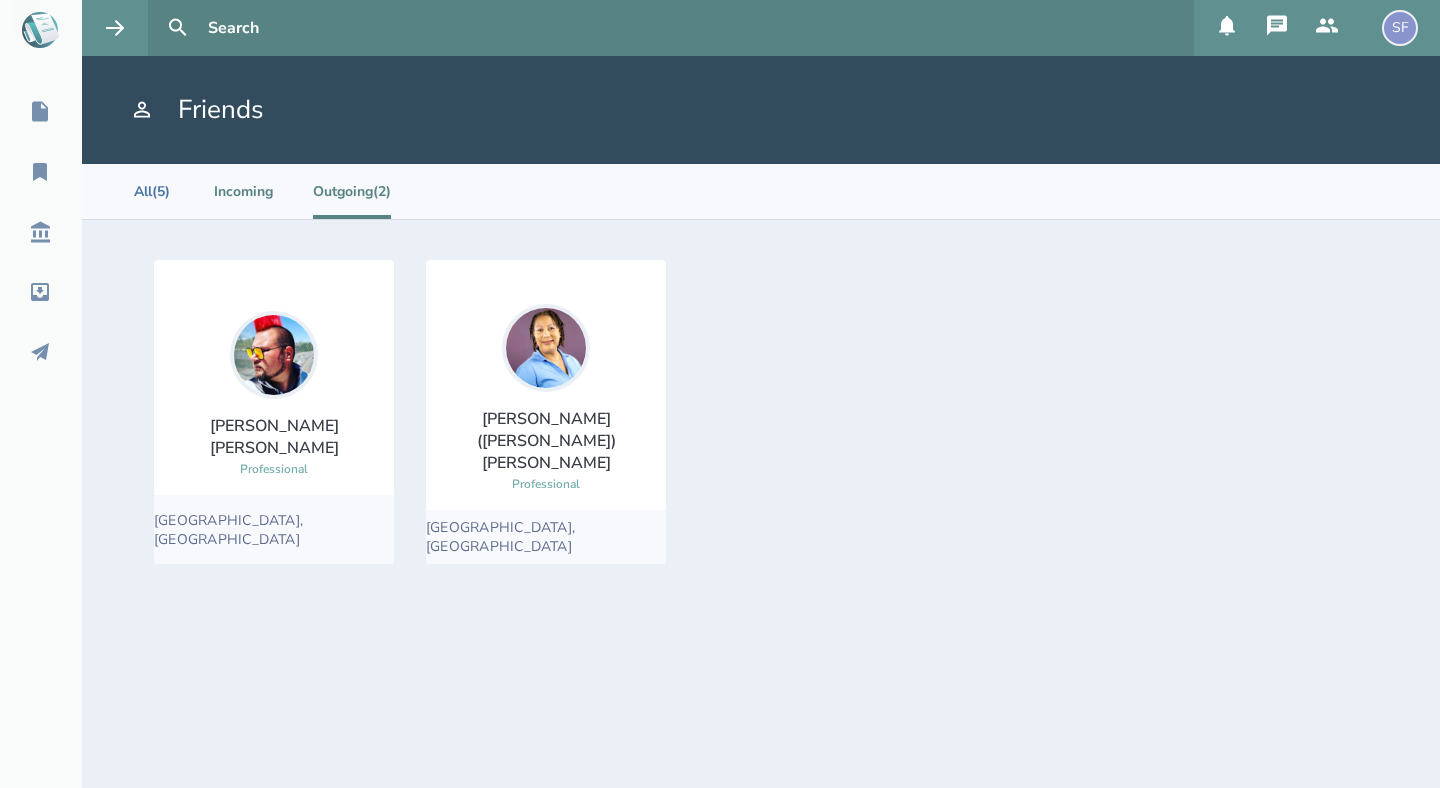 click on "Incoming" at bounding box center (243, 191) 